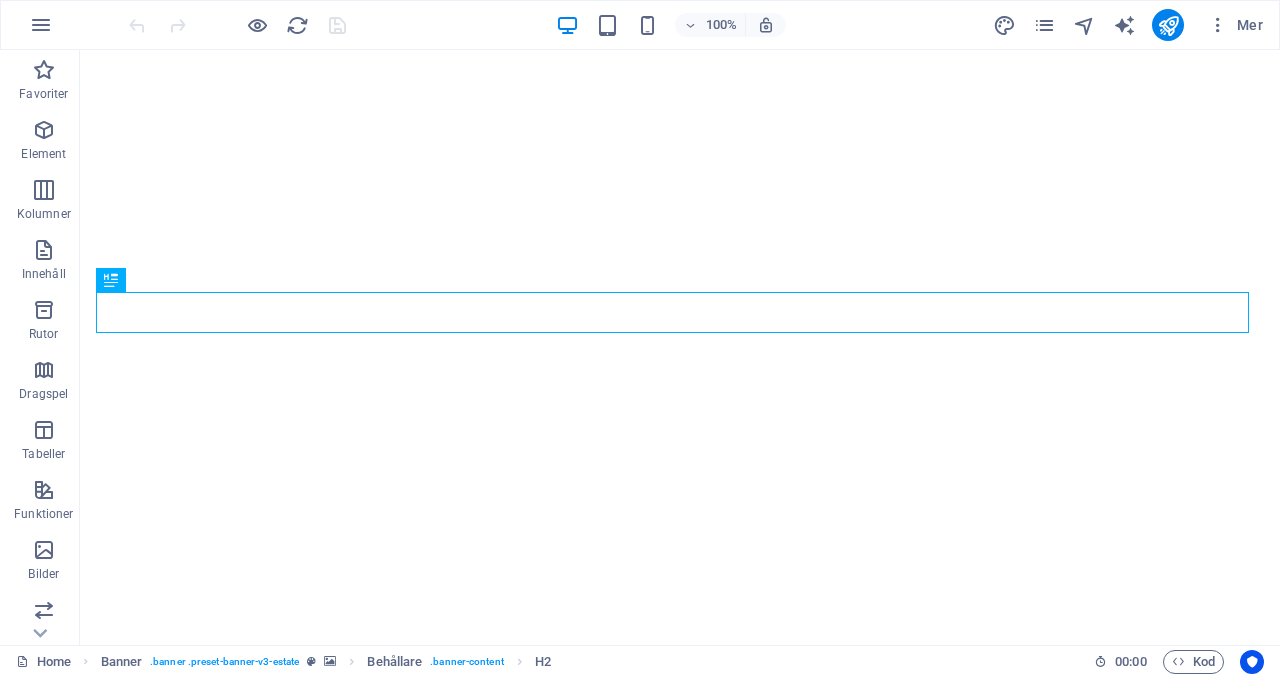 scroll, scrollTop: 0, scrollLeft: 0, axis: both 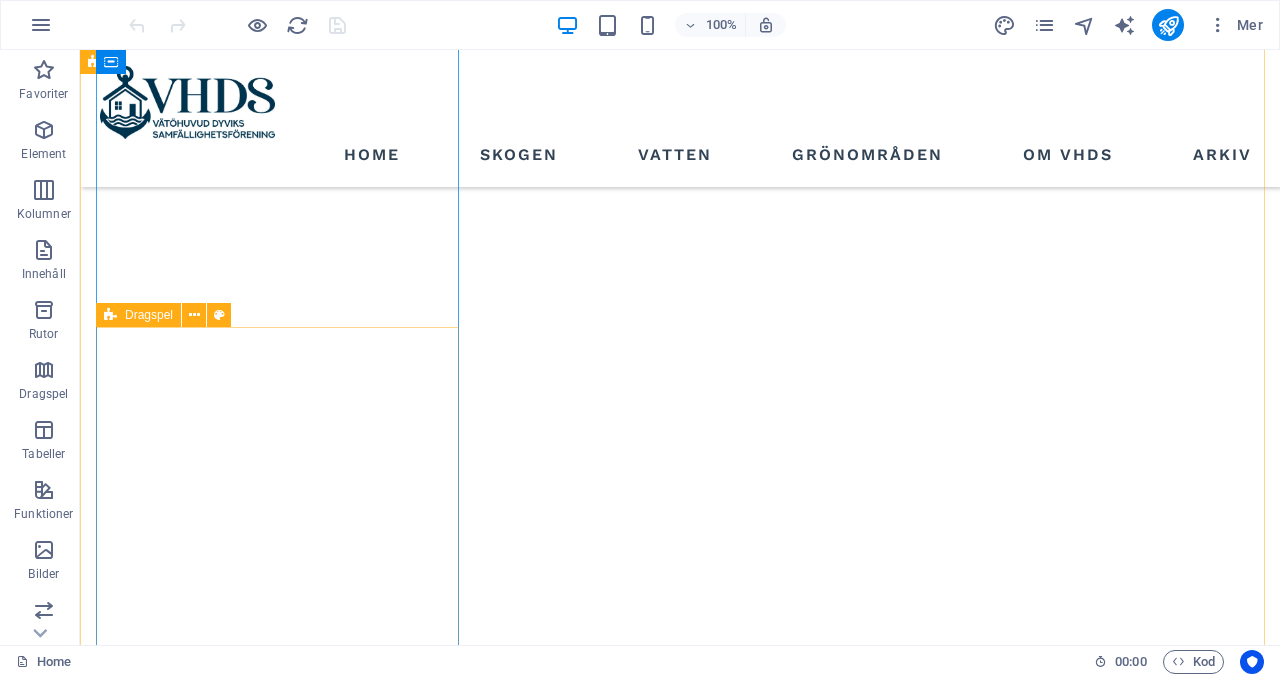 click on "Dragspel" at bounding box center (149, 315) 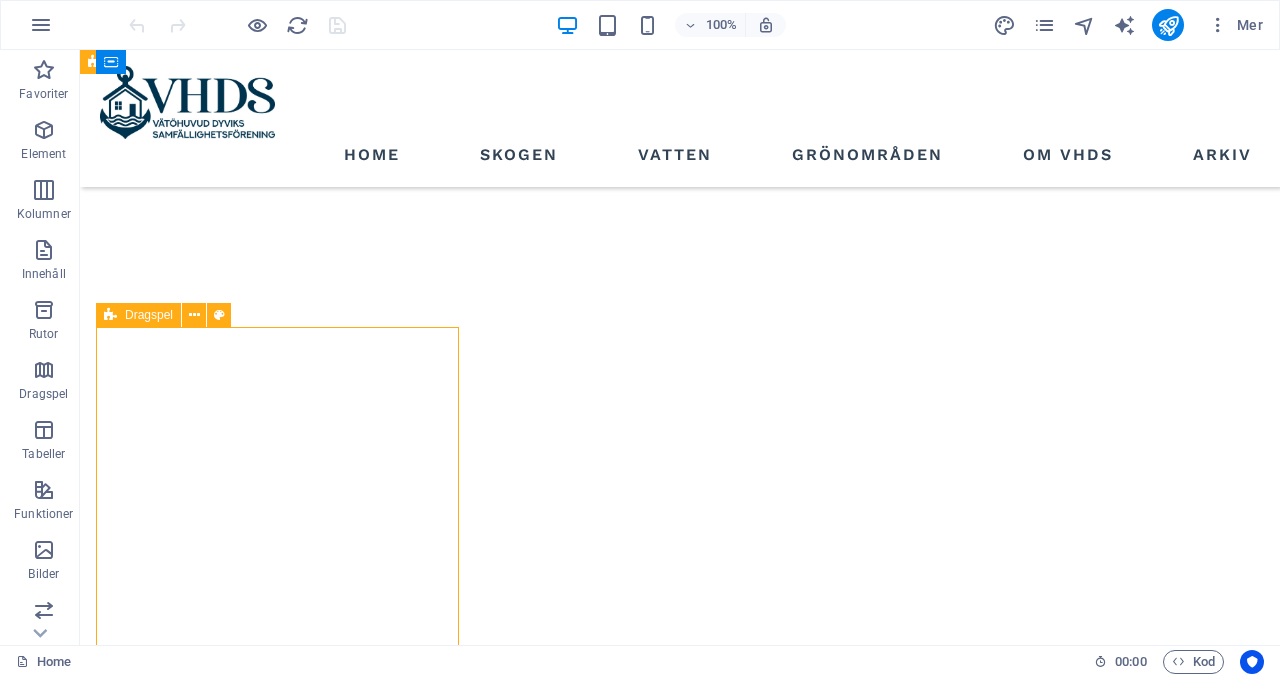click on "Dragspel" at bounding box center [149, 315] 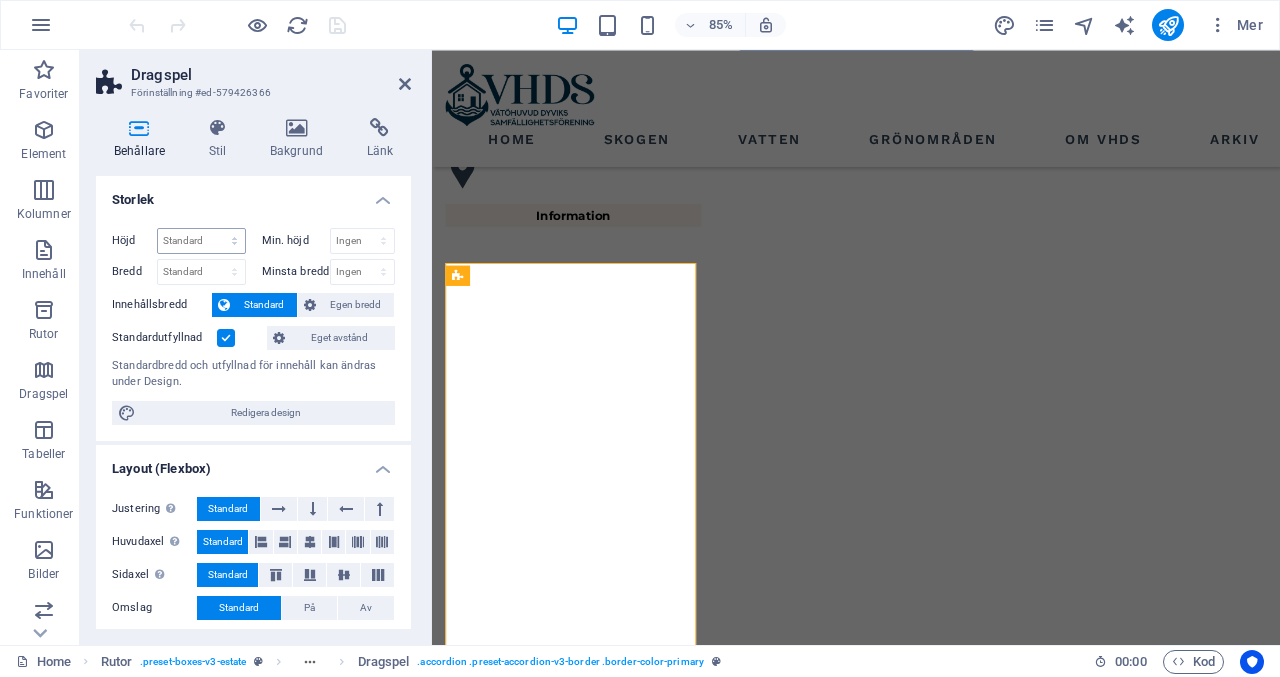 scroll, scrollTop: 1258, scrollLeft: 0, axis: vertical 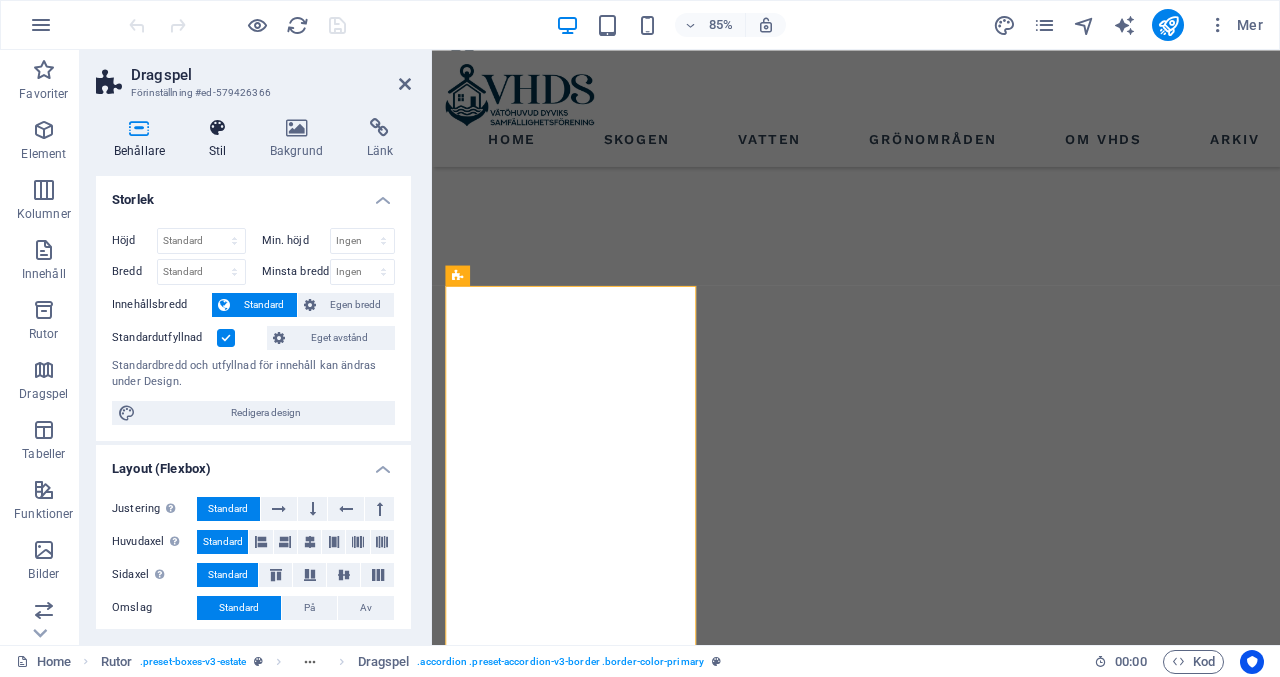 click on "Stil" at bounding box center (221, 139) 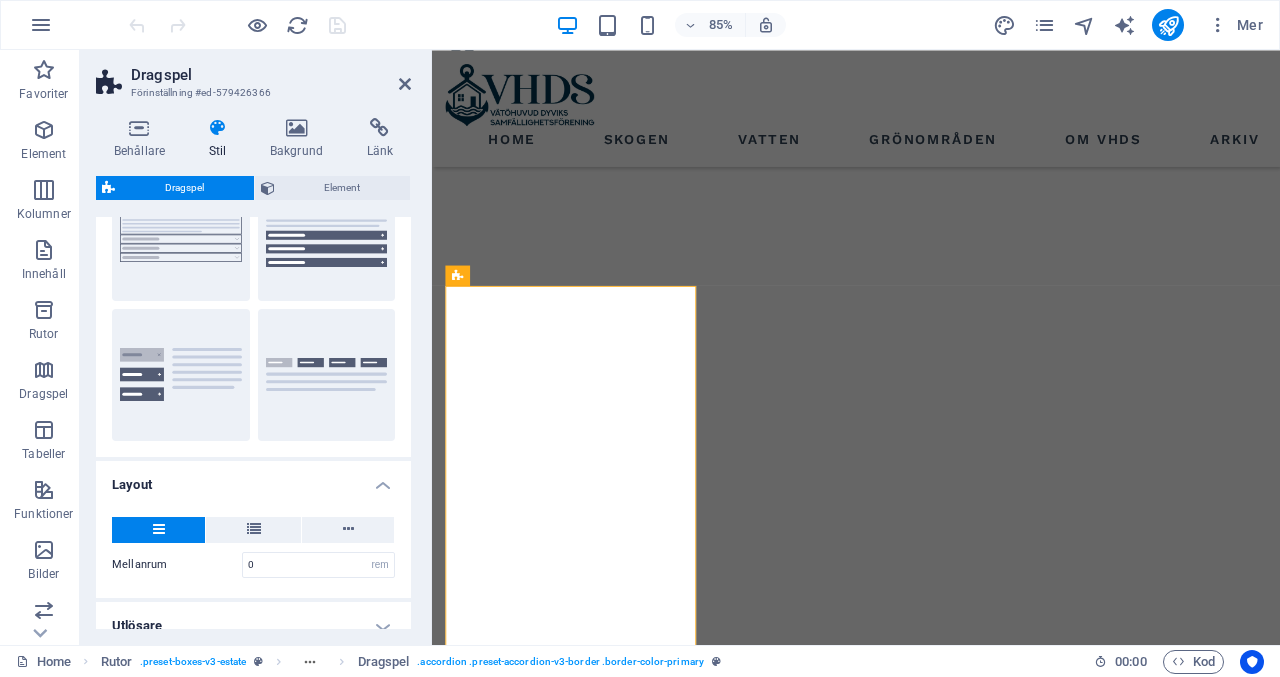 scroll, scrollTop: 250, scrollLeft: 0, axis: vertical 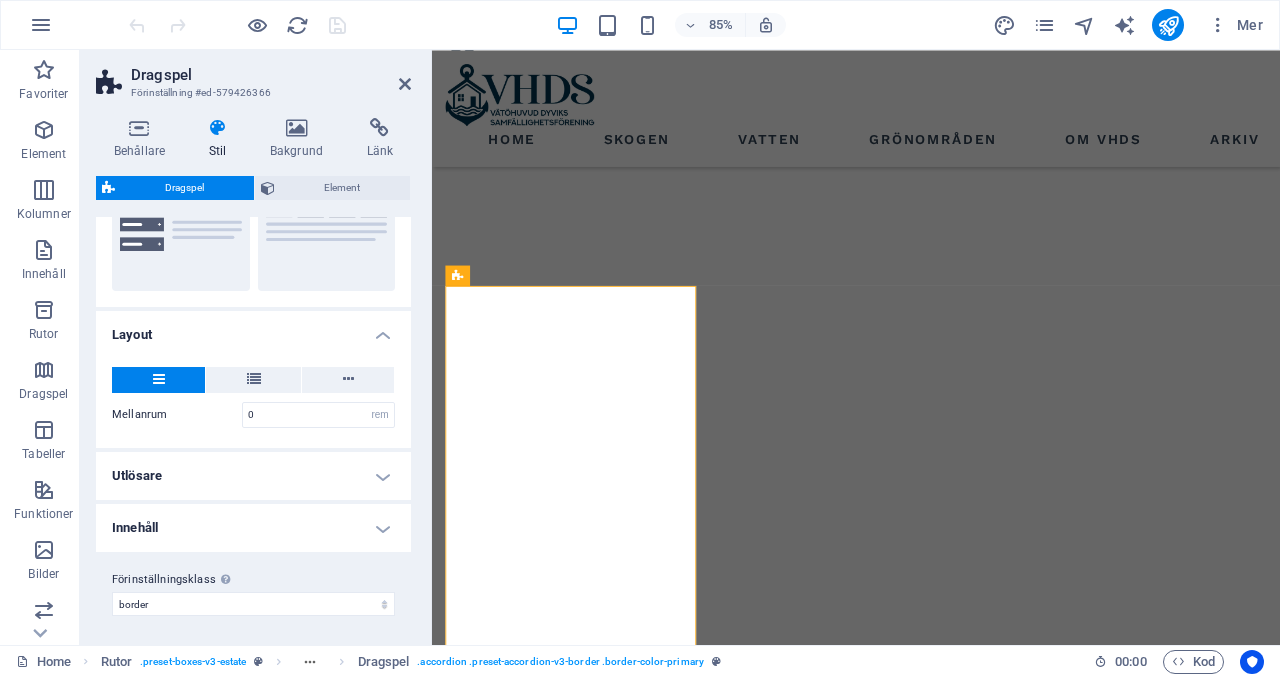 click on "Utlösare" at bounding box center [253, 476] 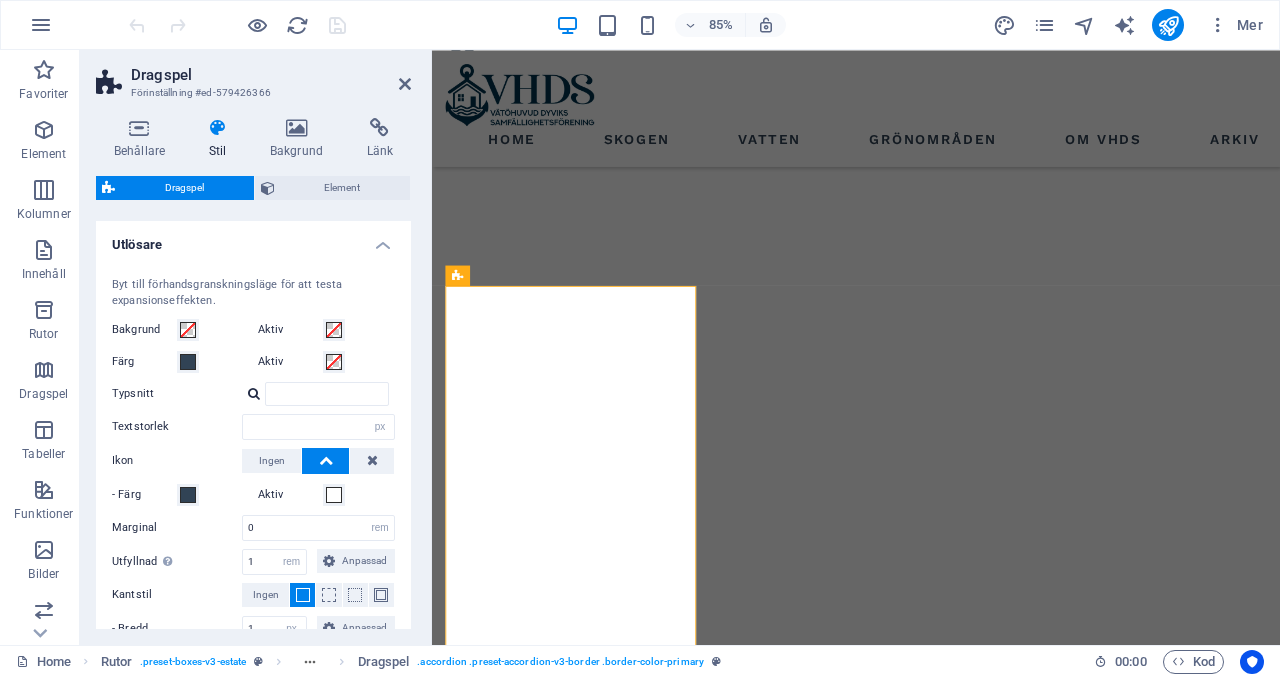 scroll, scrollTop: 480, scrollLeft: 0, axis: vertical 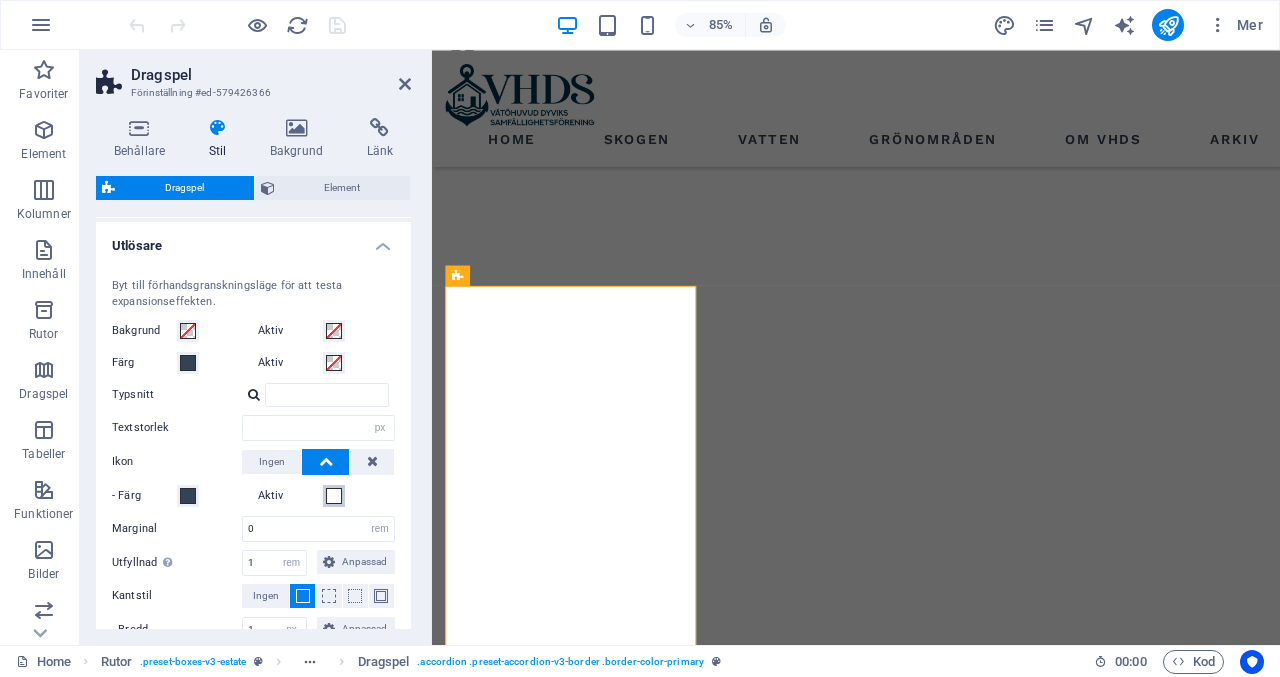 click on "Aktiv" at bounding box center (334, 496) 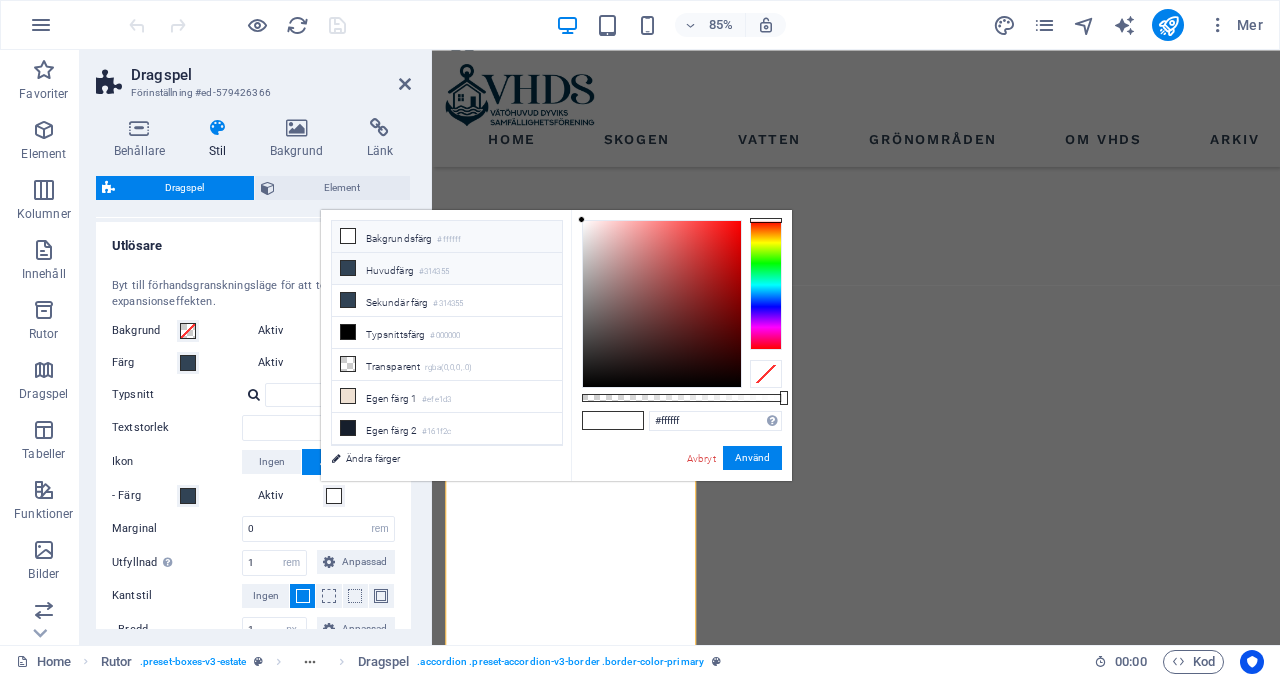 click on "Huvudfärg
#314355" at bounding box center [447, 269] 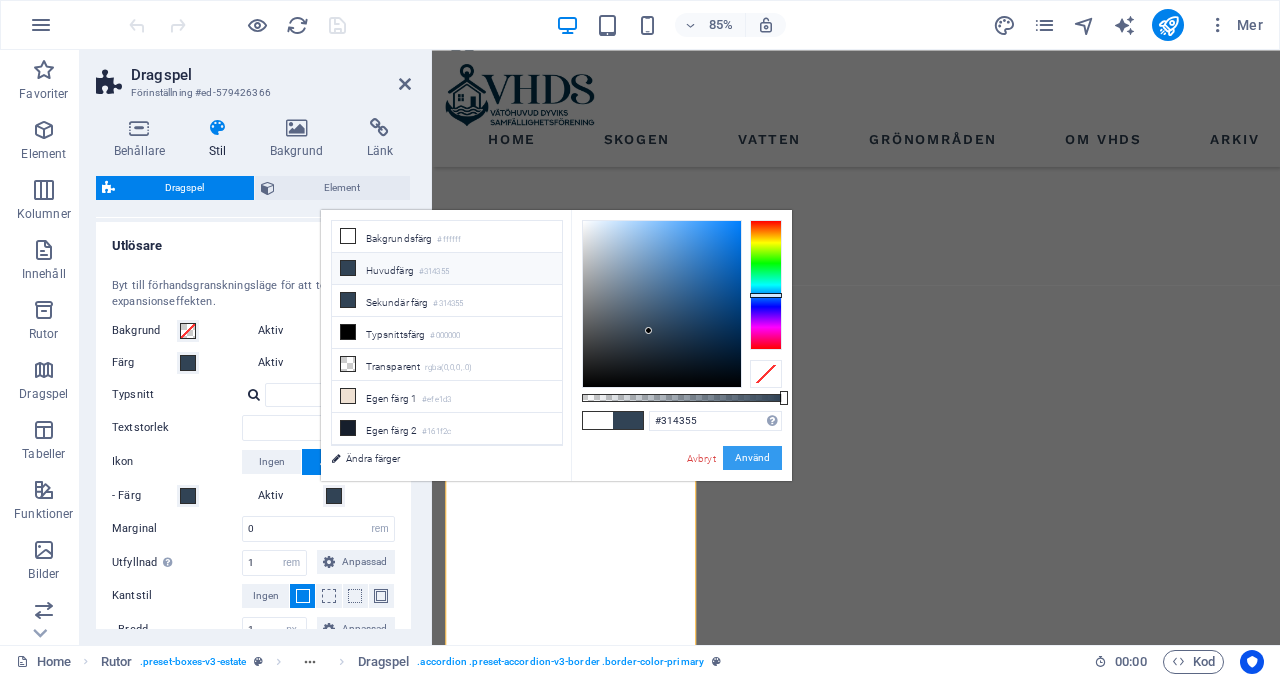 click on "Använd" at bounding box center (752, 458) 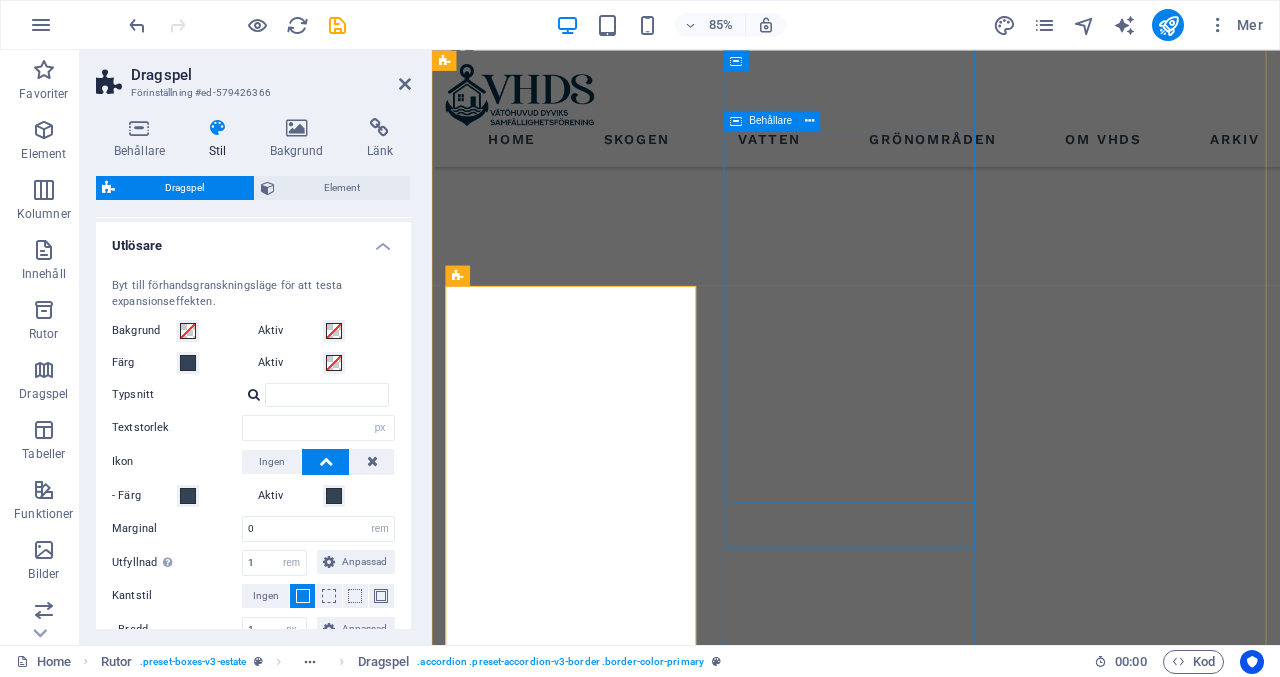 type 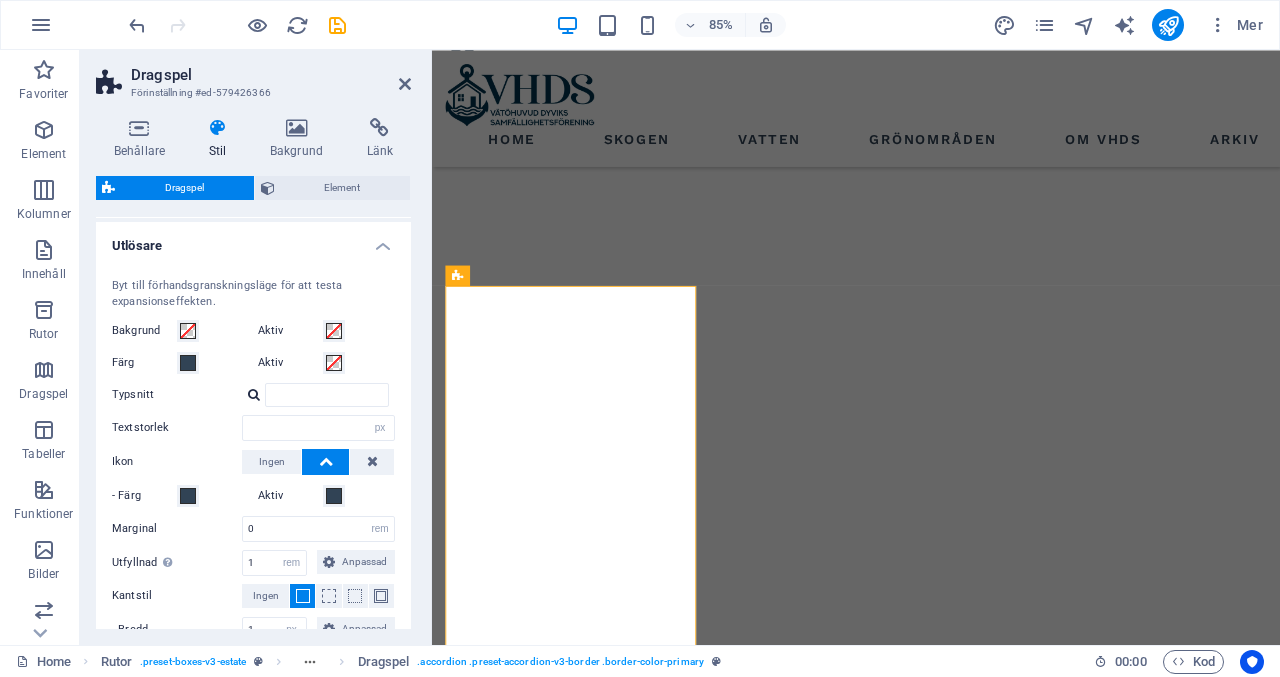 click on "Dragspel Förinställning #ed-579426366
Behållare Stil Bakgrund Länk Storlek Höjd Standard px rem % vh vw Min. höjd Ingen px rem % vh vw Bredd Standard px rem % em vh vw Minsta bredd Ingen px rem % vh vw Innehållsbredd Standard Egen bredd Bredd Standard px rem % em vh vw Minsta bredd Ingen px rem % vh vw Standardutfyllnad Eget avstånd Standardbredd och utfyllnad för innehåll kan ändras under Design. Redigera design Layout (Flexbox) Justering Bestämmer flex-riktningen. Standard Huvudaxel Definiera hur element ska placeras längs huvudaxeln inuti denna behållare (marginaljustera innehåll). Standard Sidaxel Kontrollera den vertikala riktningen hos elementet inuti behållaren (justera objekt). Standard Omslag Standard På Av Fyll Kontrollerar avstånden och riktningen för elementet på y-axeln över flera linjer (justera innehåll). Standard Tillgänglighet ARIA hjälper hjälpmedelstekniker (som skärmläsare) att förstå webbelementens roll, tillstånd och beteenden Roll Ingen Bok" at bounding box center [256, 347] 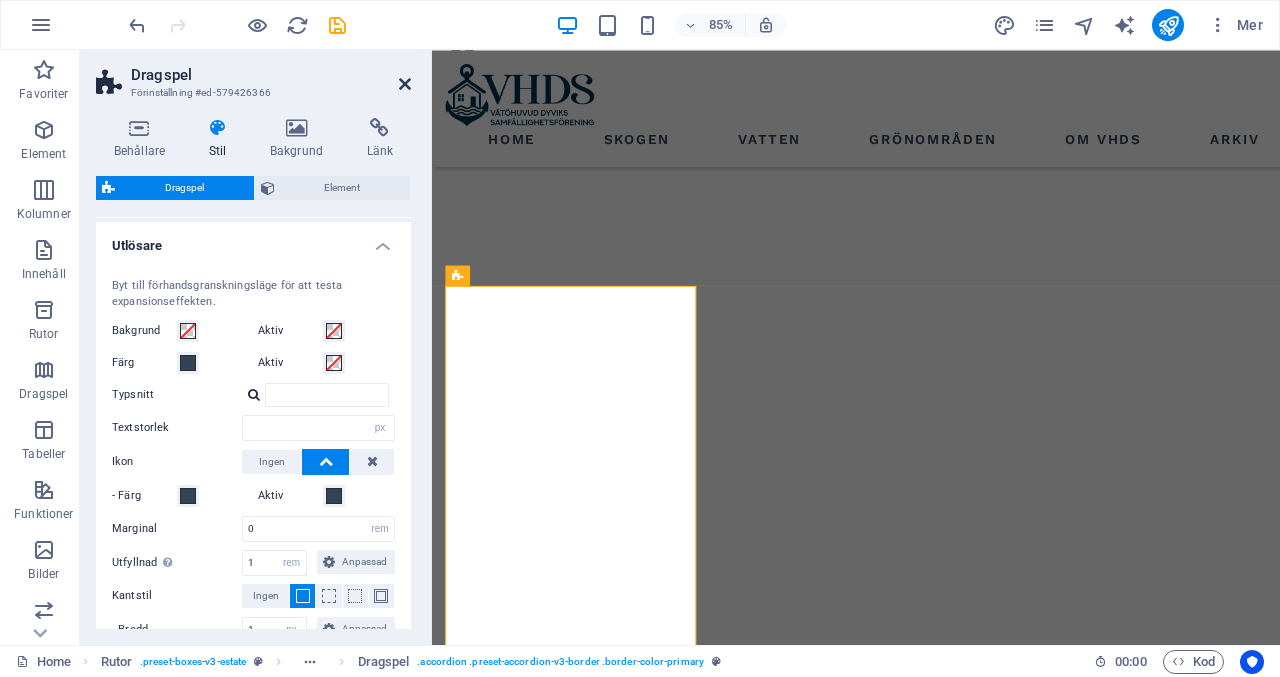 click at bounding box center [405, 84] 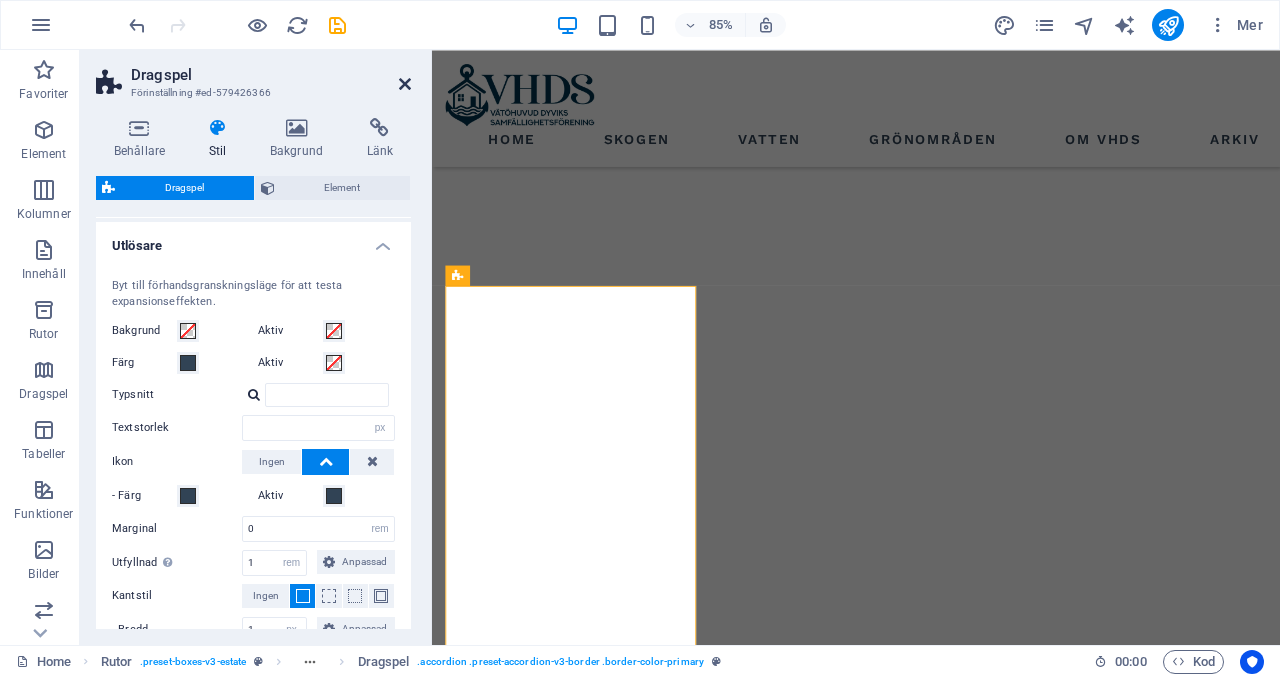 scroll, scrollTop: 1126, scrollLeft: 0, axis: vertical 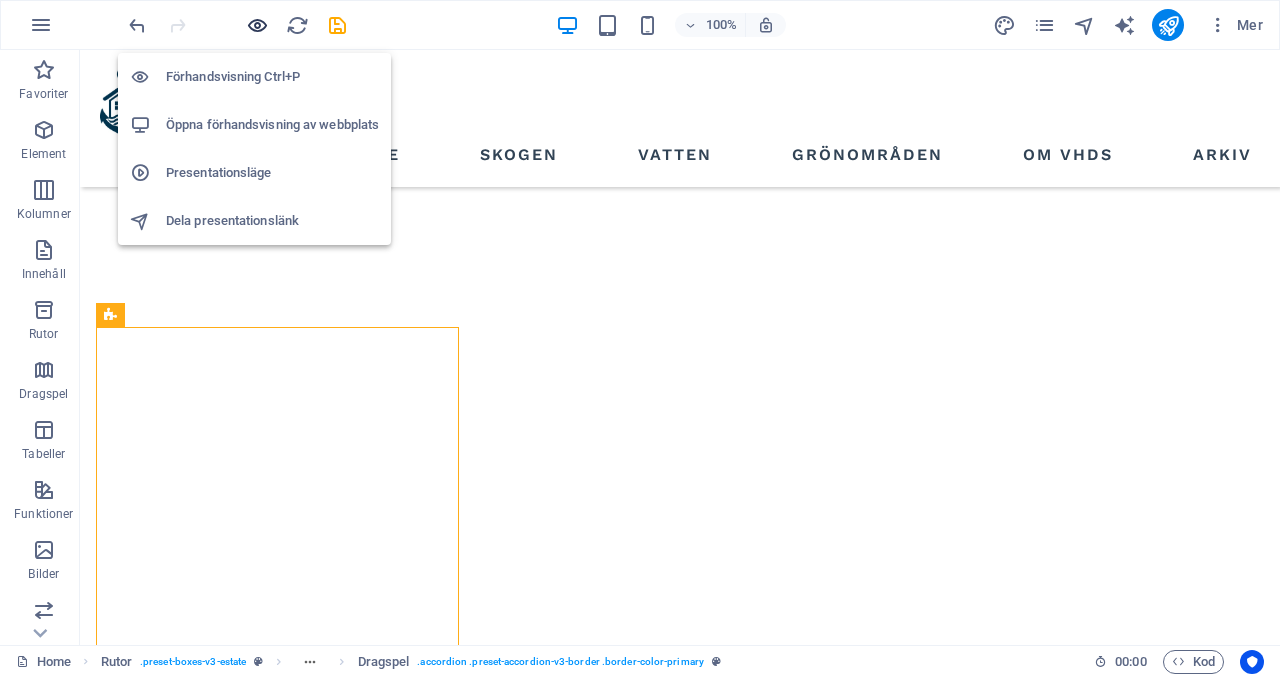 click at bounding box center (257, 25) 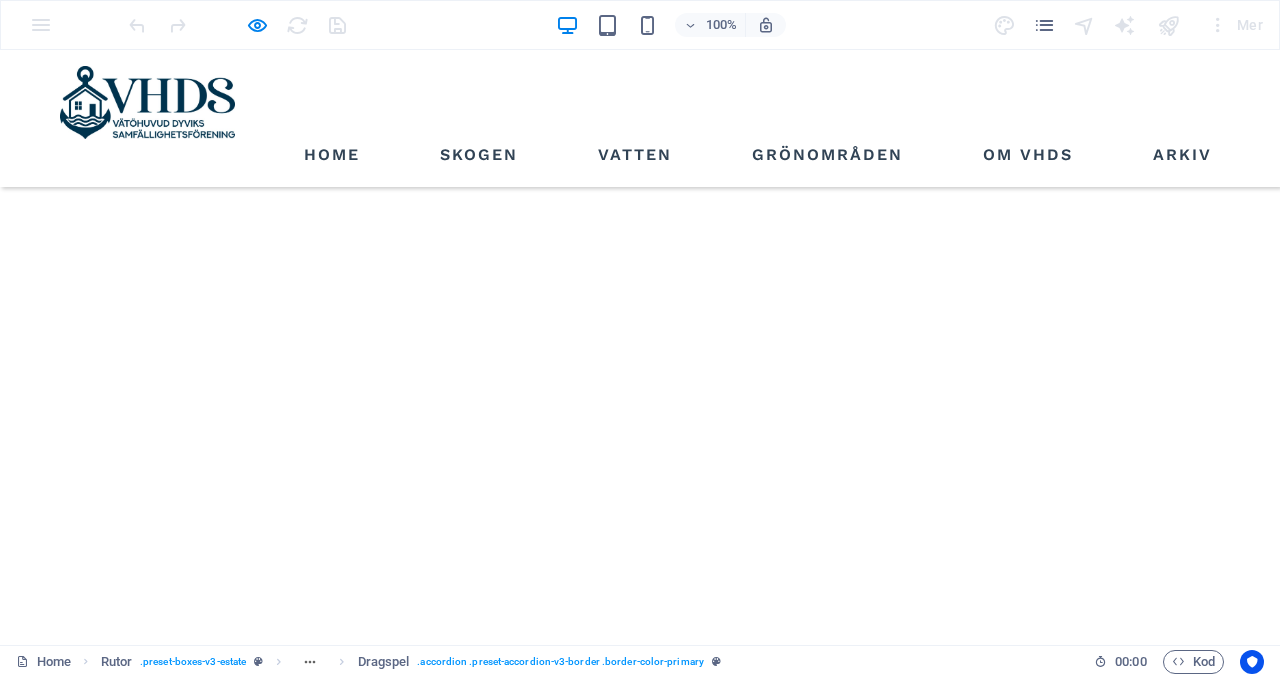 click on "Grönområden" at bounding box center [827, 155] 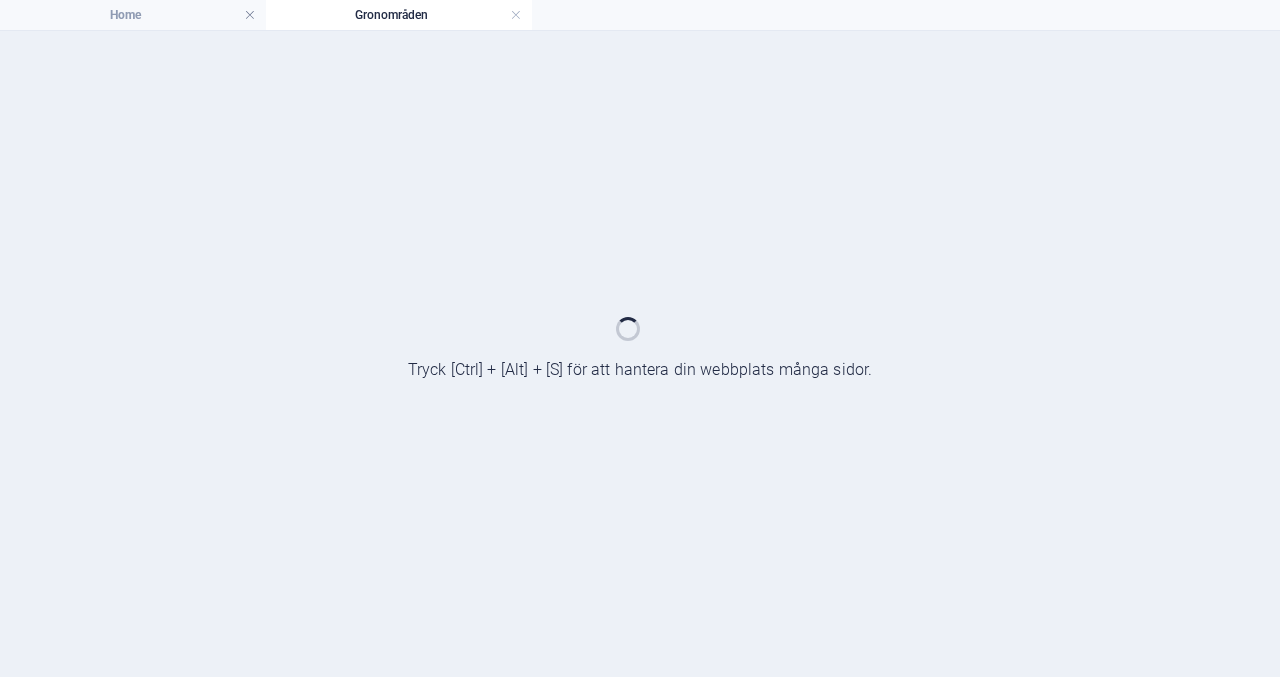 scroll, scrollTop: 0, scrollLeft: 0, axis: both 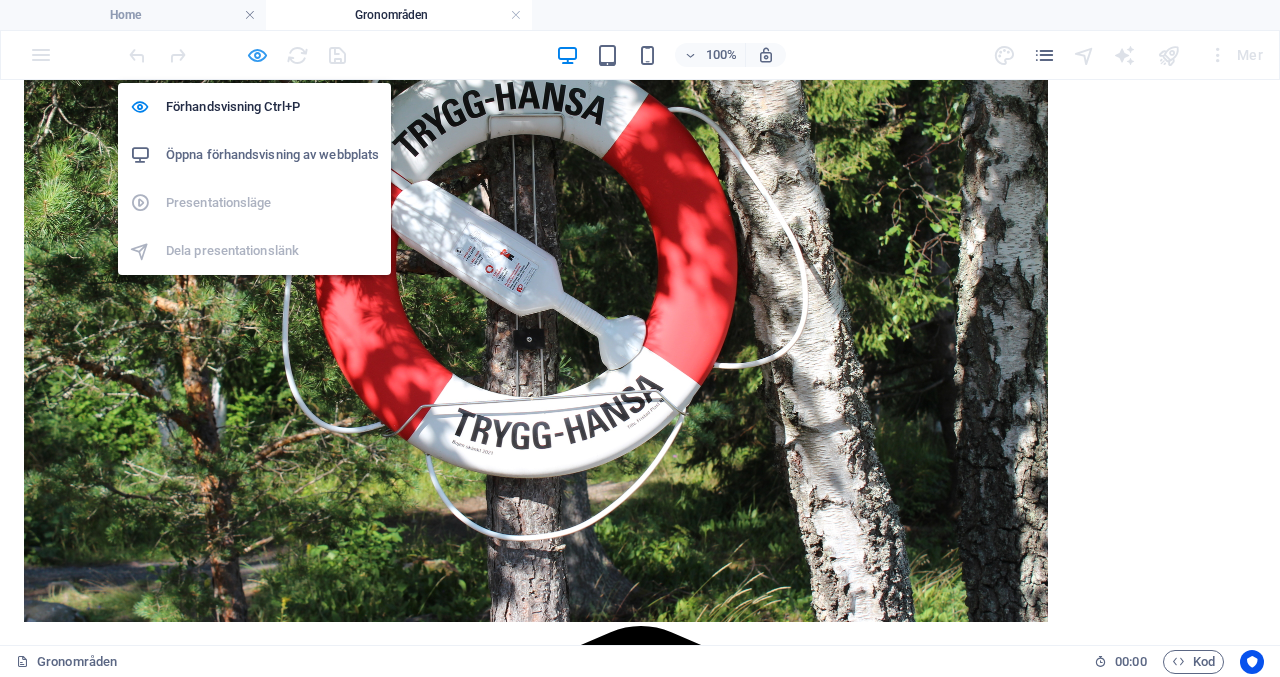 click at bounding box center [257, 55] 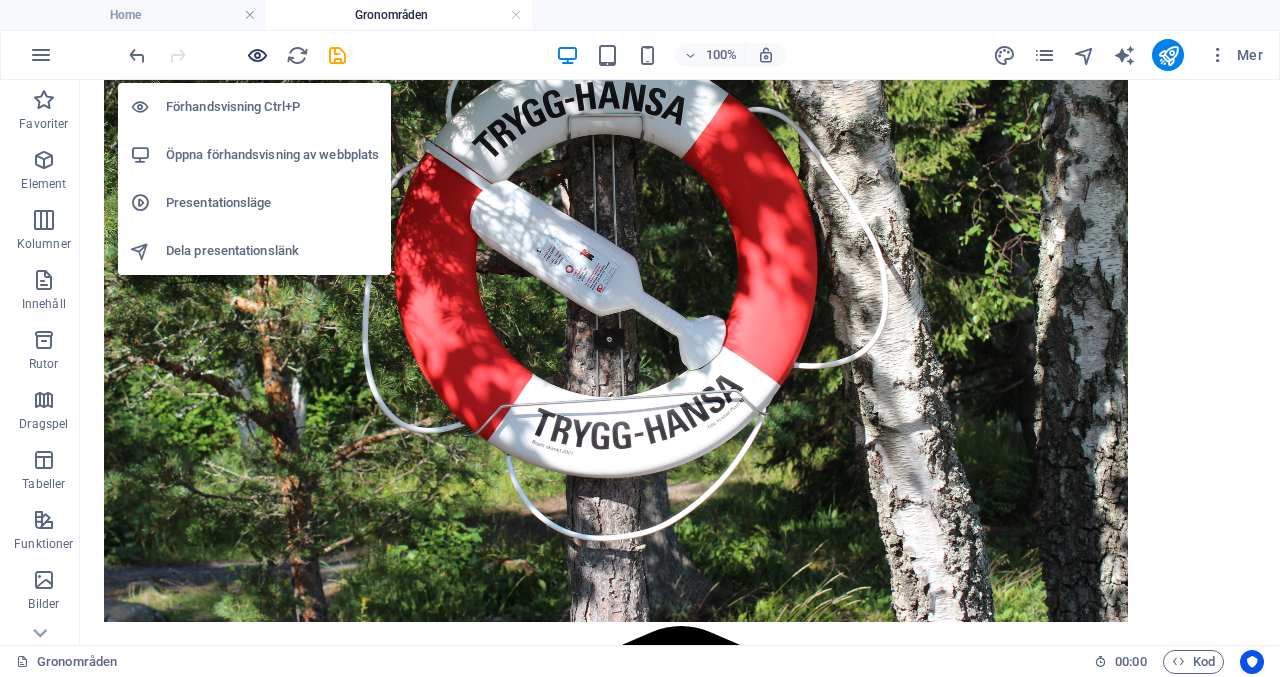 click at bounding box center (257, 55) 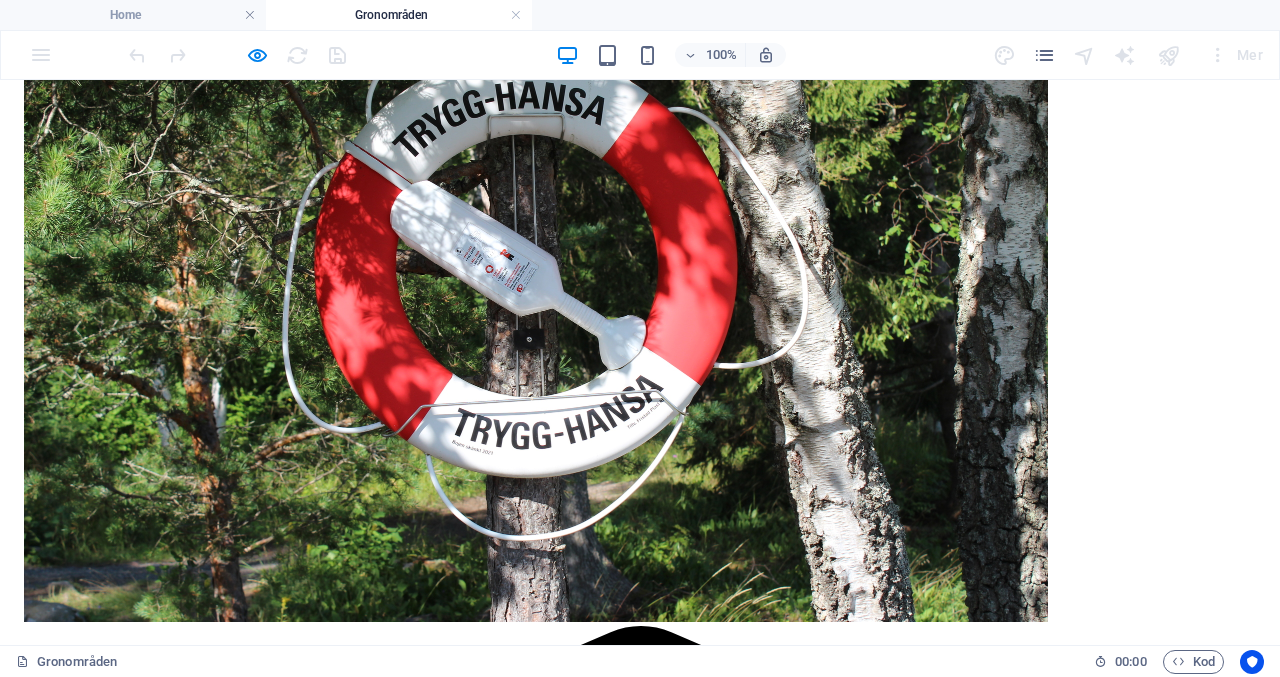 click on "Vatten" at bounding box center (68, -366) 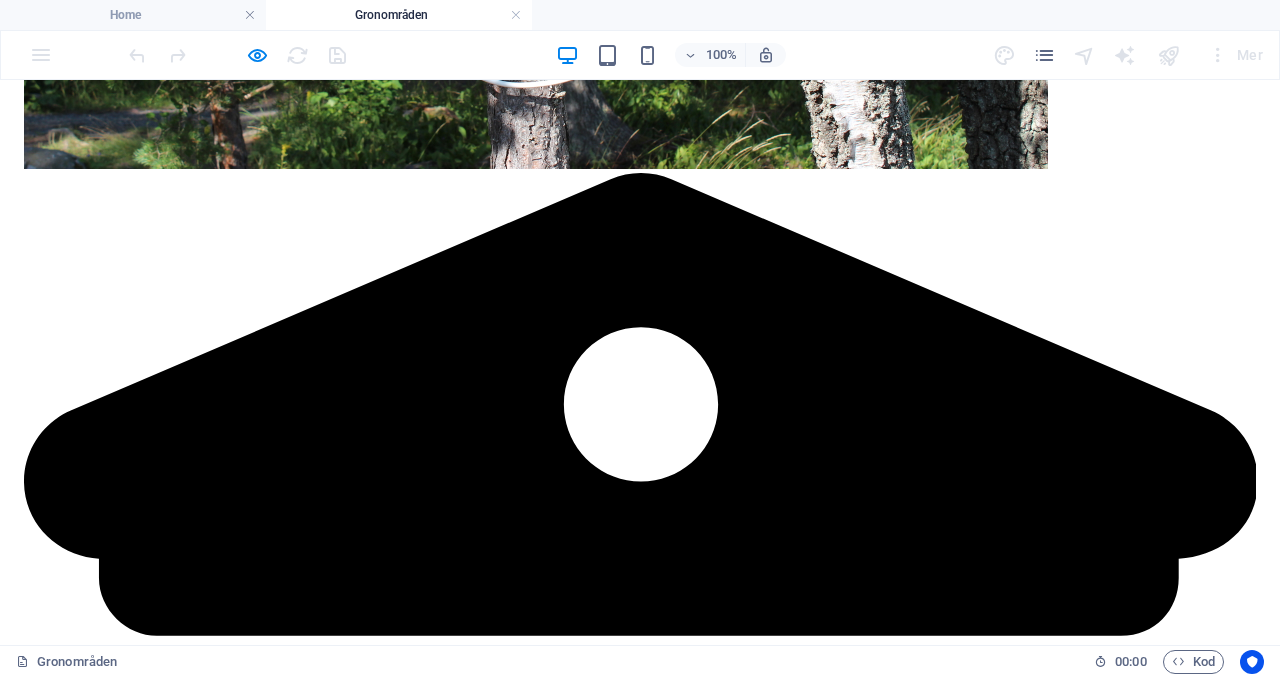 scroll, scrollTop: 0, scrollLeft: 0, axis: both 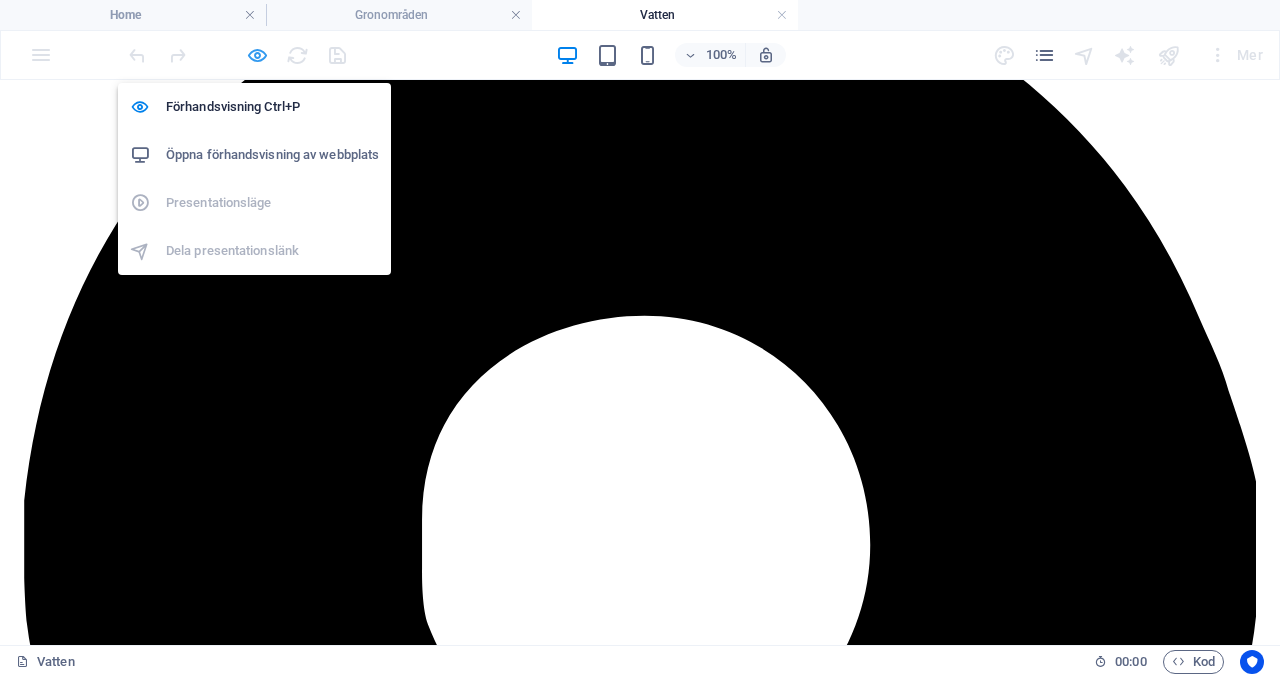 click at bounding box center [257, 55] 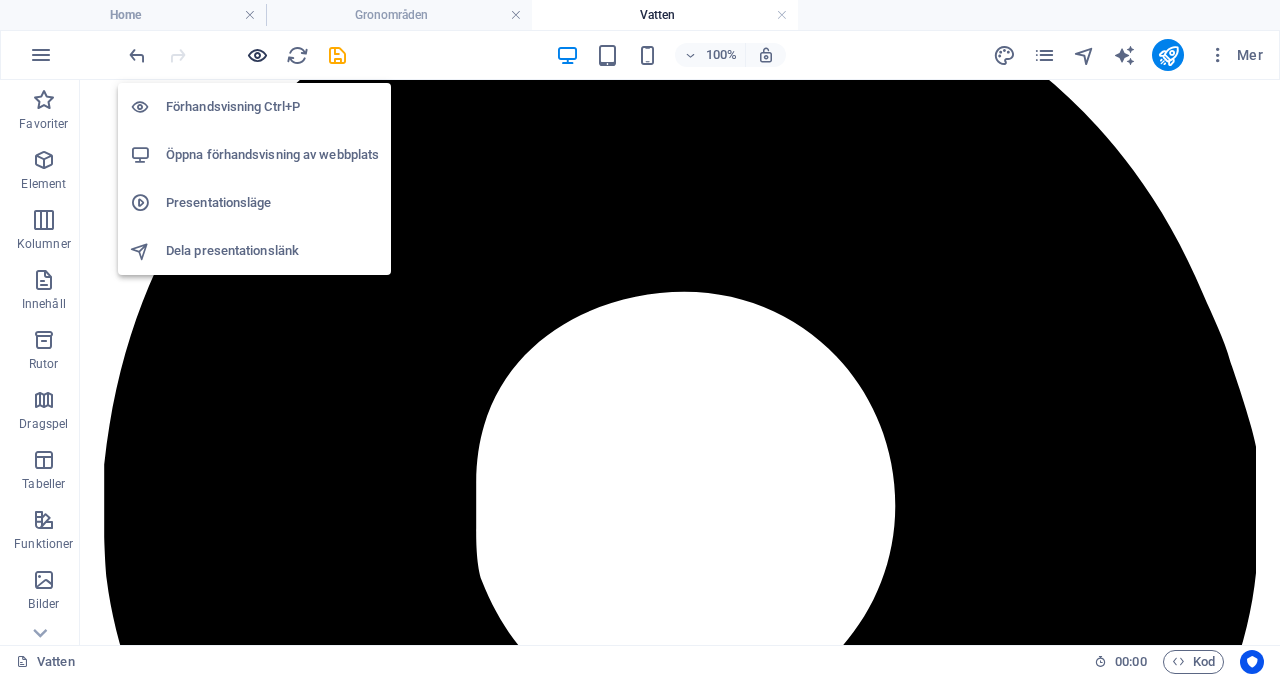 scroll, scrollTop: 1186, scrollLeft: 0, axis: vertical 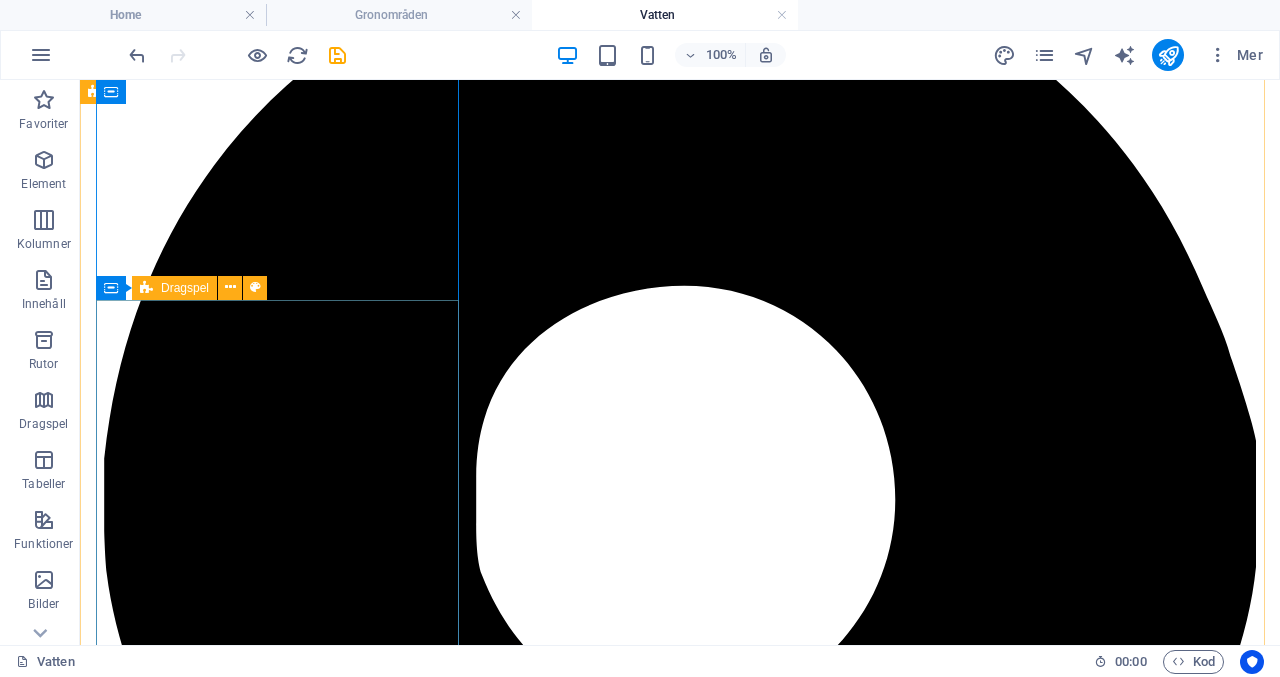 click on "Dragspel" at bounding box center [185, 288] 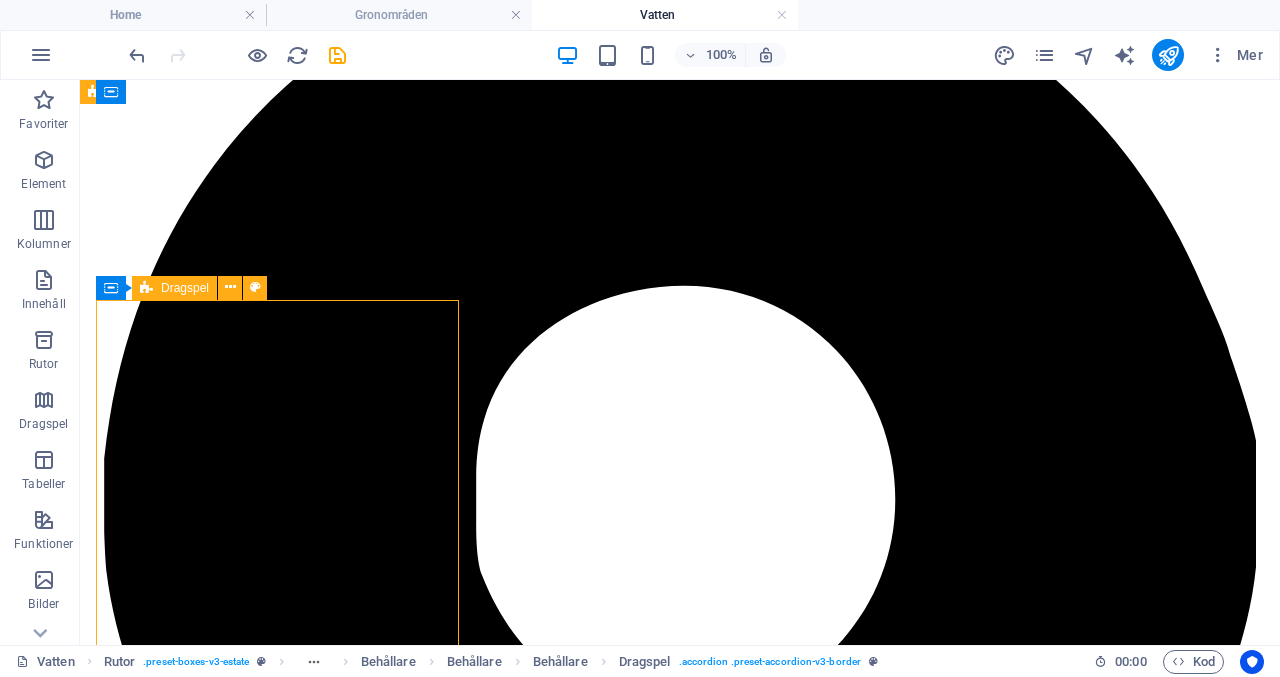 click on "Dragspel" at bounding box center (185, 288) 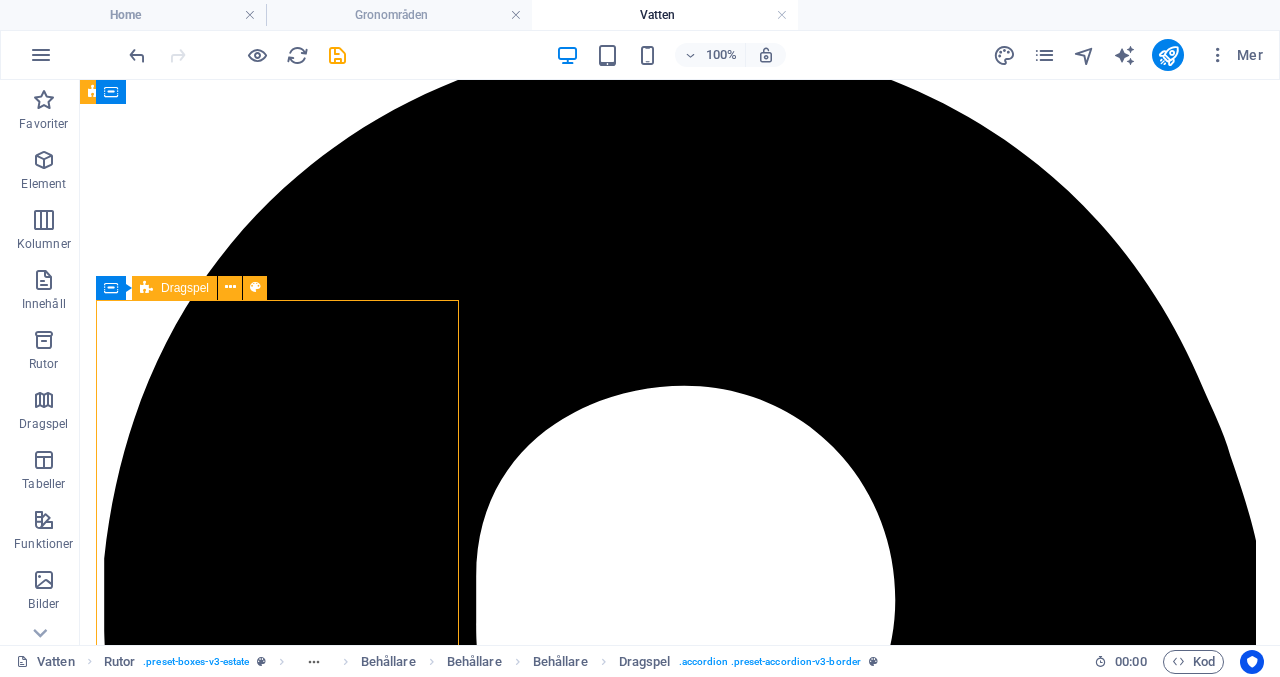 select on "rem" 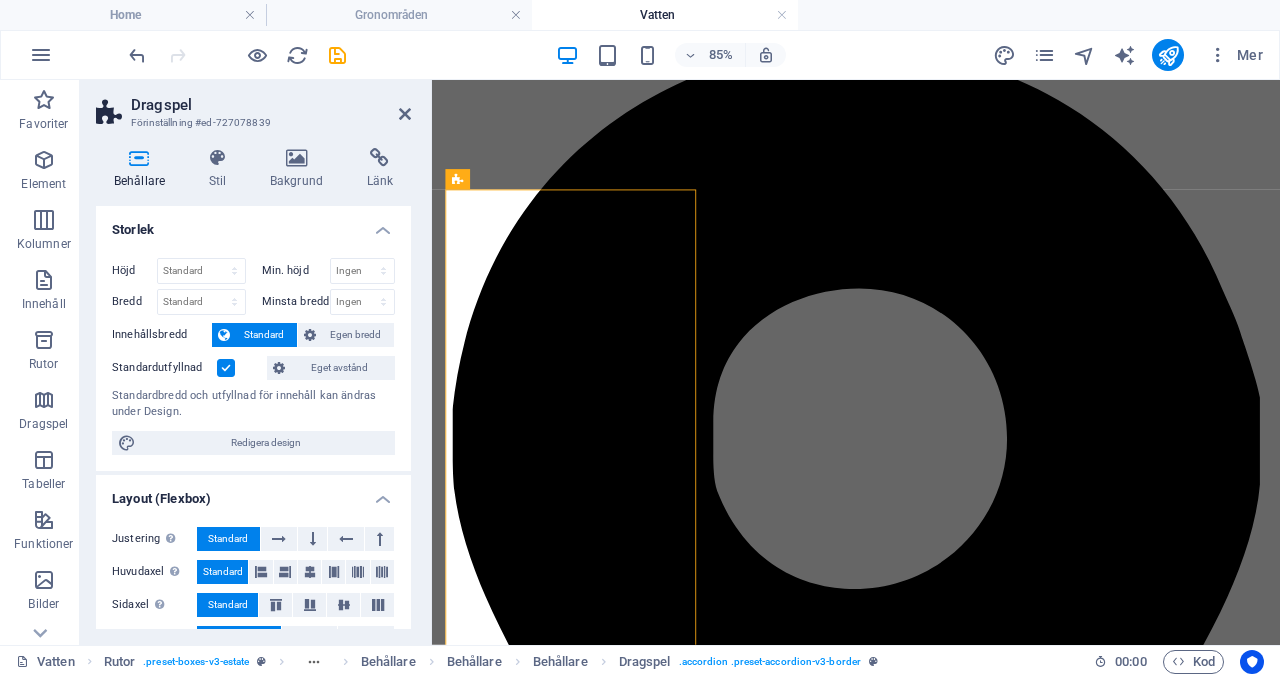 scroll, scrollTop: 1334, scrollLeft: 0, axis: vertical 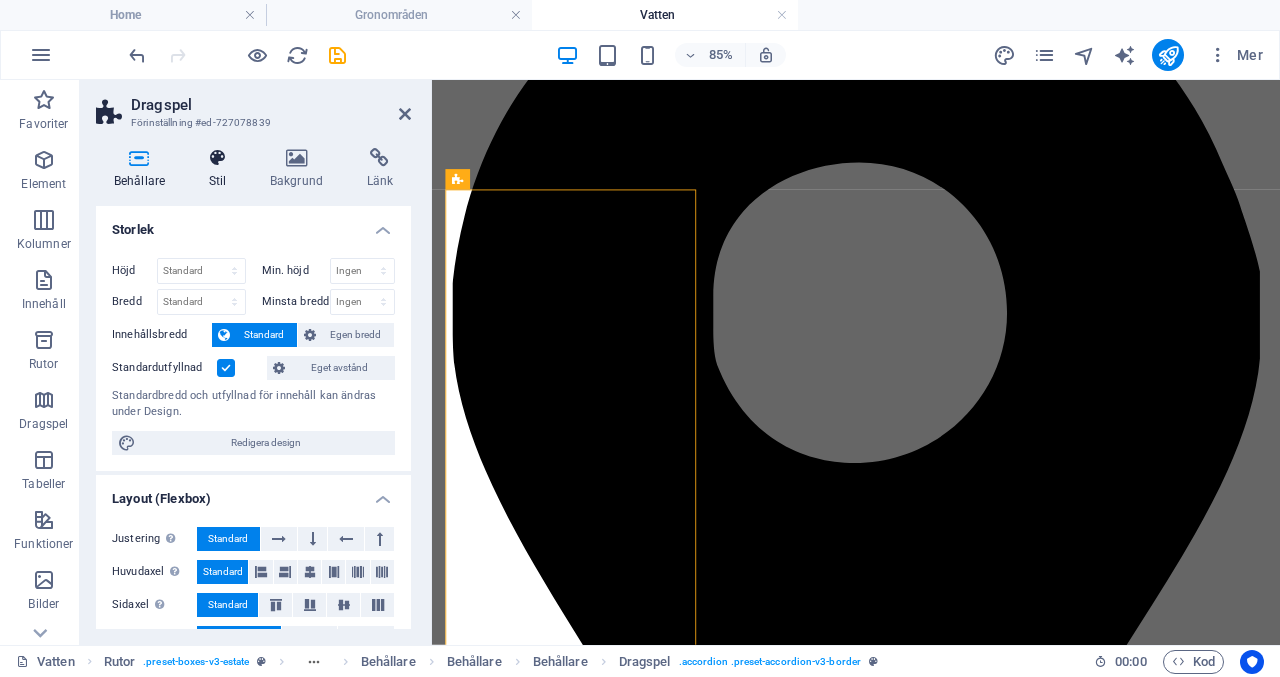 click at bounding box center (217, 158) 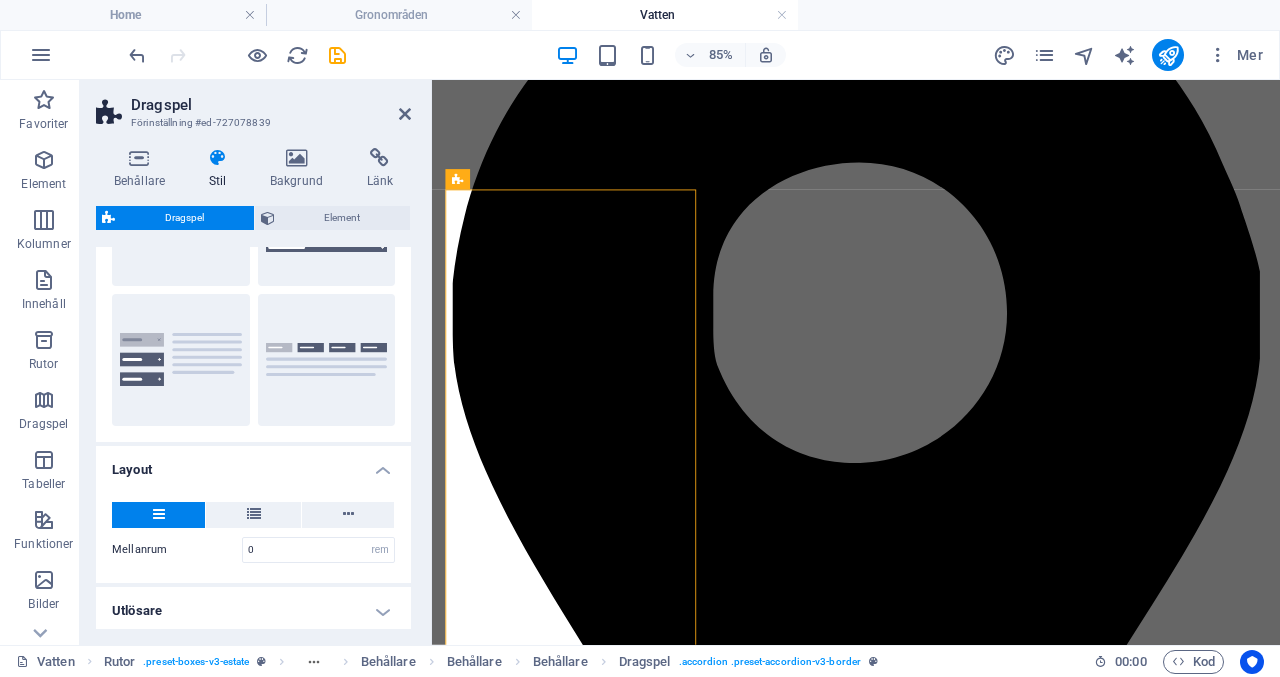 scroll, scrollTop: 280, scrollLeft: 0, axis: vertical 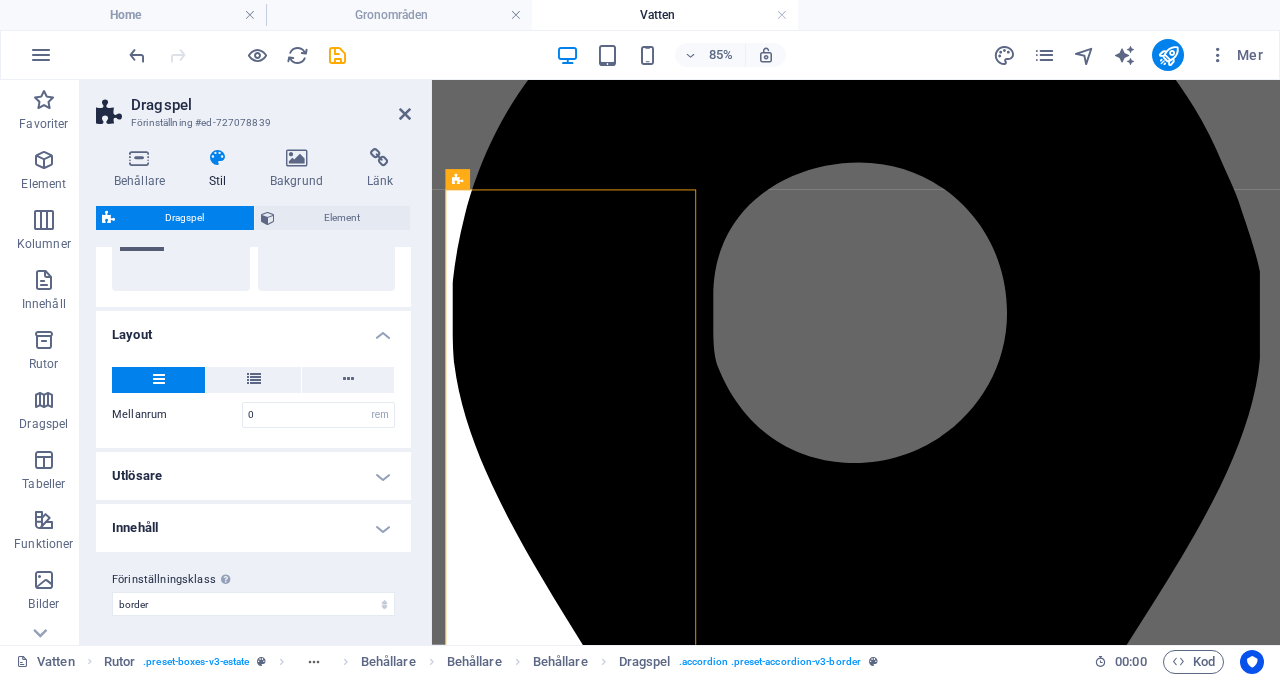 click on "Utlösare" at bounding box center (253, 476) 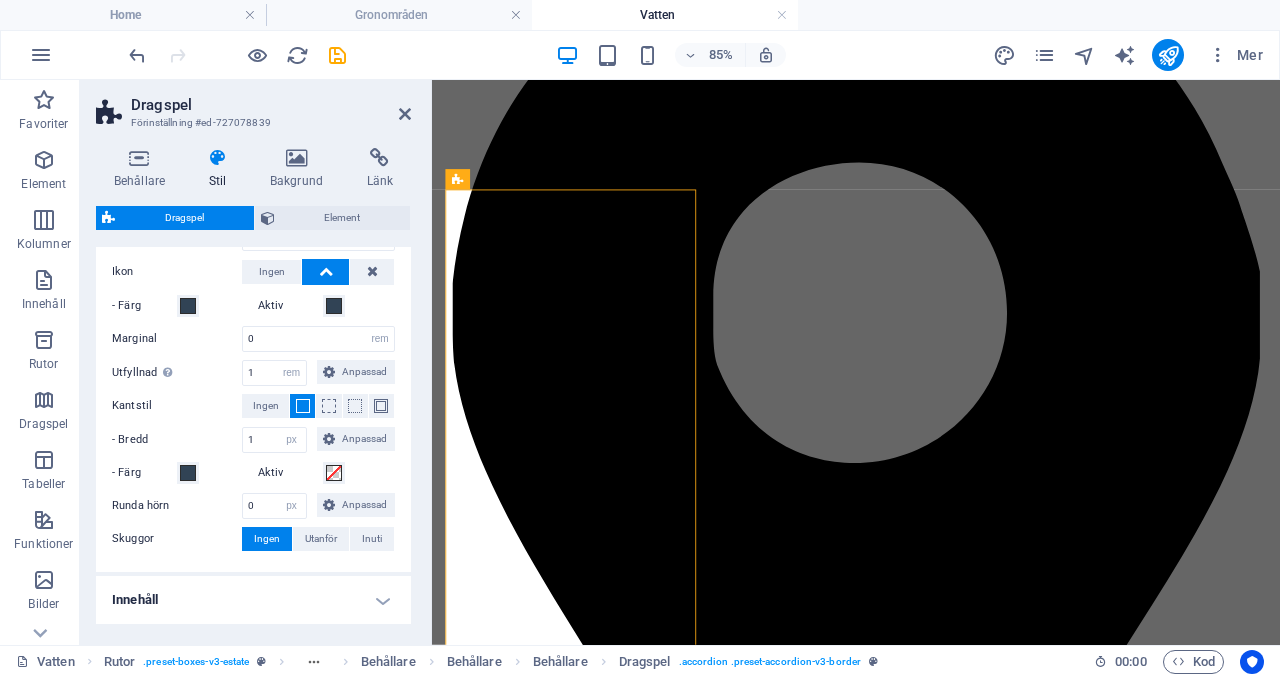 scroll, scrollTop: 700, scrollLeft: 0, axis: vertical 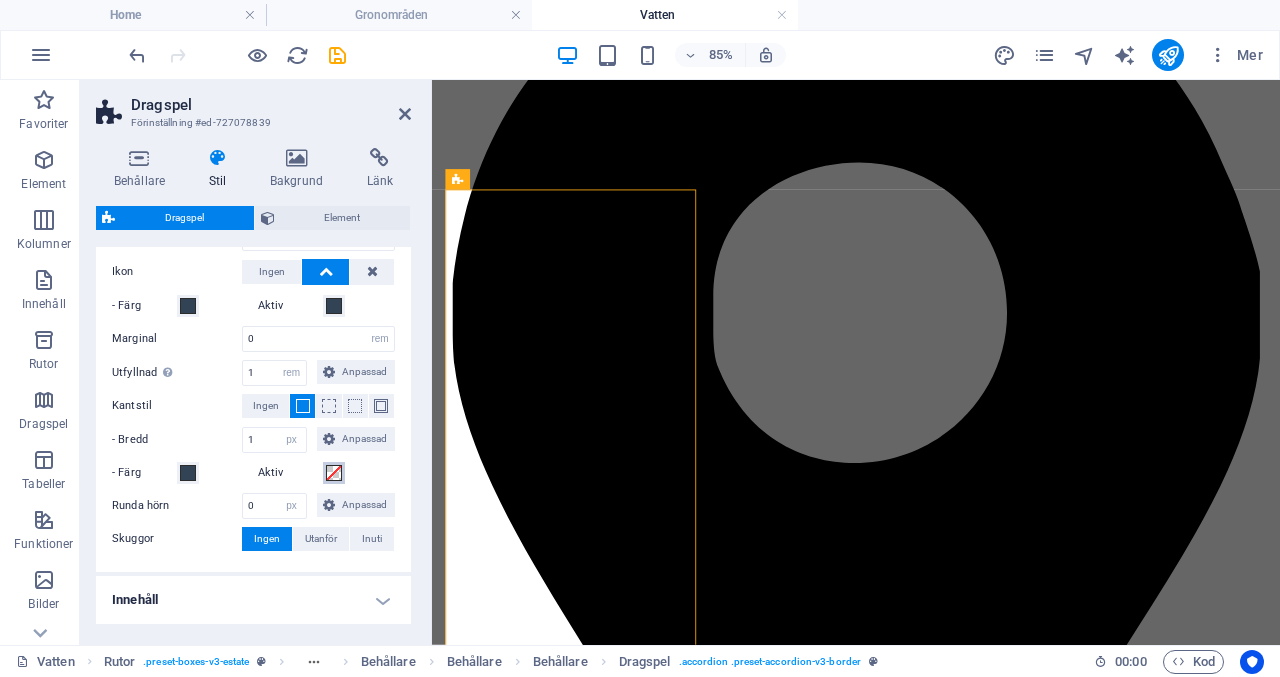 click at bounding box center [334, 473] 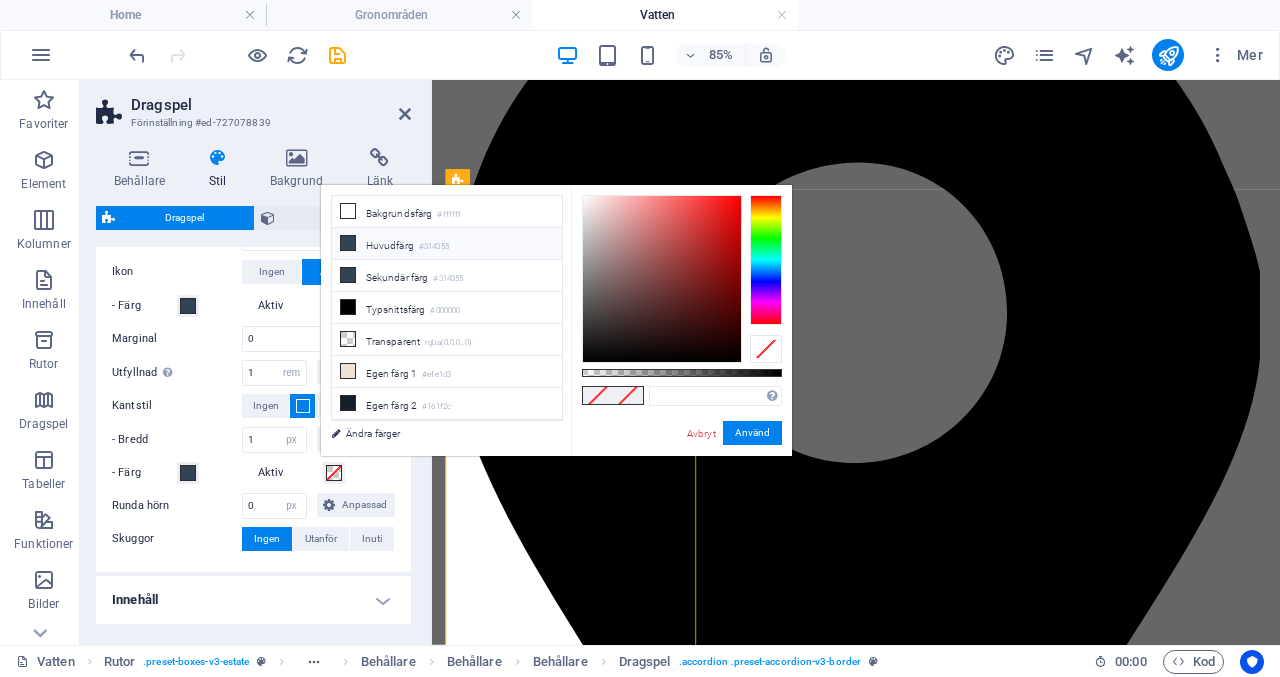 click on "Huvudfärg
#314355" at bounding box center (447, 244) 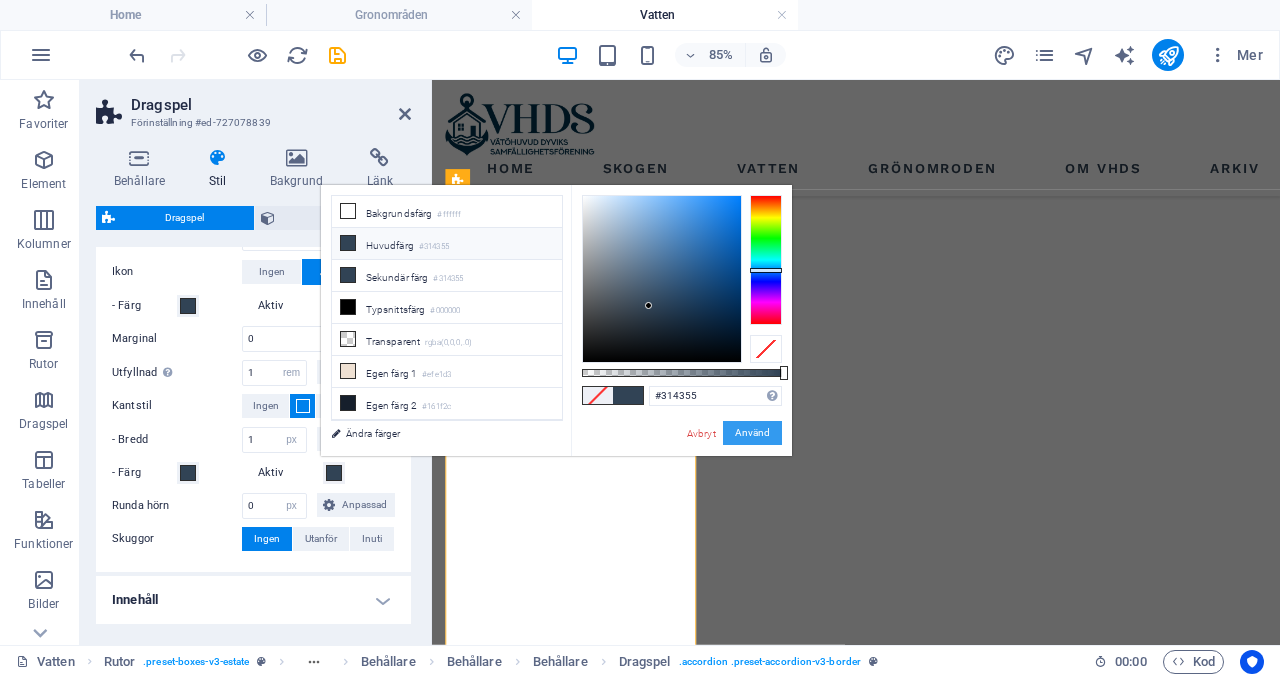 click on "Använd" at bounding box center [752, 433] 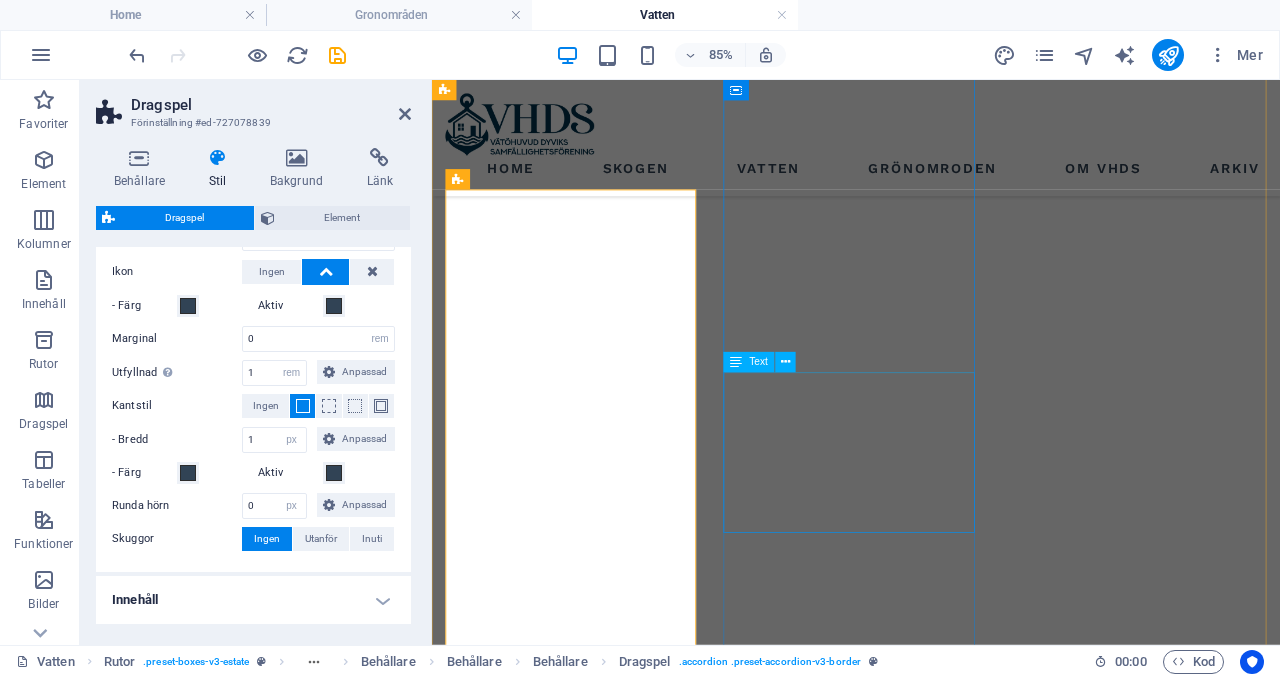 type 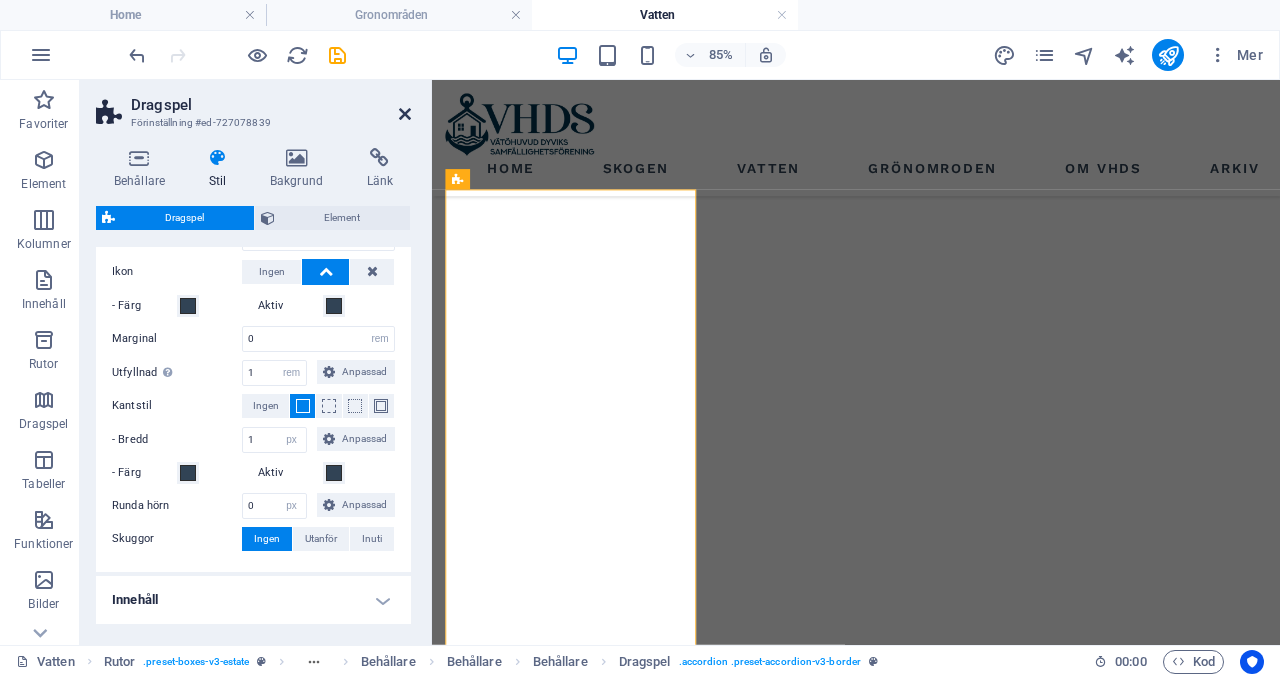 click at bounding box center [405, 114] 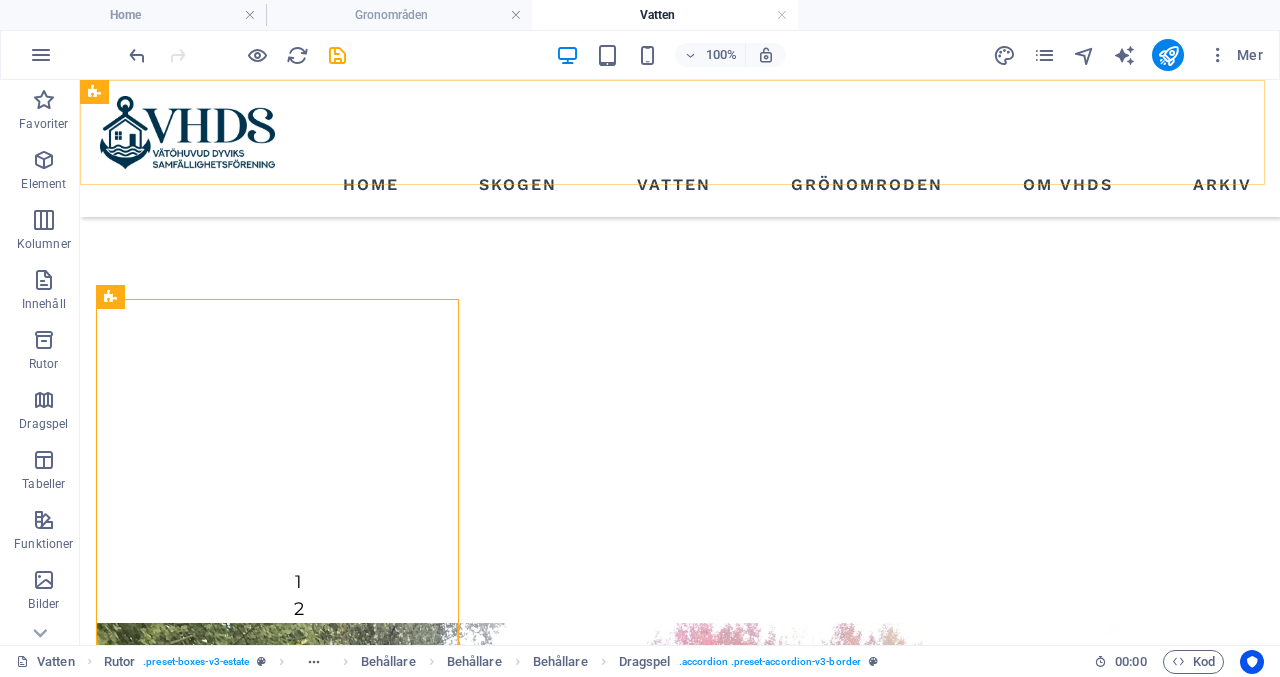 scroll, scrollTop: 1186, scrollLeft: 0, axis: vertical 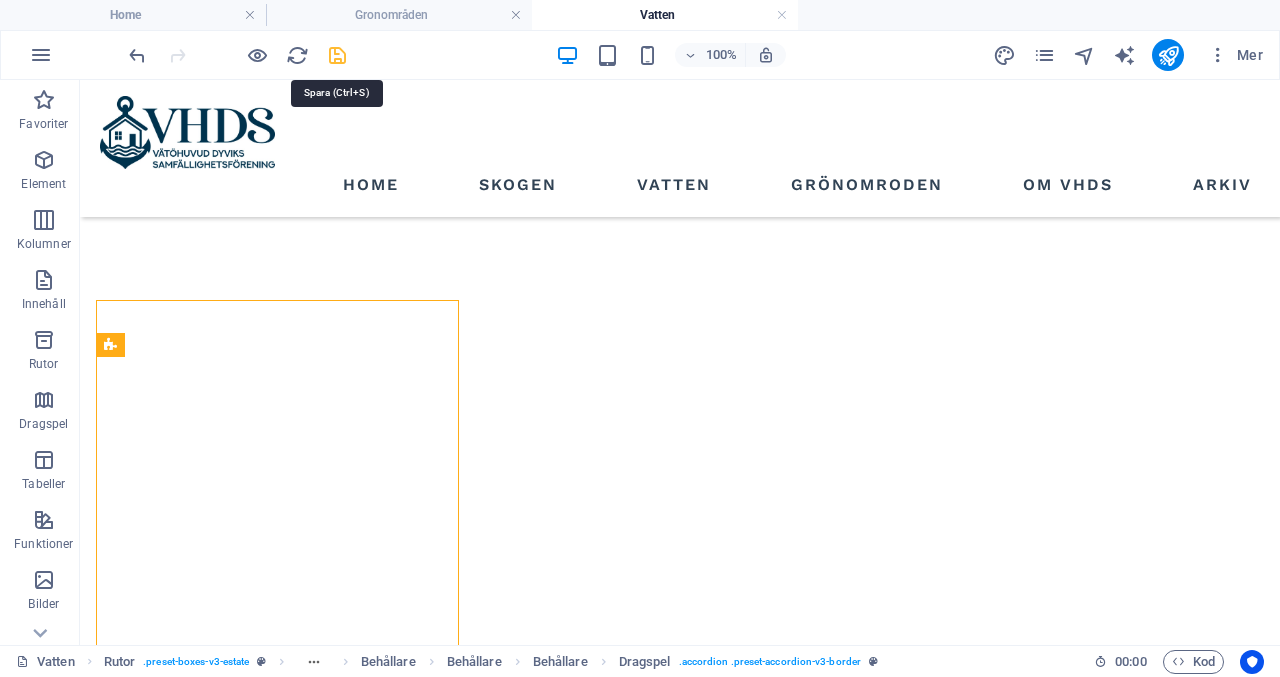 click at bounding box center [337, 55] 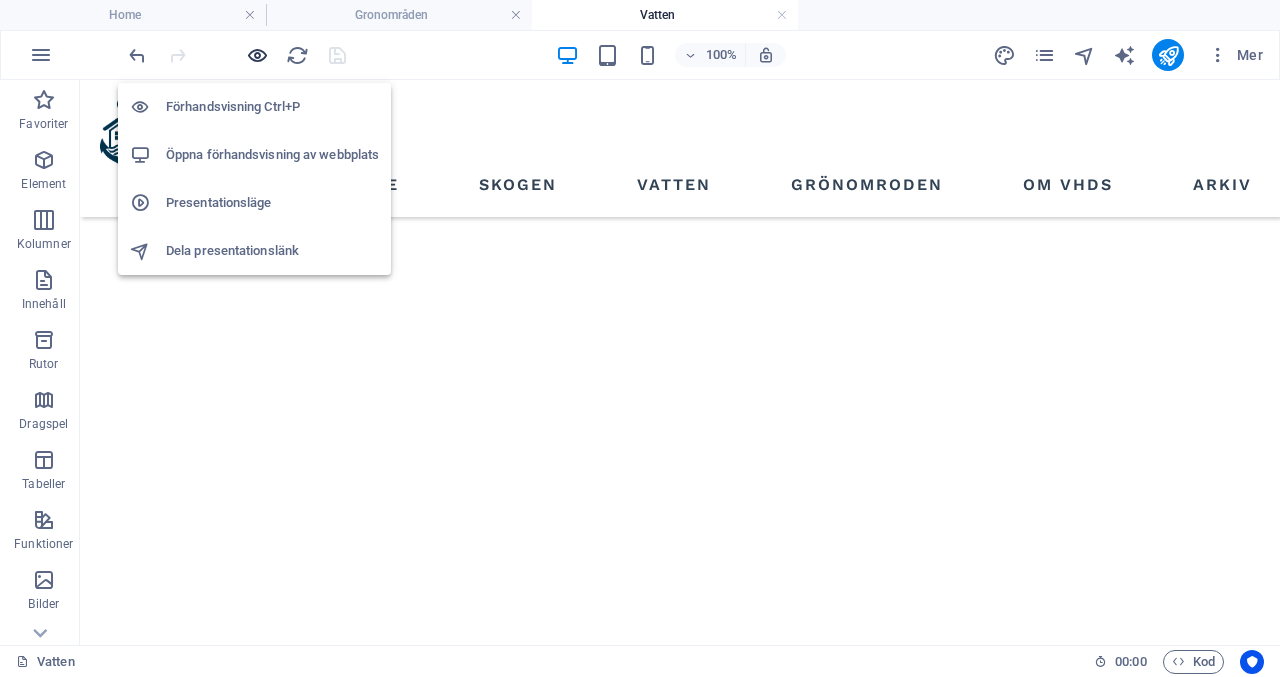 click at bounding box center (257, 55) 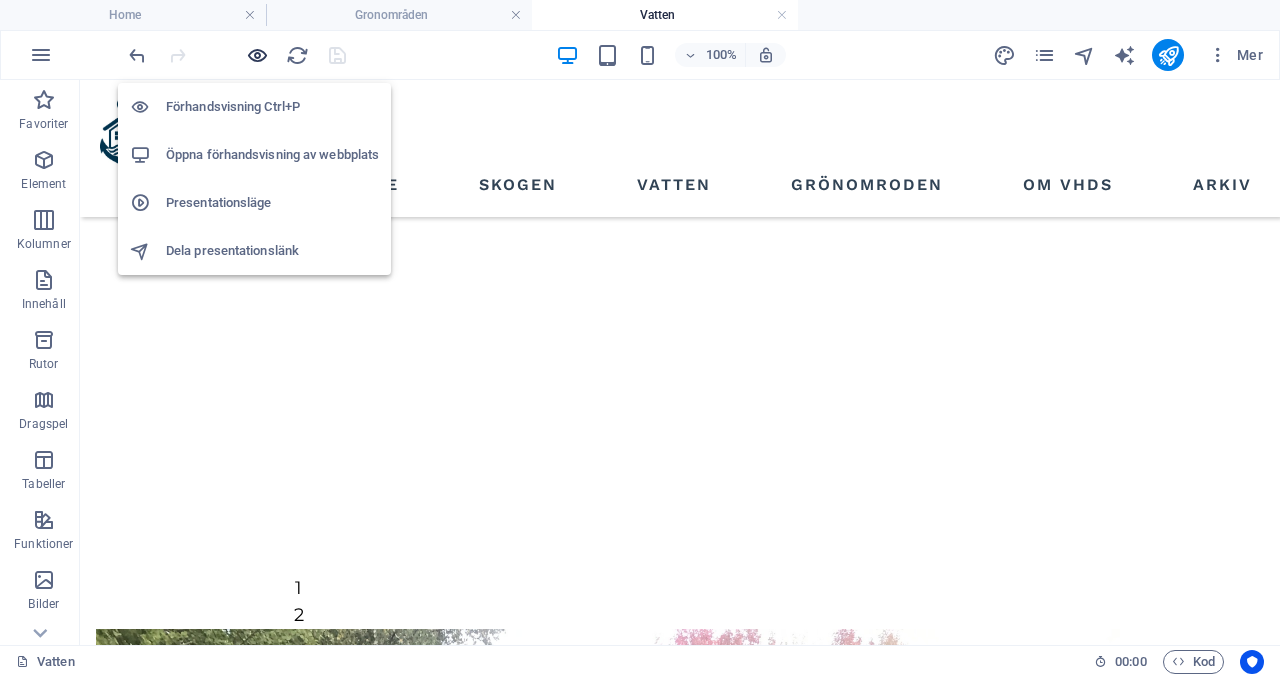 scroll, scrollTop: 1180, scrollLeft: 0, axis: vertical 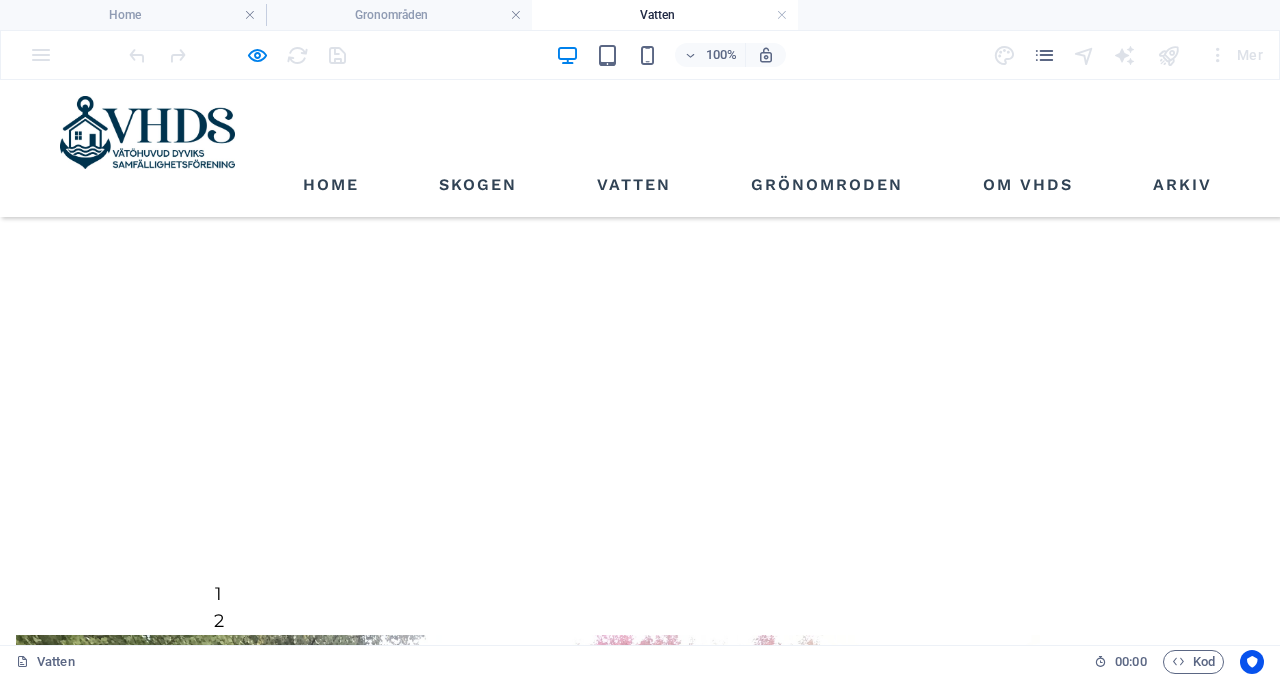 click on "Arkiv" at bounding box center [1182, 185] 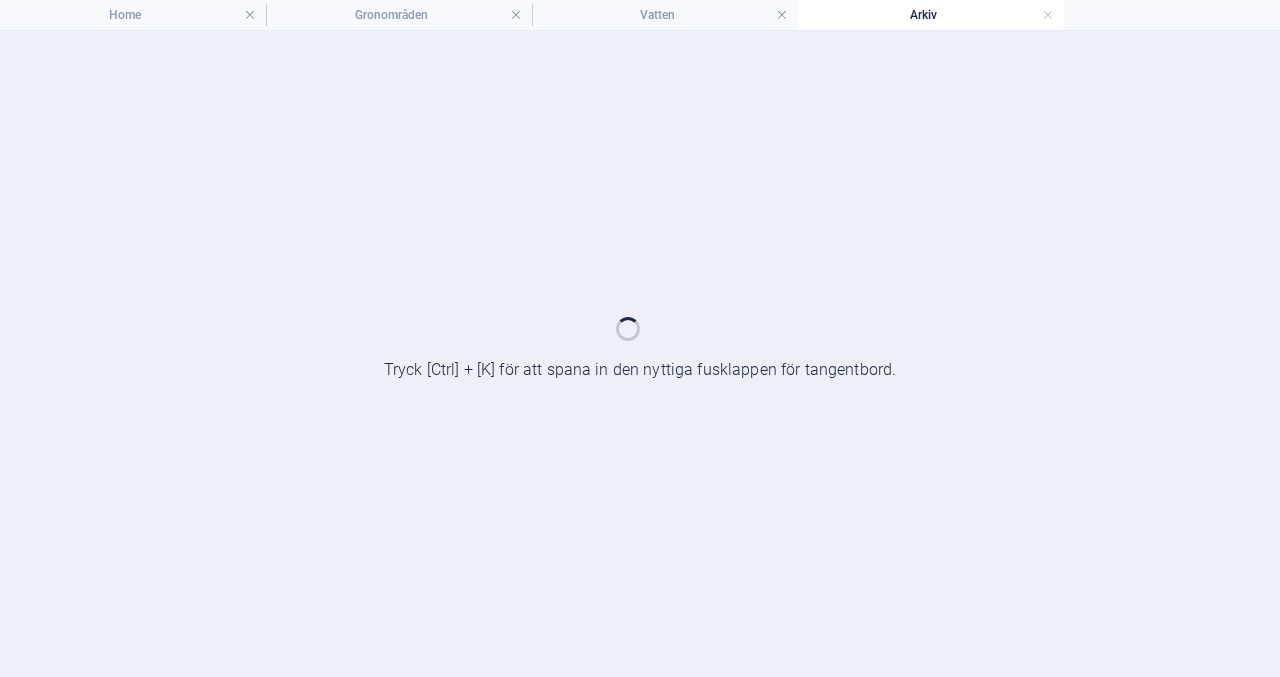 scroll, scrollTop: 0, scrollLeft: 0, axis: both 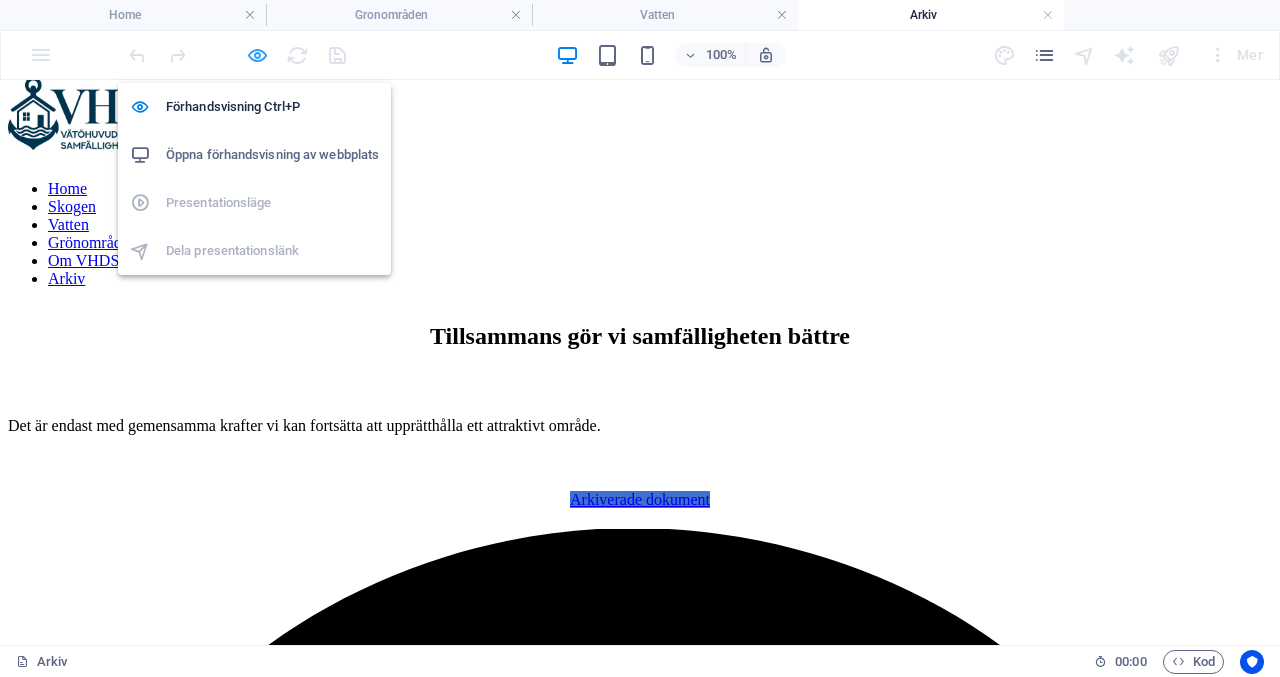 click at bounding box center [257, 55] 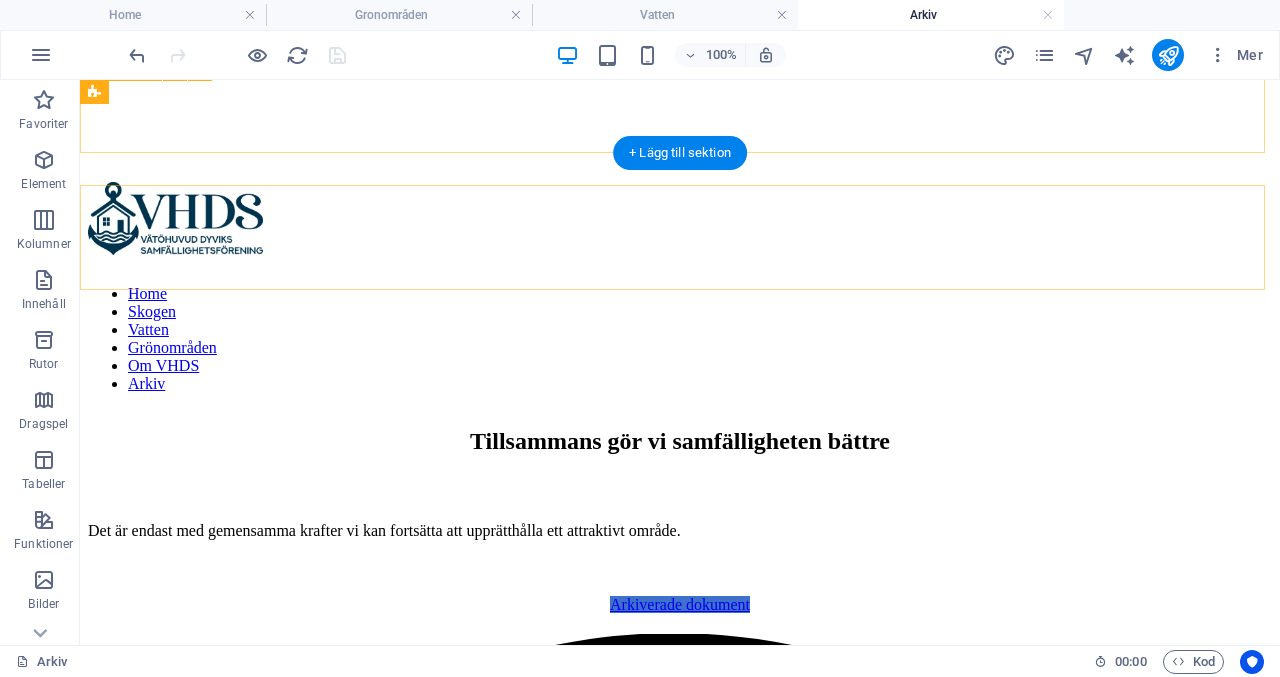scroll, scrollTop: 492, scrollLeft: 0, axis: vertical 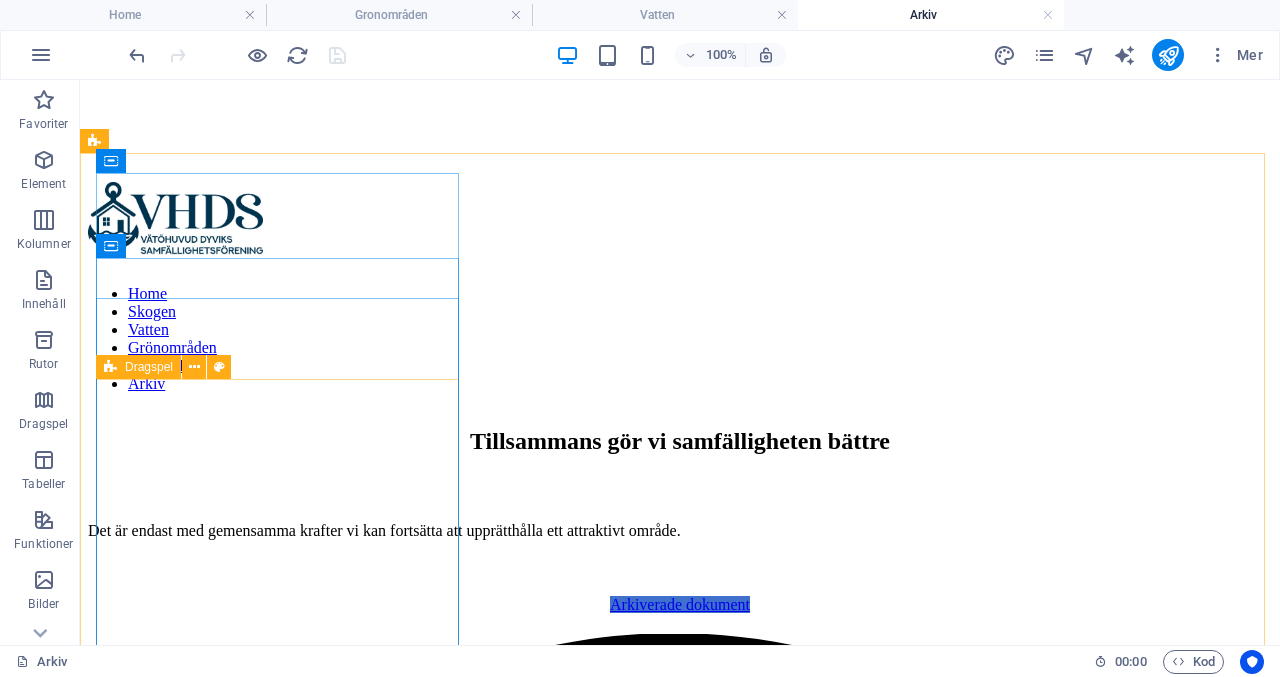 click on "Dragspel" at bounding box center [149, 367] 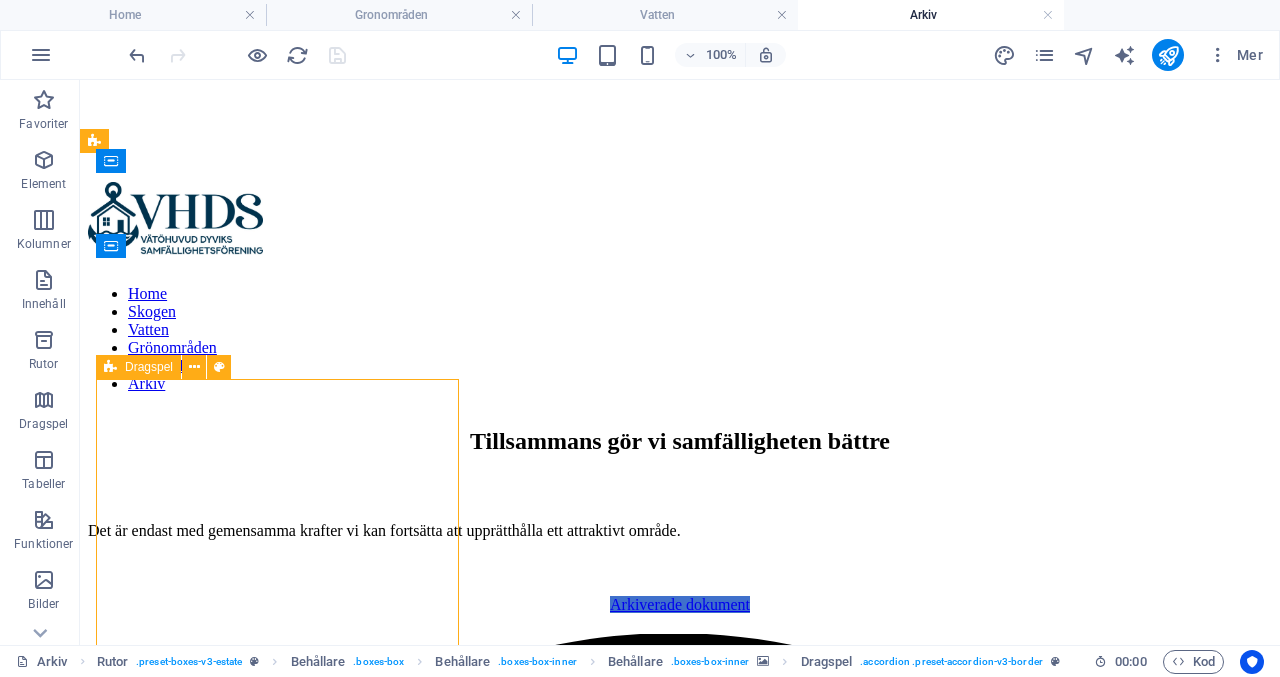 click on "Dragspel" at bounding box center [149, 367] 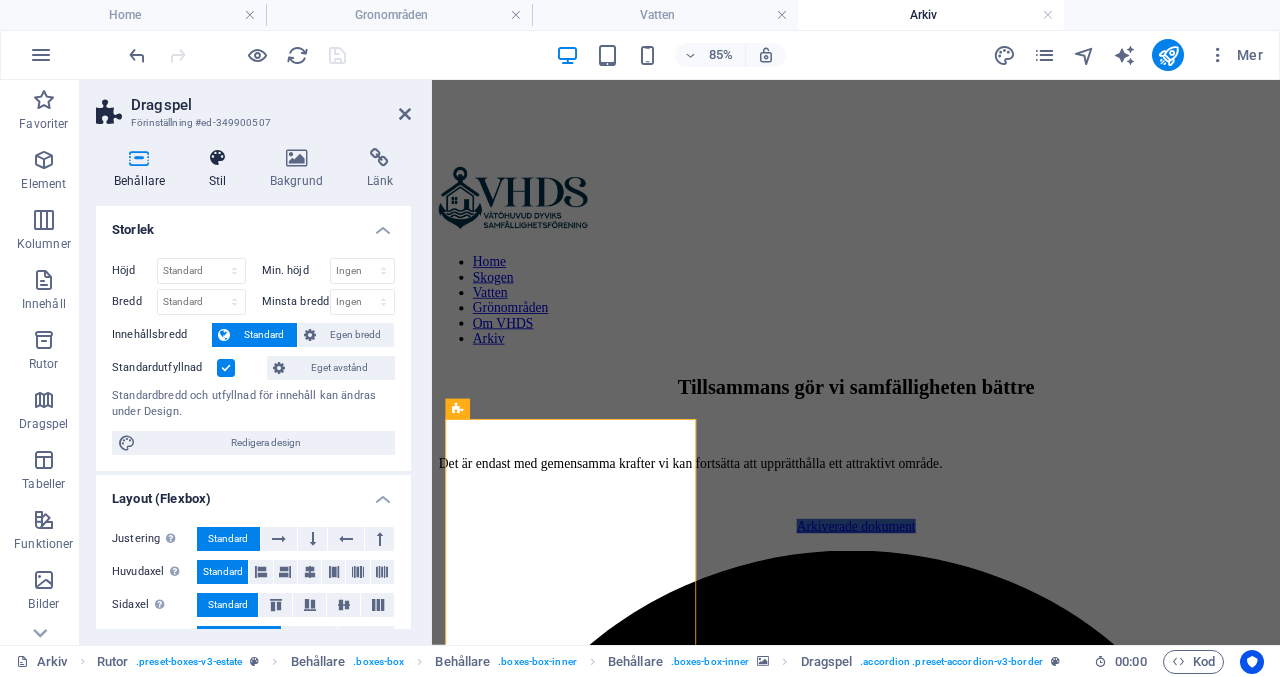 click at bounding box center [217, 158] 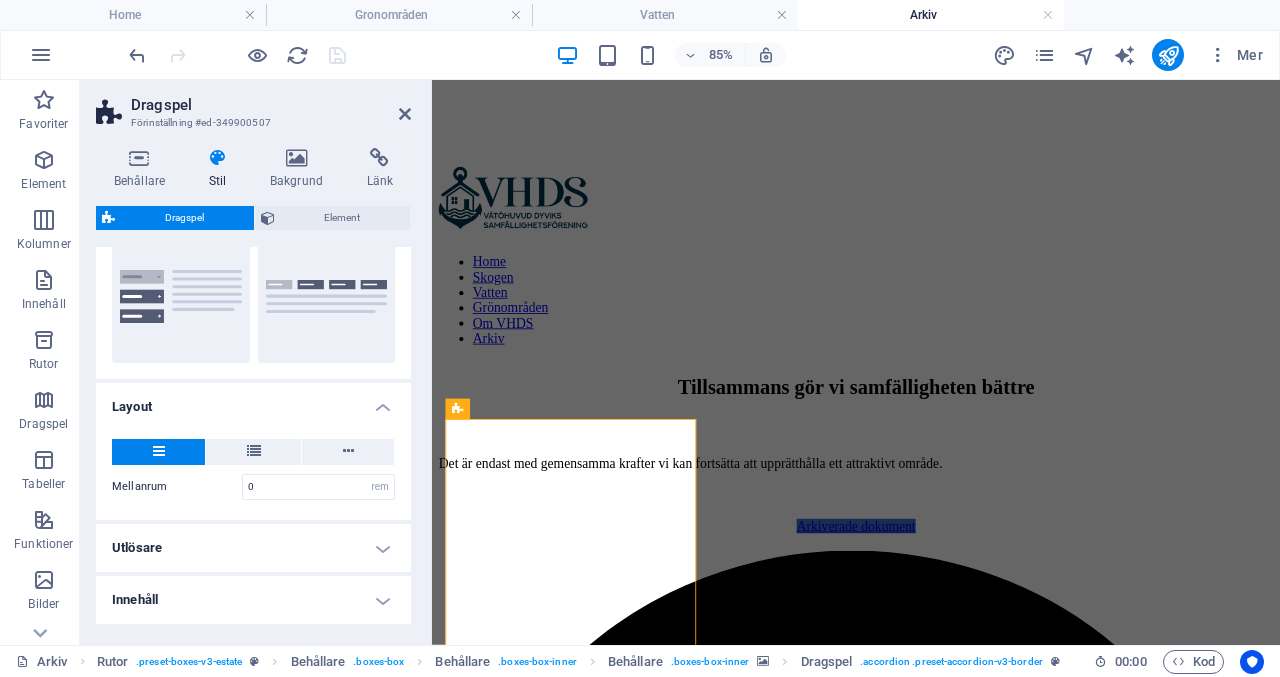 scroll, scrollTop: 253, scrollLeft: 0, axis: vertical 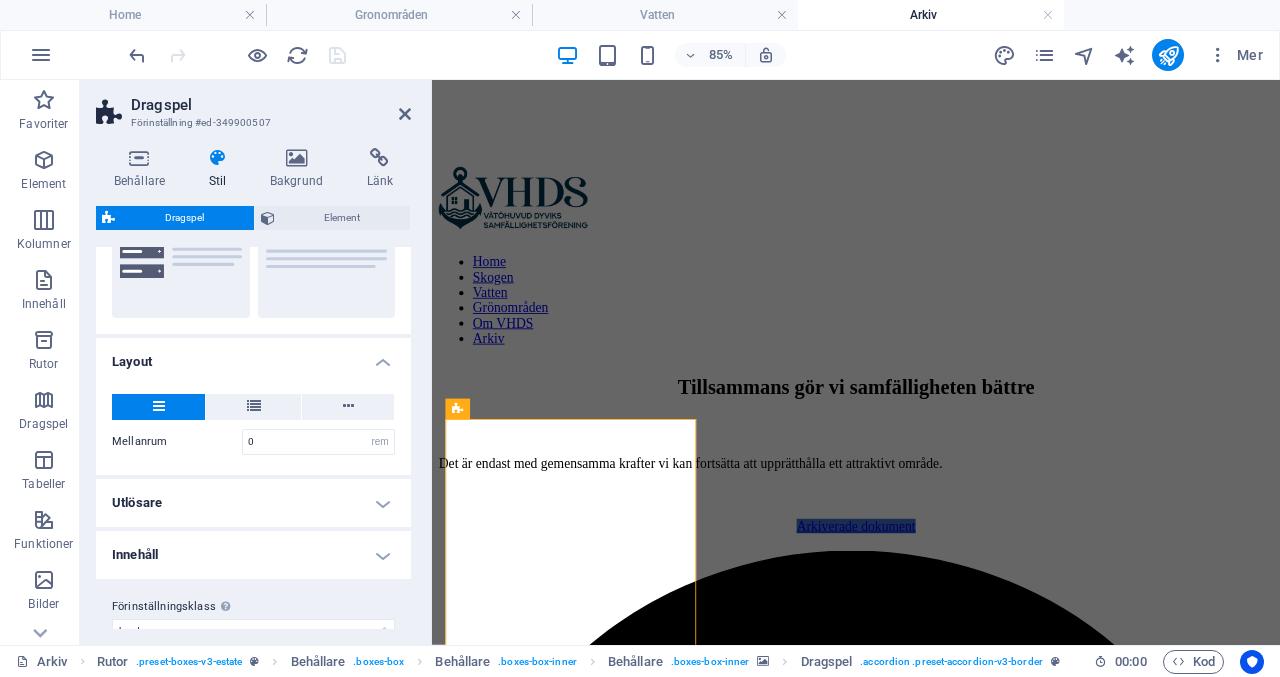 click on "Layout" at bounding box center (253, 356) 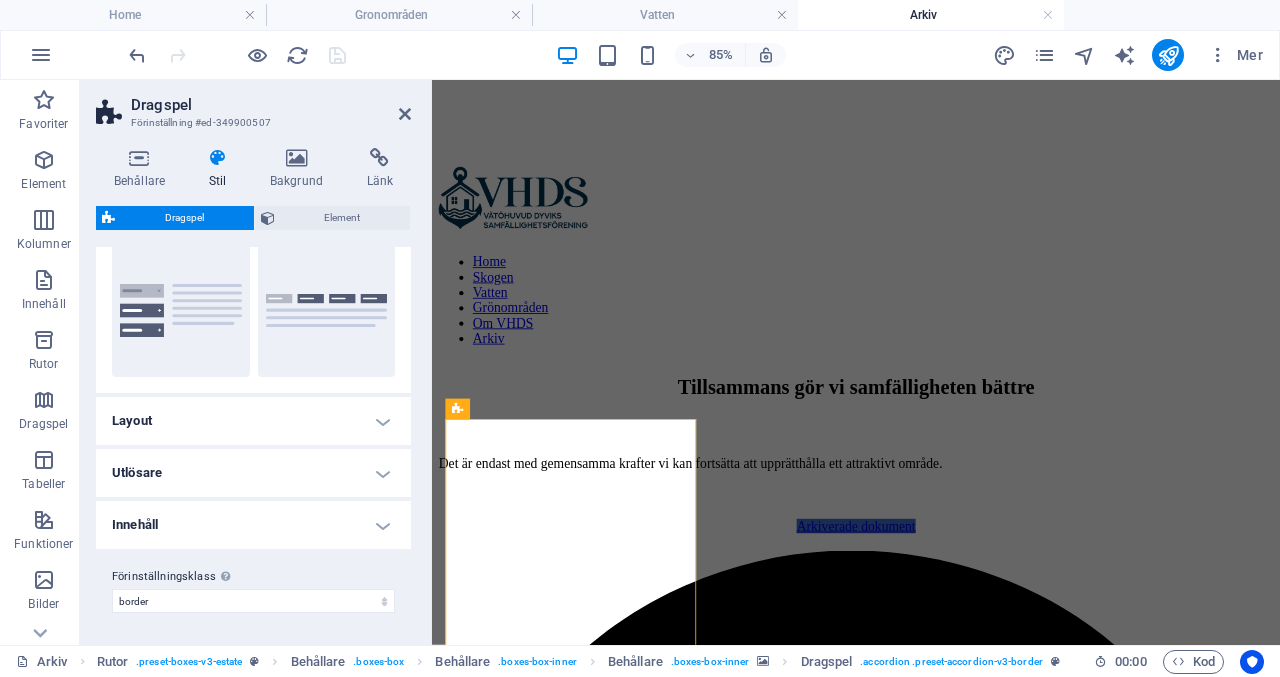 scroll, scrollTop: 193, scrollLeft: 0, axis: vertical 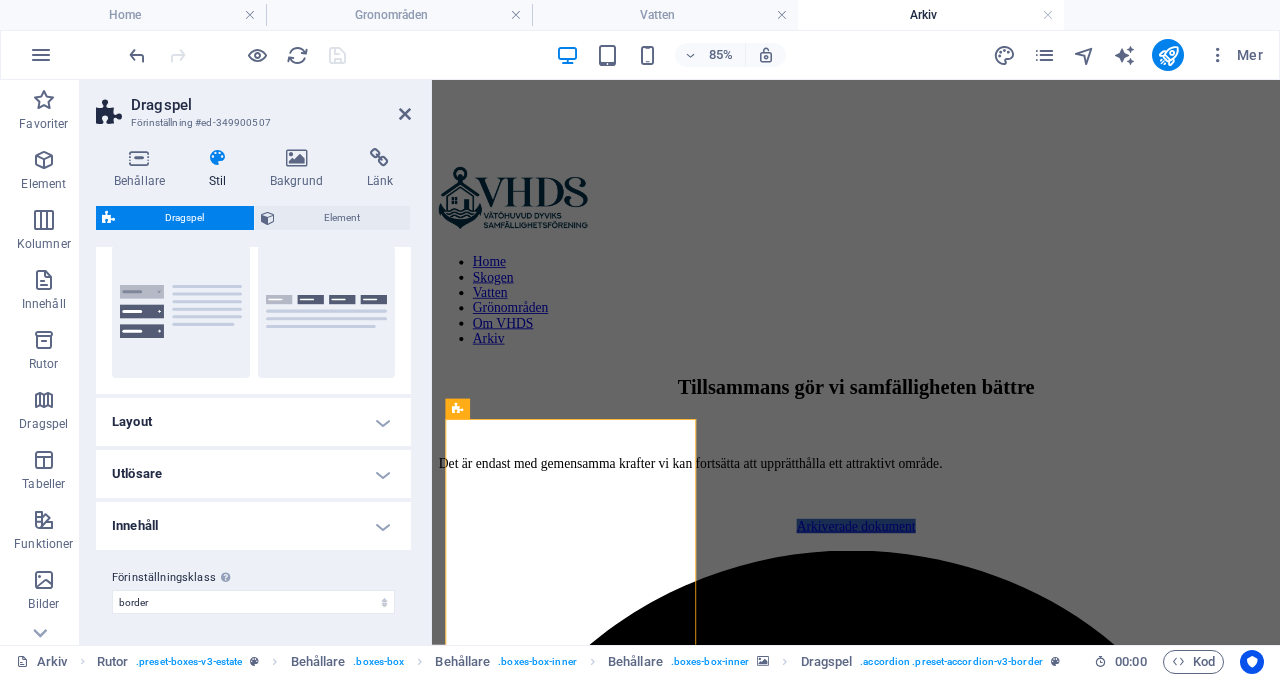 click on "Utlösare" at bounding box center [253, 474] 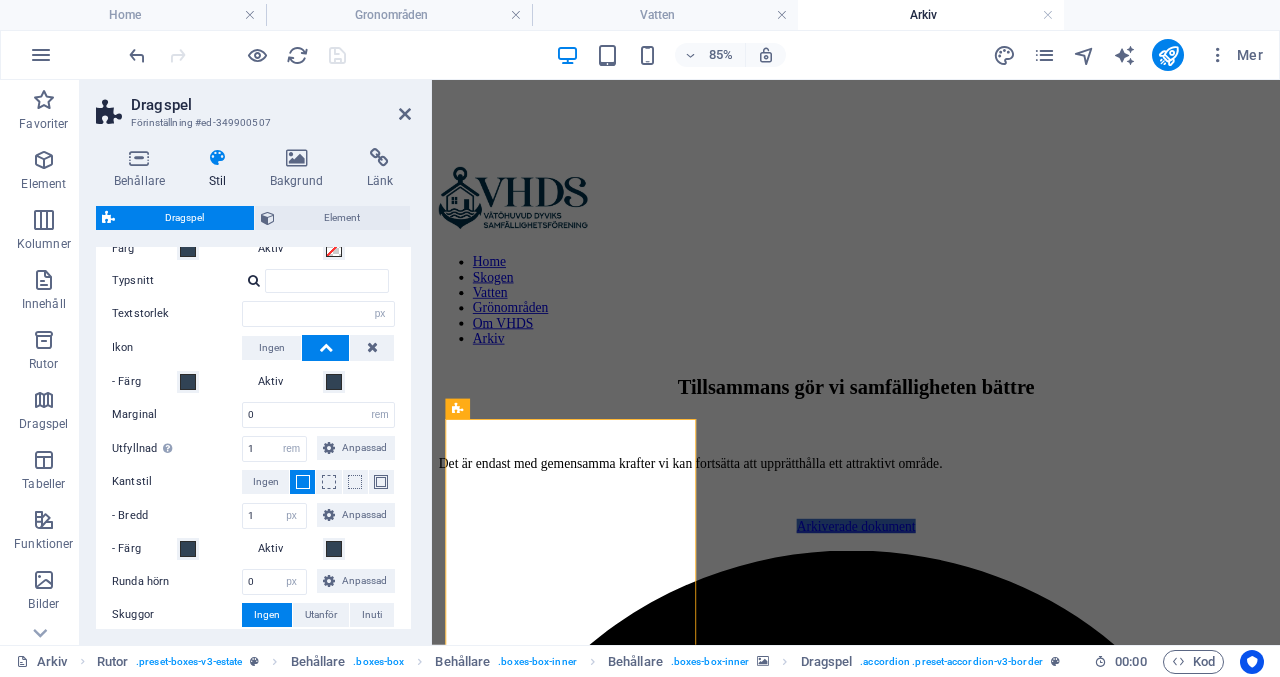 scroll, scrollTop: 536, scrollLeft: 0, axis: vertical 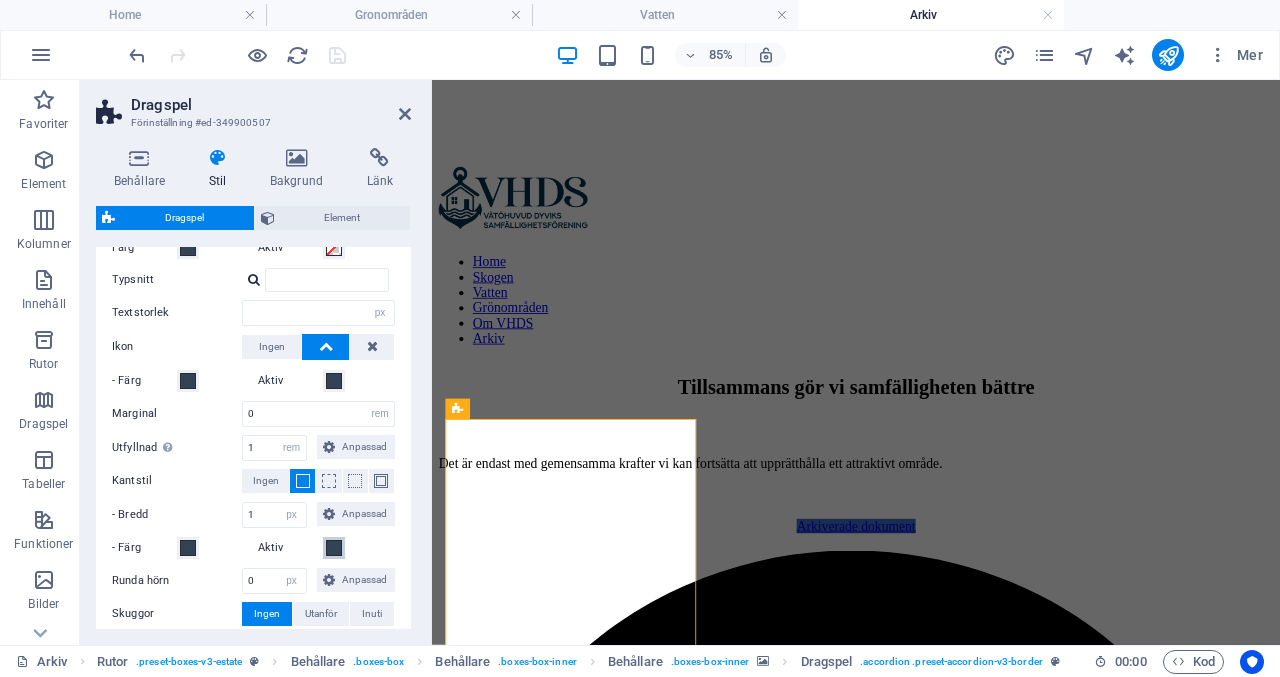 click at bounding box center [334, 548] 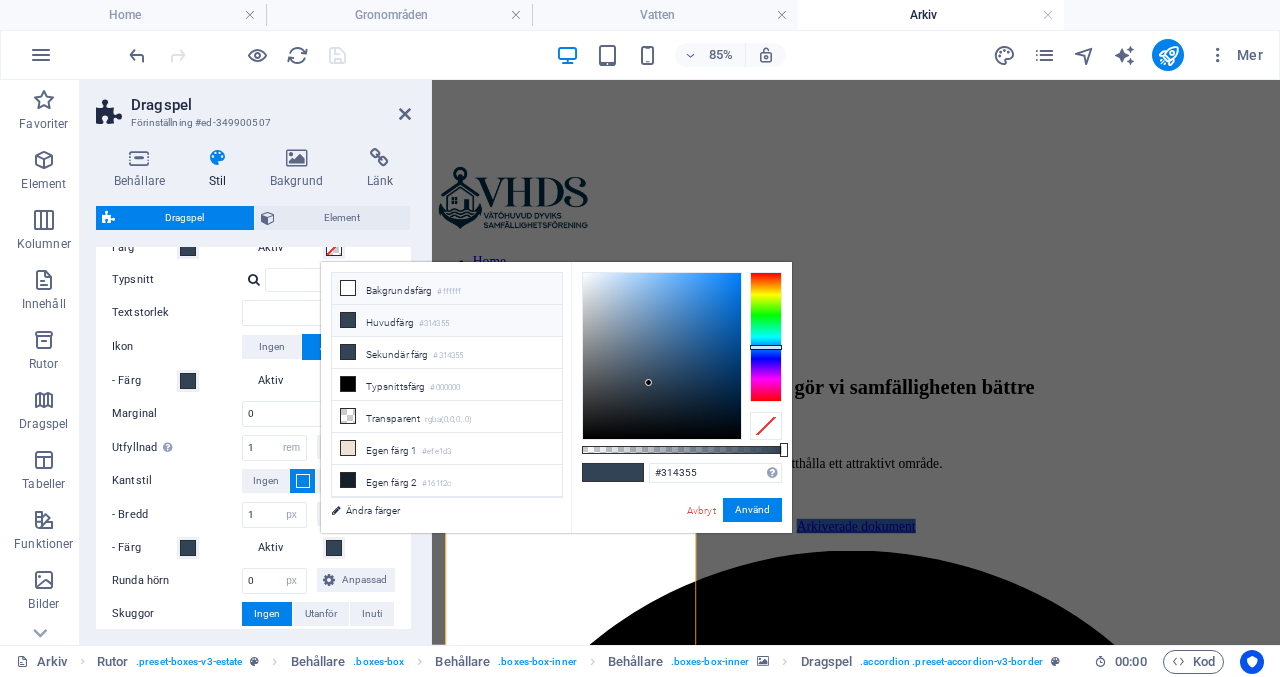 click on "Bakgrundsfärg
#ffffff" at bounding box center (447, 289) 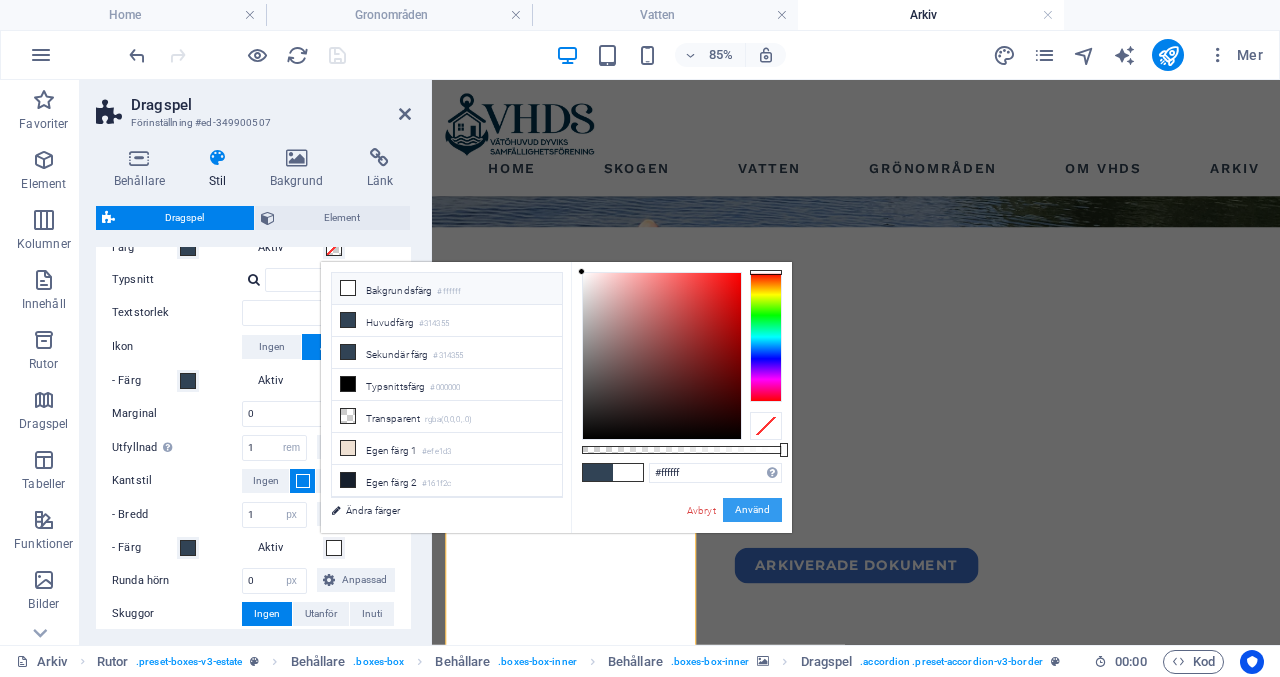 click on "Använd" at bounding box center (752, 510) 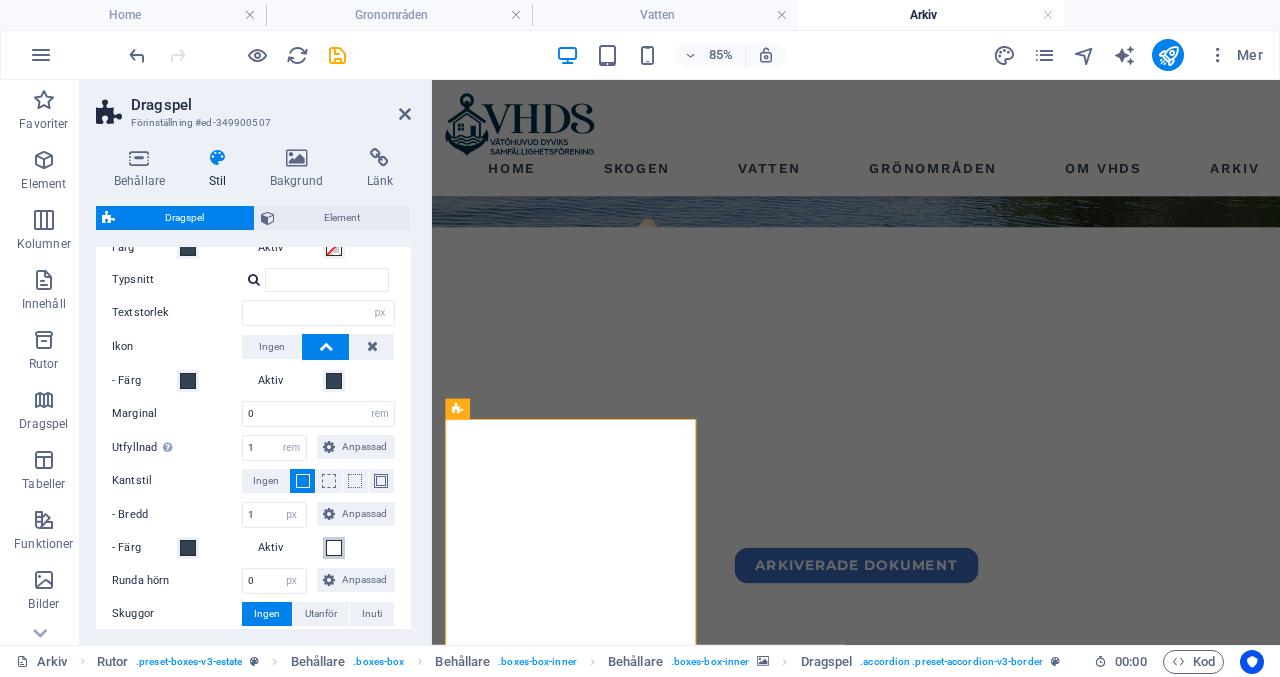 click at bounding box center (334, 548) 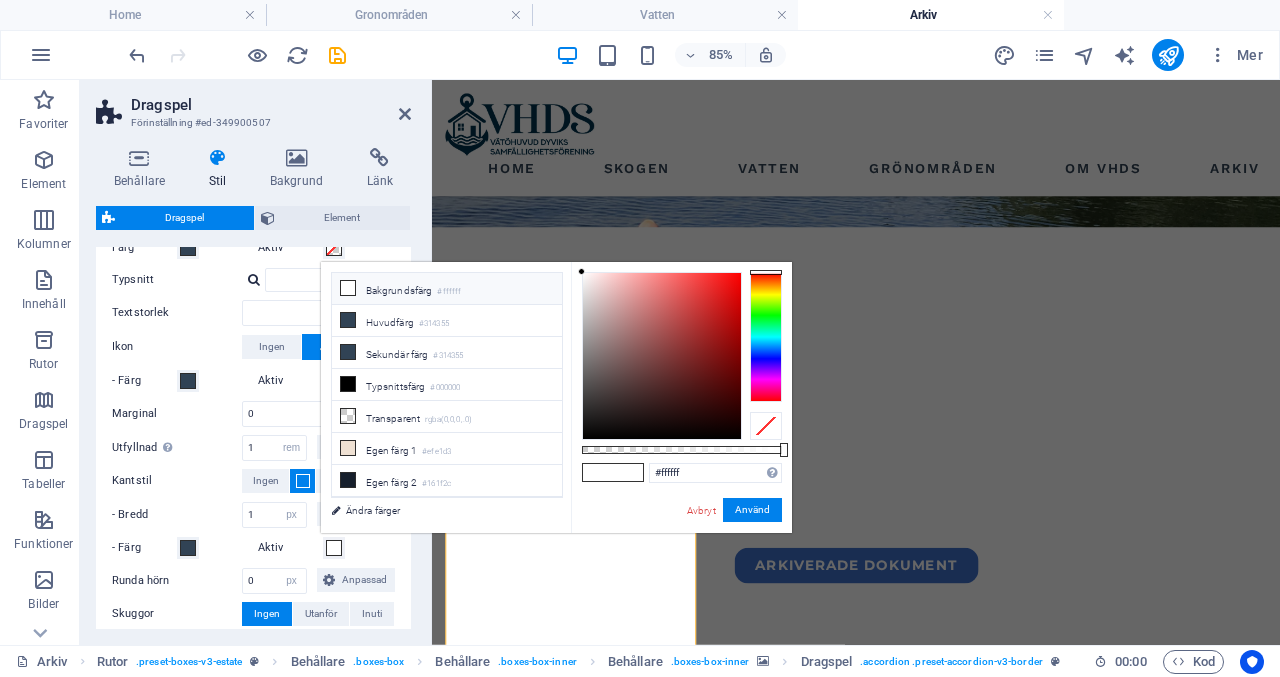 click at bounding box center (334, 548) 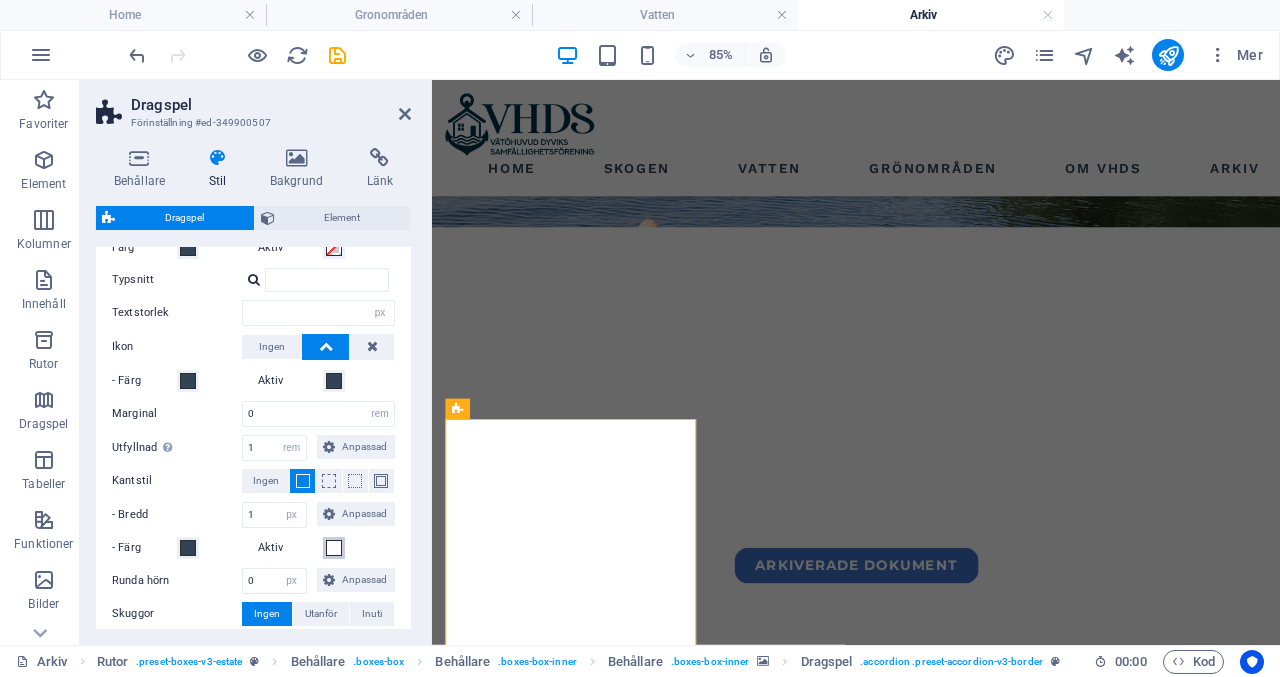 click at bounding box center [334, 548] 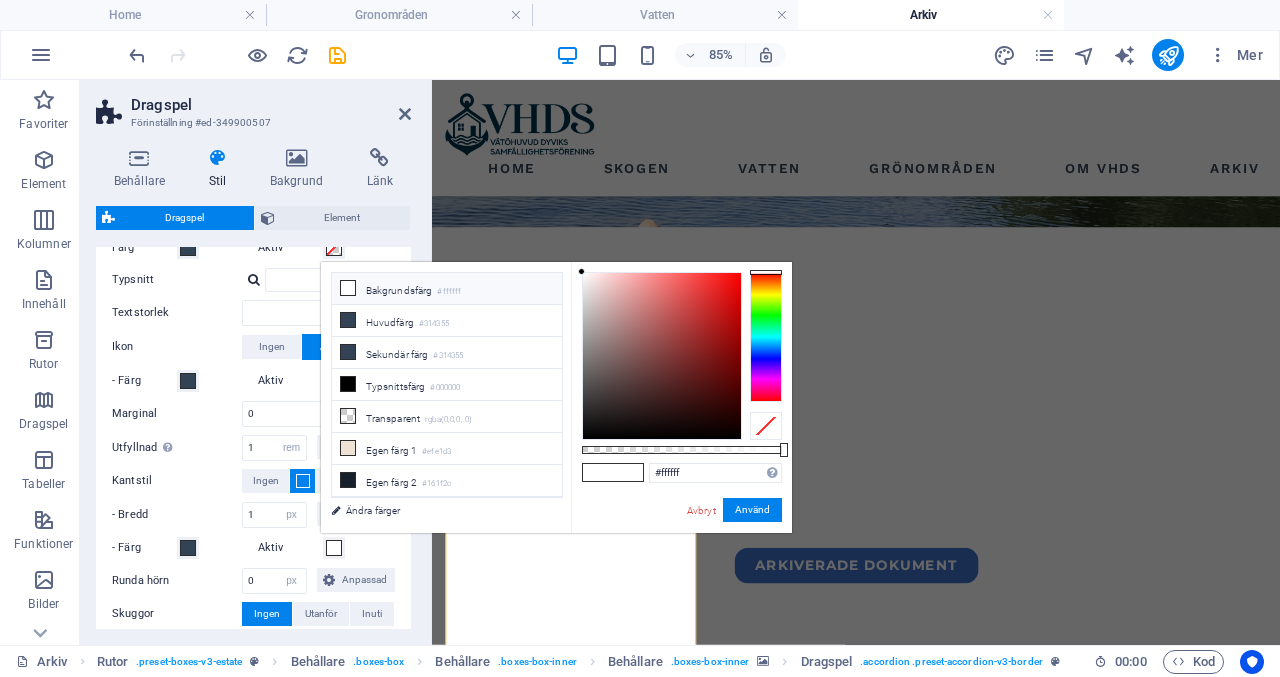 click on "Bakgrundsfärg
#ffffff" at bounding box center (447, 289) 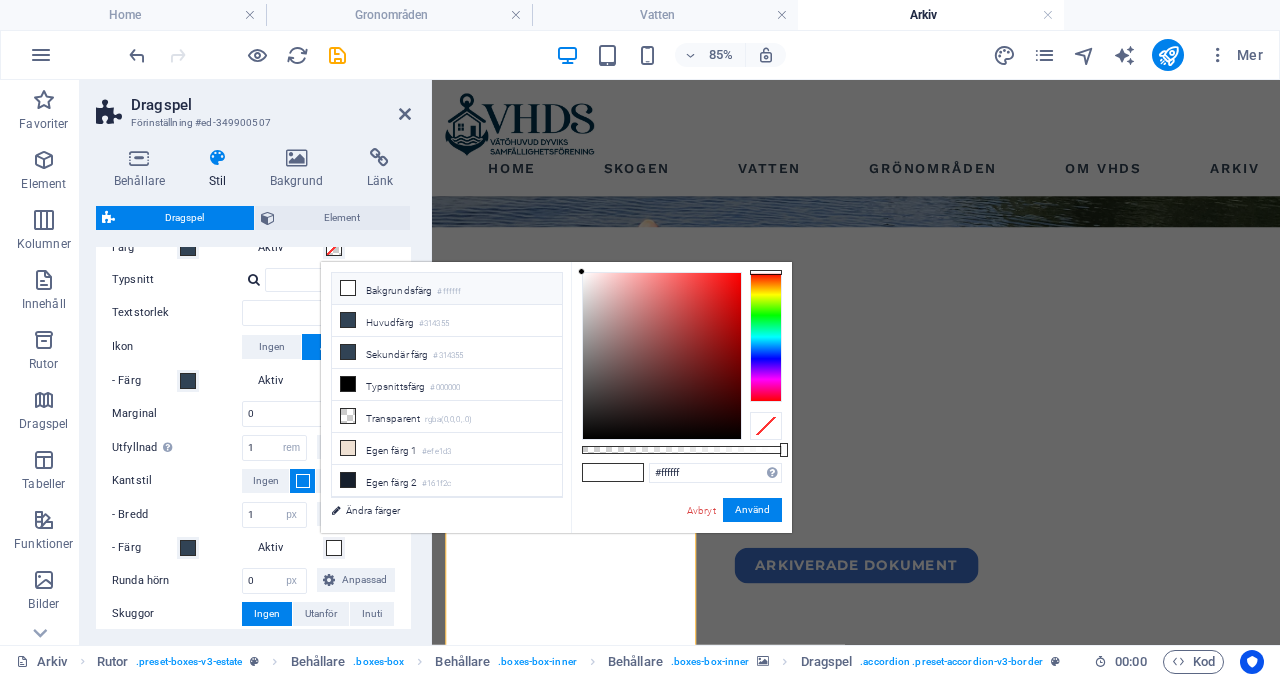 click on "Bakgrundsfärg
#ffffff" at bounding box center (447, 289) 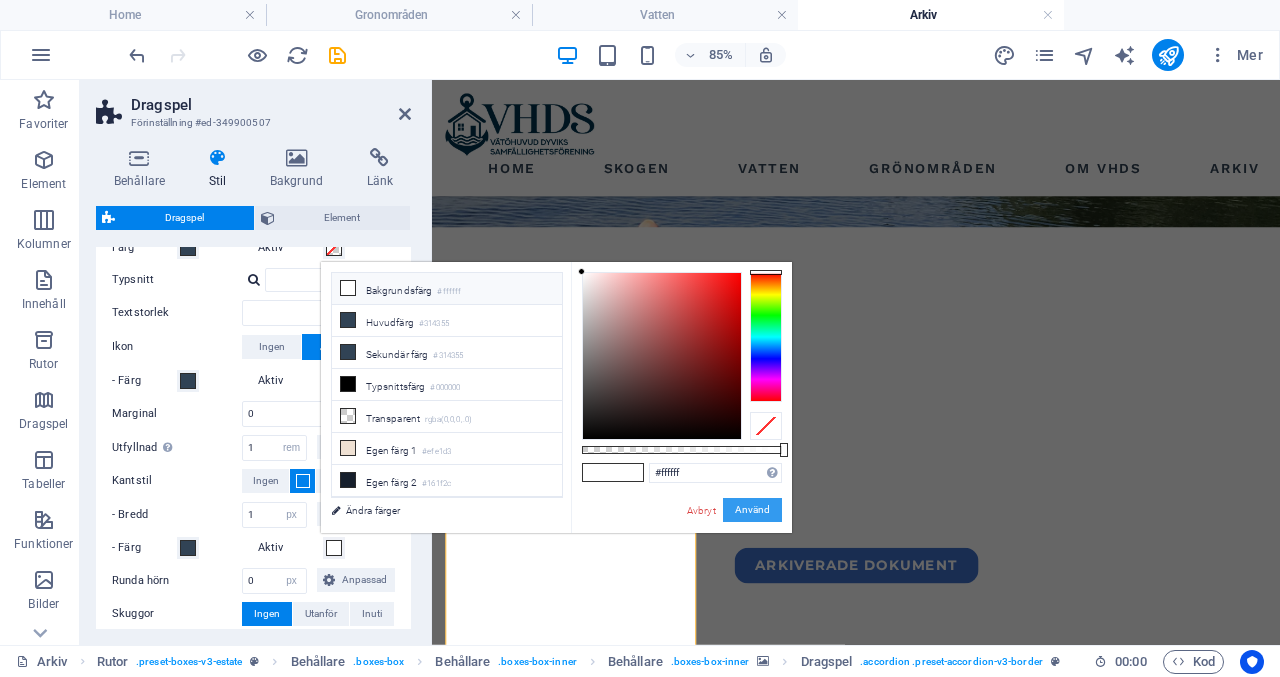 click on "Använd" at bounding box center [752, 510] 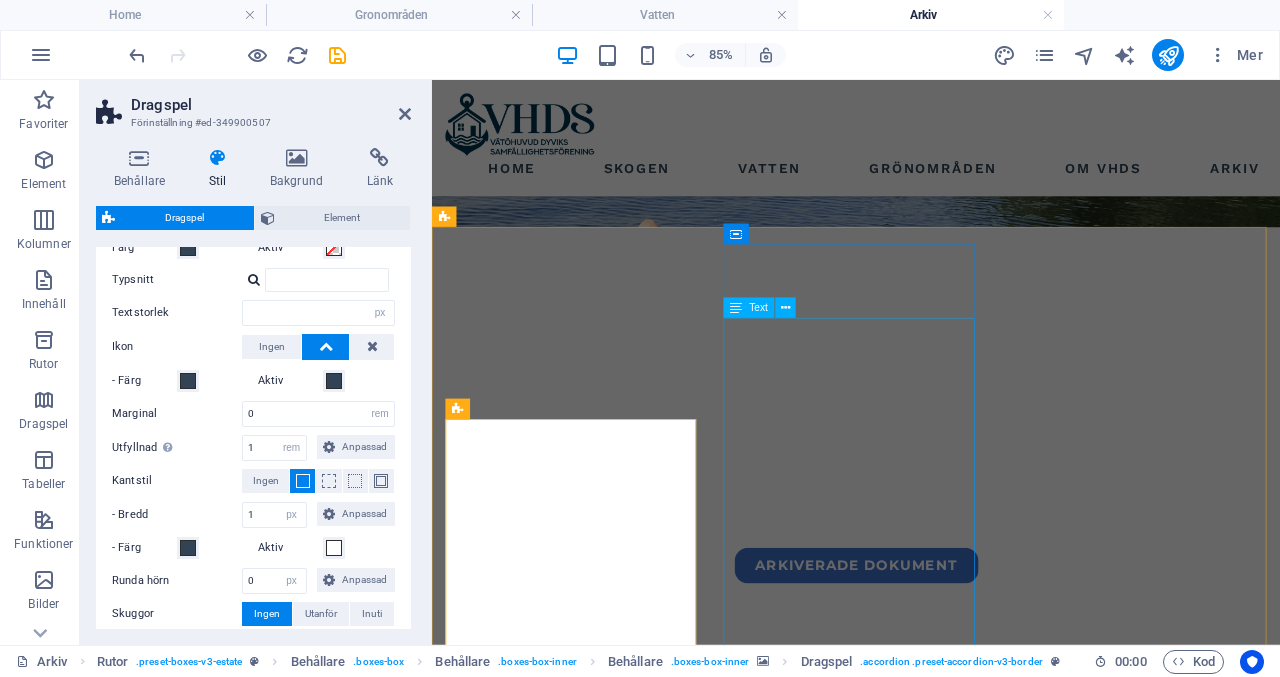 type 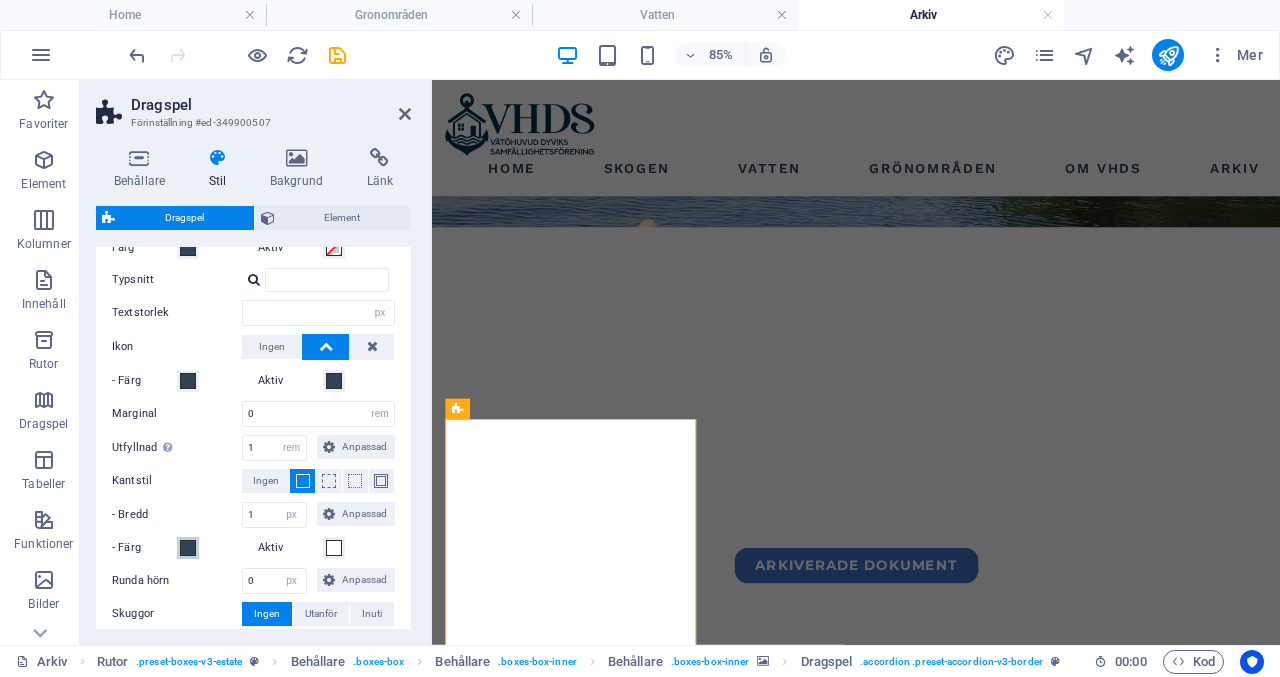 click at bounding box center [188, 548] 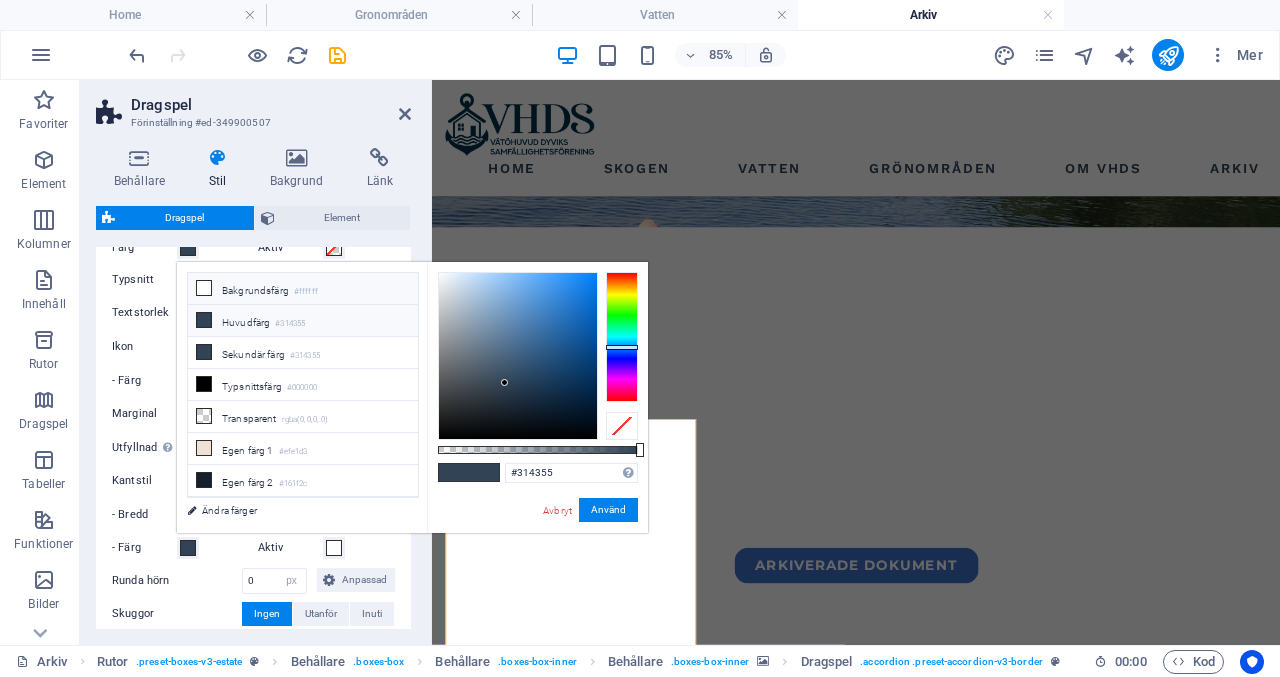 click on "#ffffff" at bounding box center (306, 292) 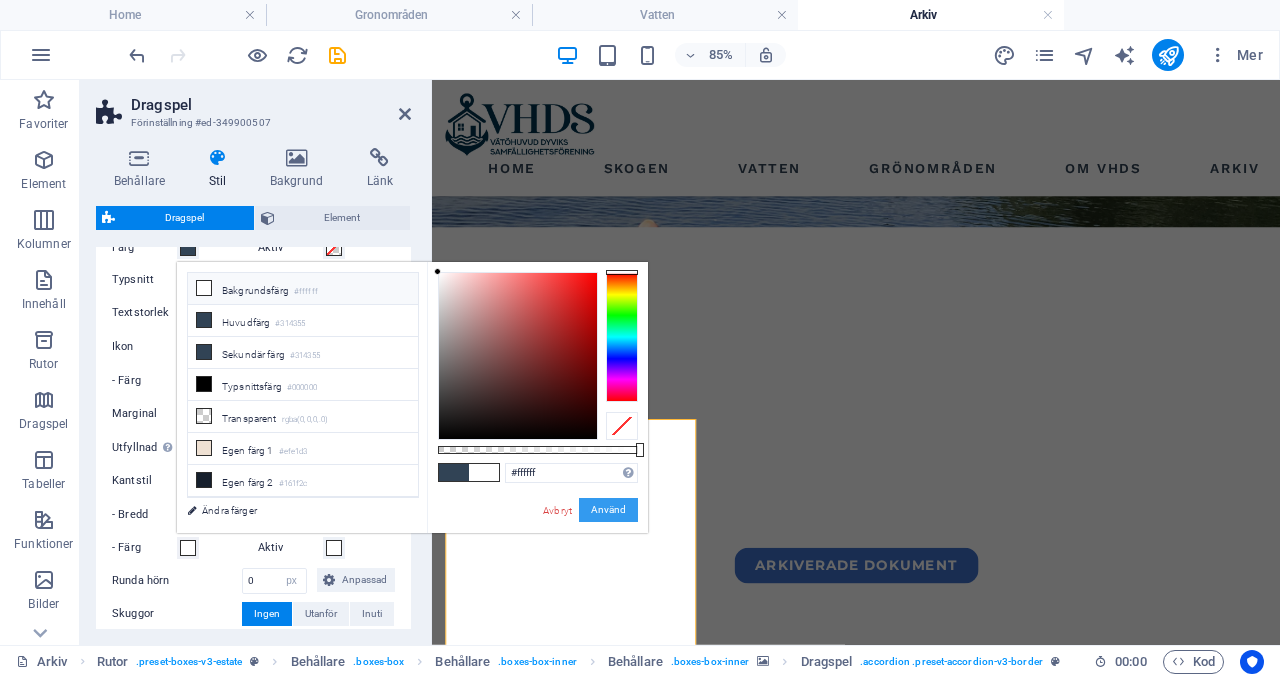 click on "Använd" at bounding box center (608, 510) 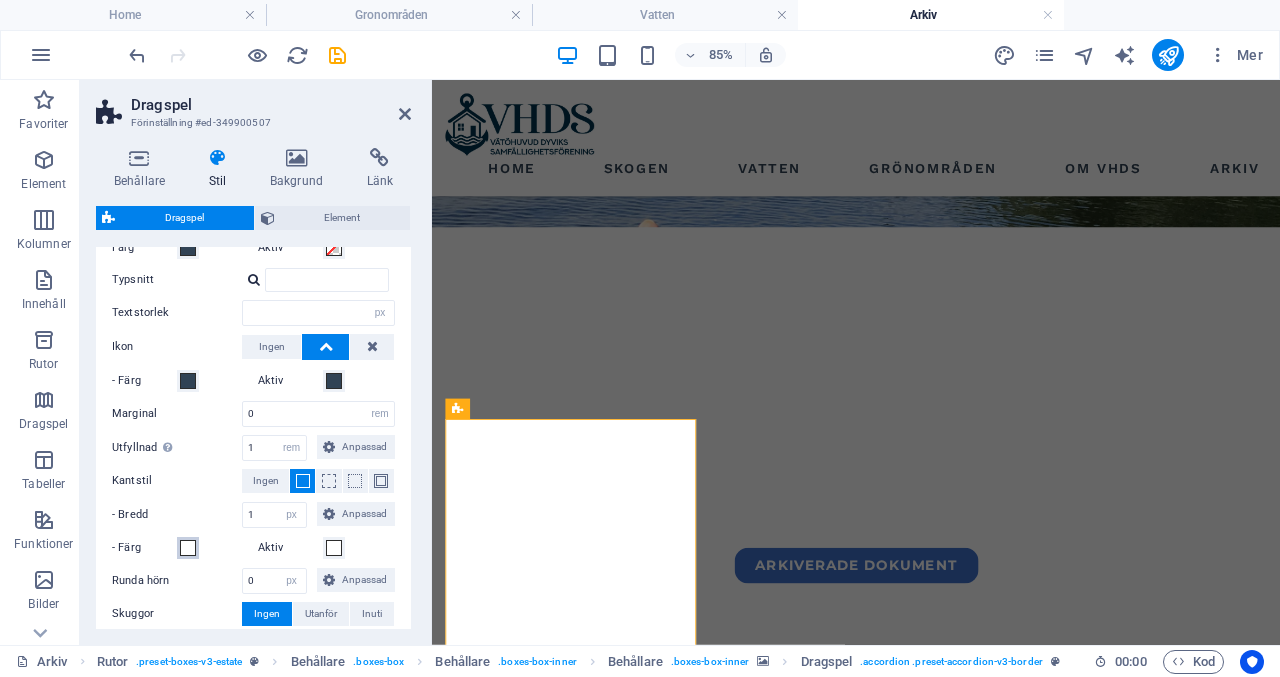 click at bounding box center [188, 548] 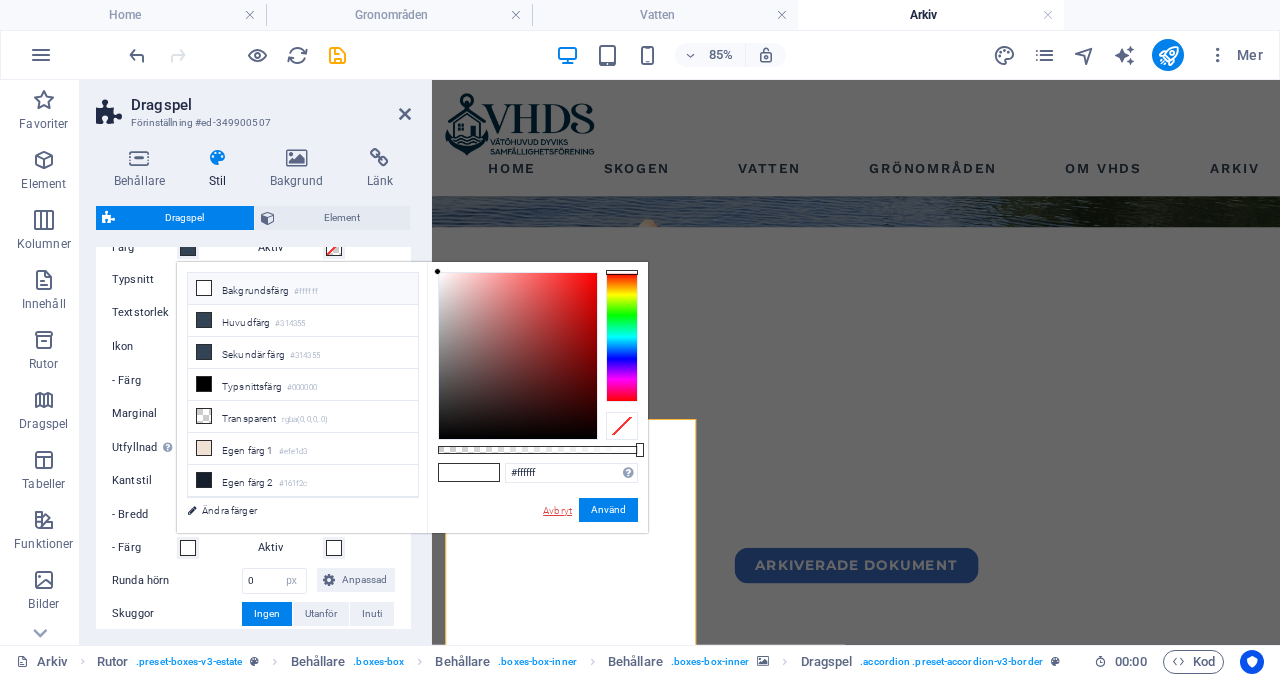 click on "Avbryt" at bounding box center [557, 510] 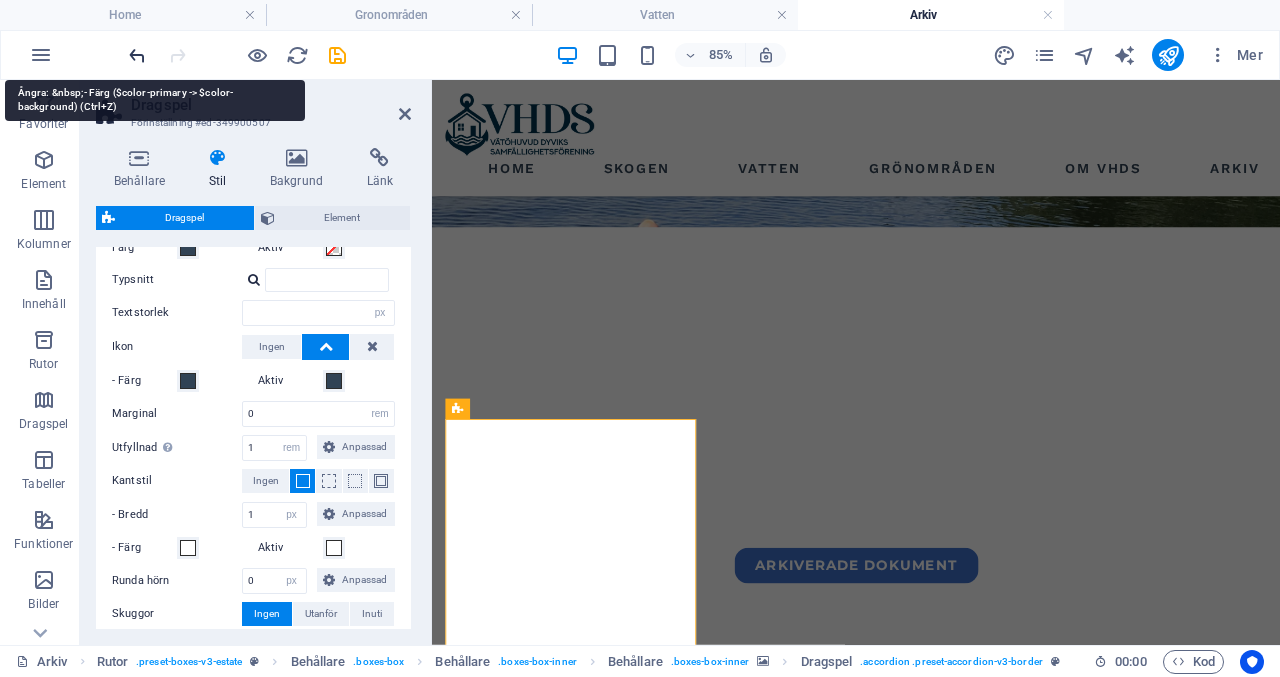 click at bounding box center (137, 55) 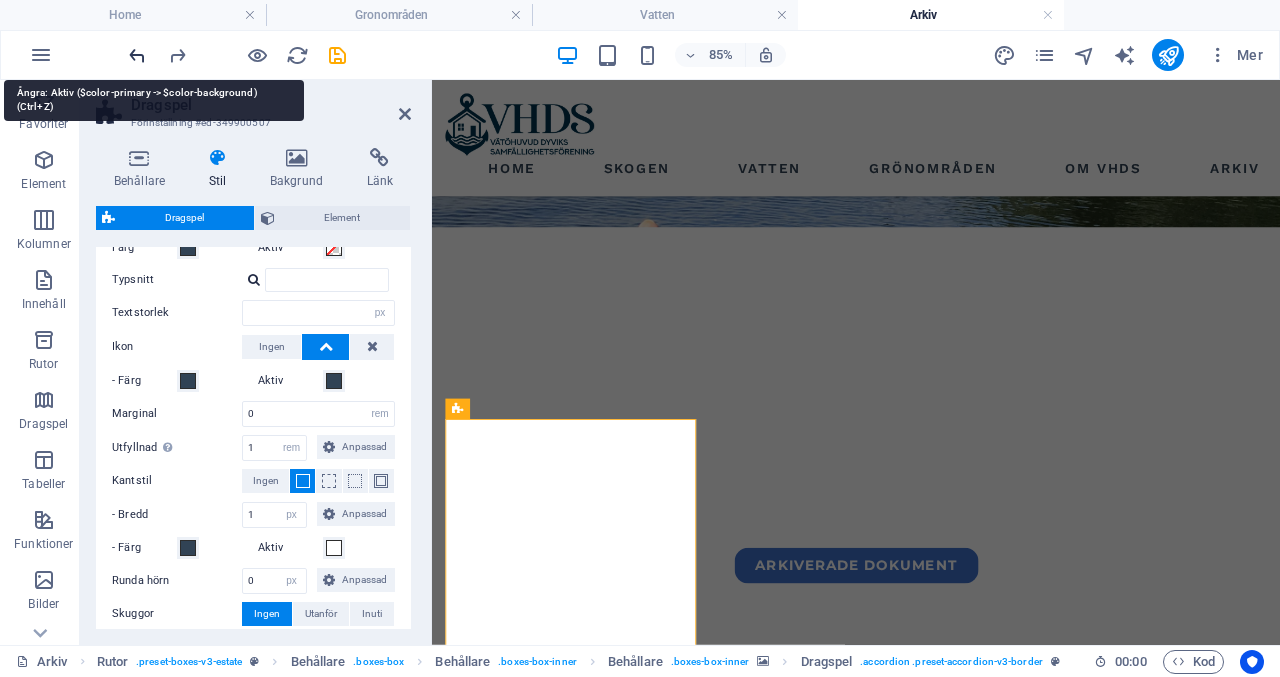 click at bounding box center [137, 55] 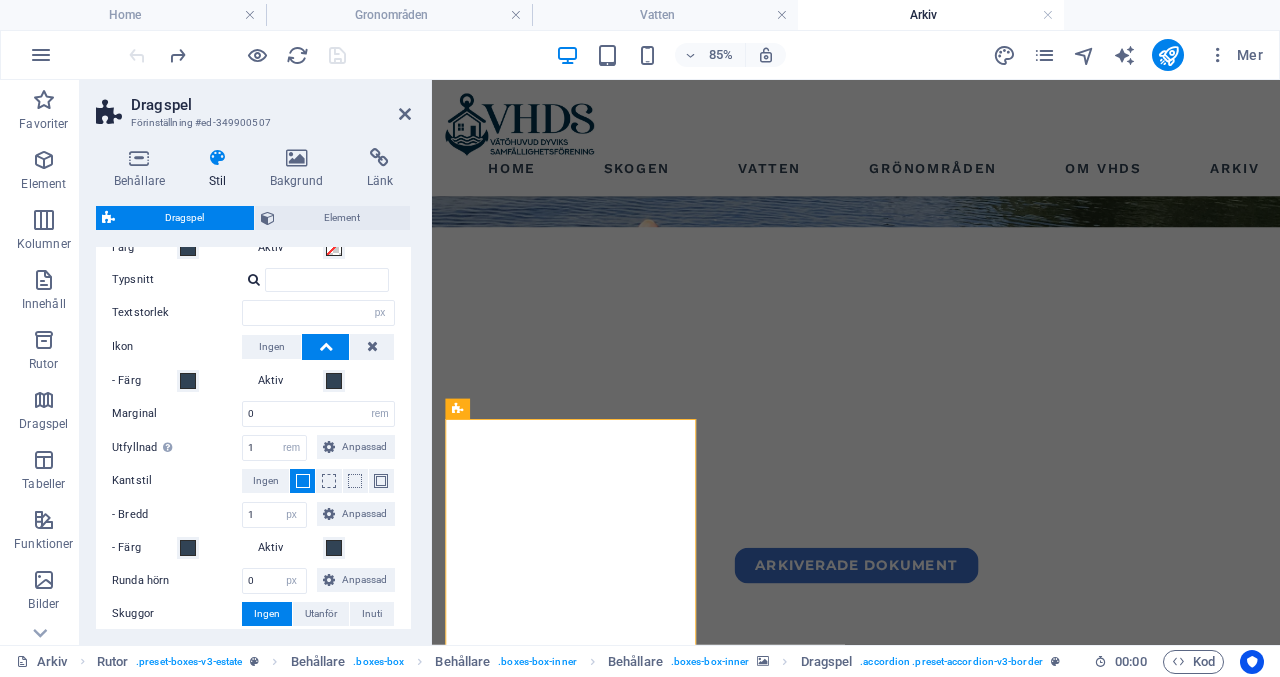 type 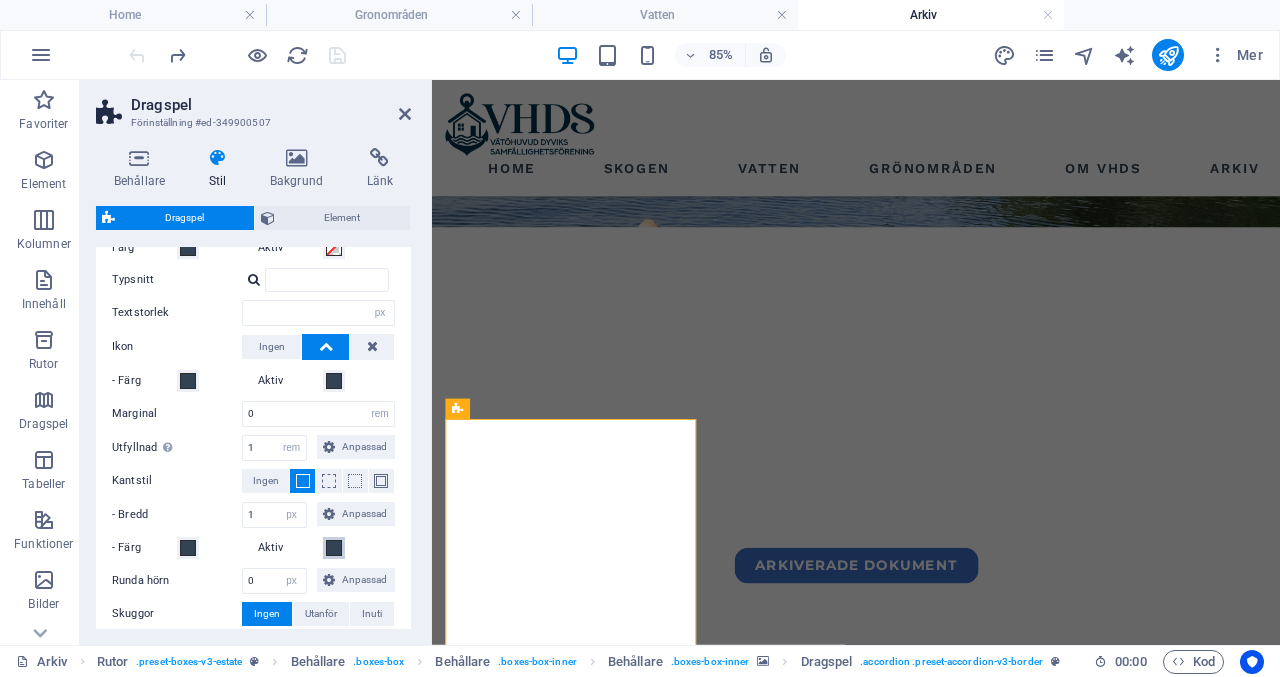 click at bounding box center (334, 548) 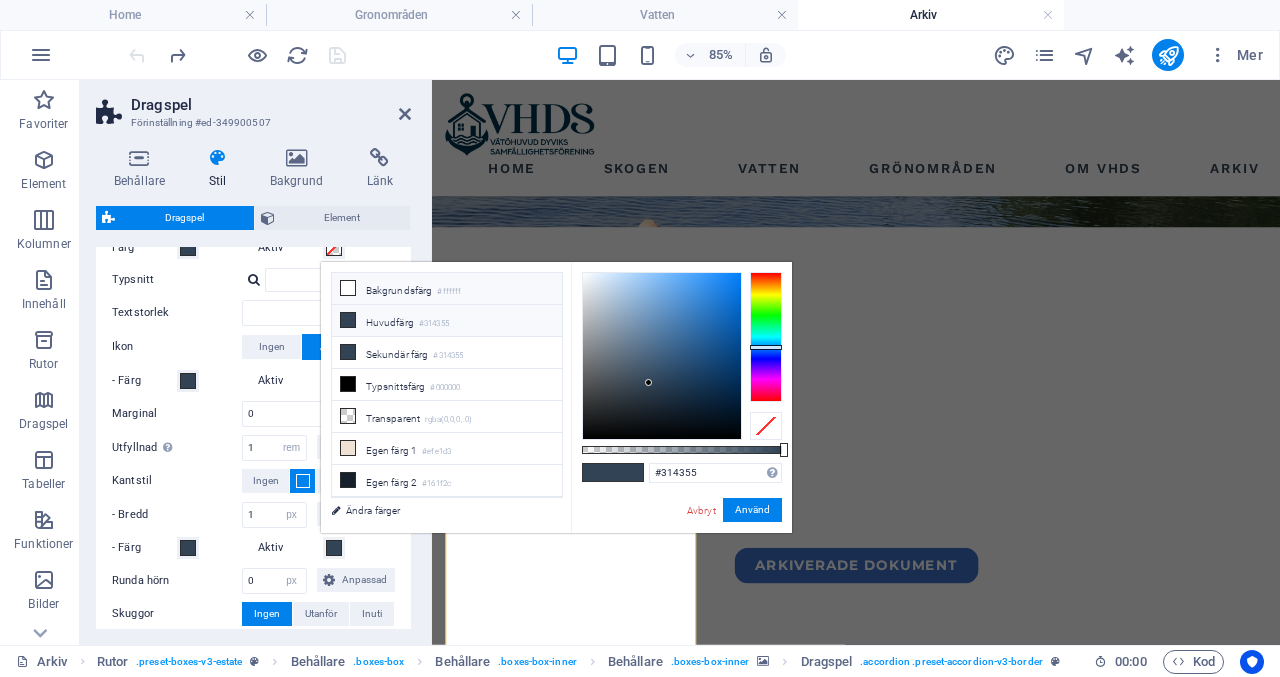 click on "Bakgrundsfärg
#ffffff" at bounding box center (447, 289) 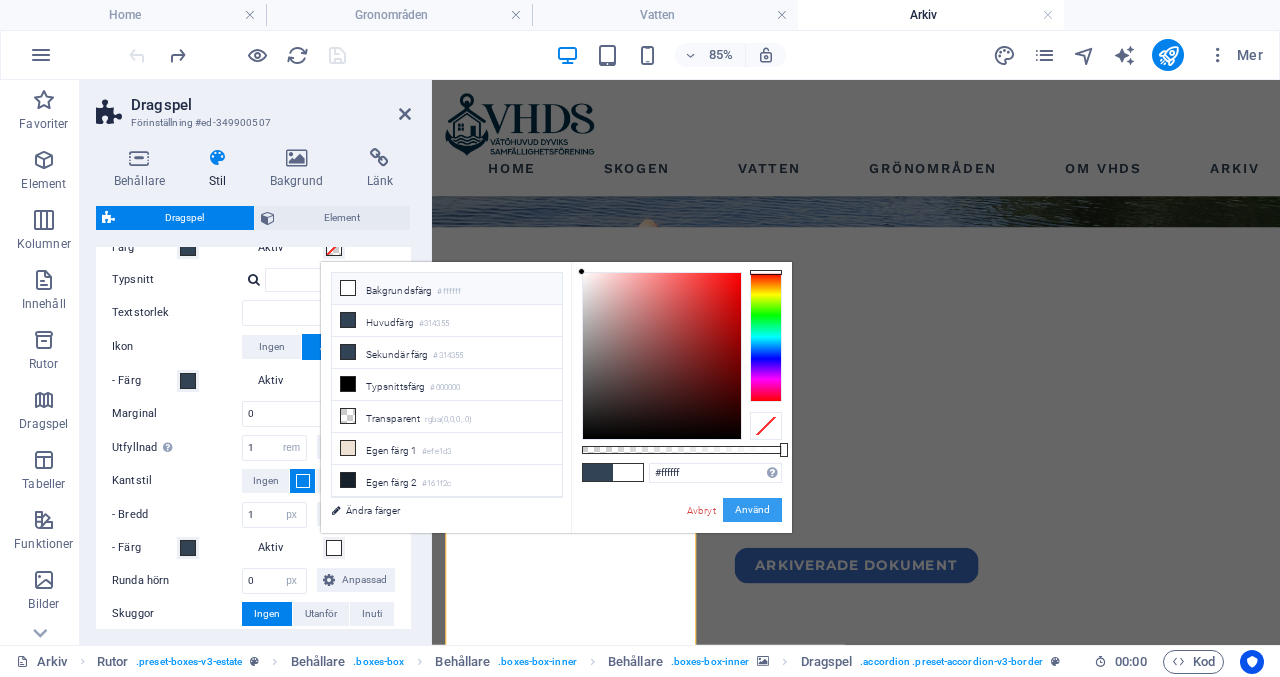 click on "Använd" at bounding box center (752, 510) 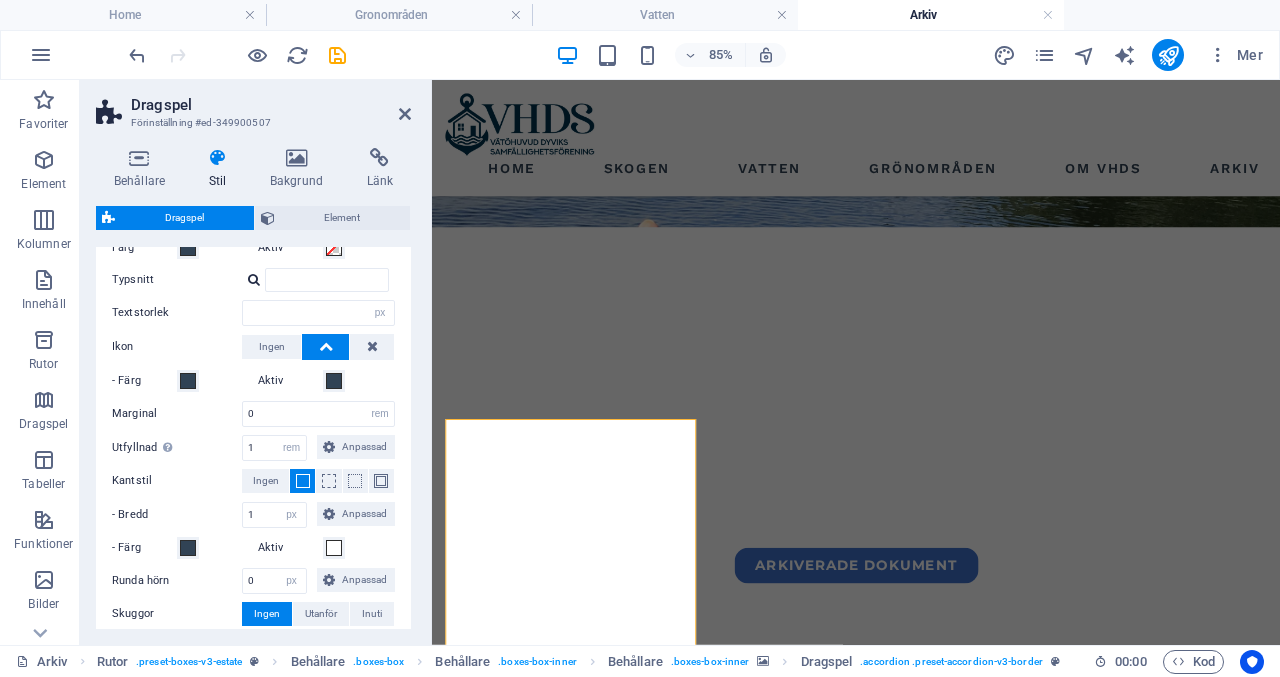 type 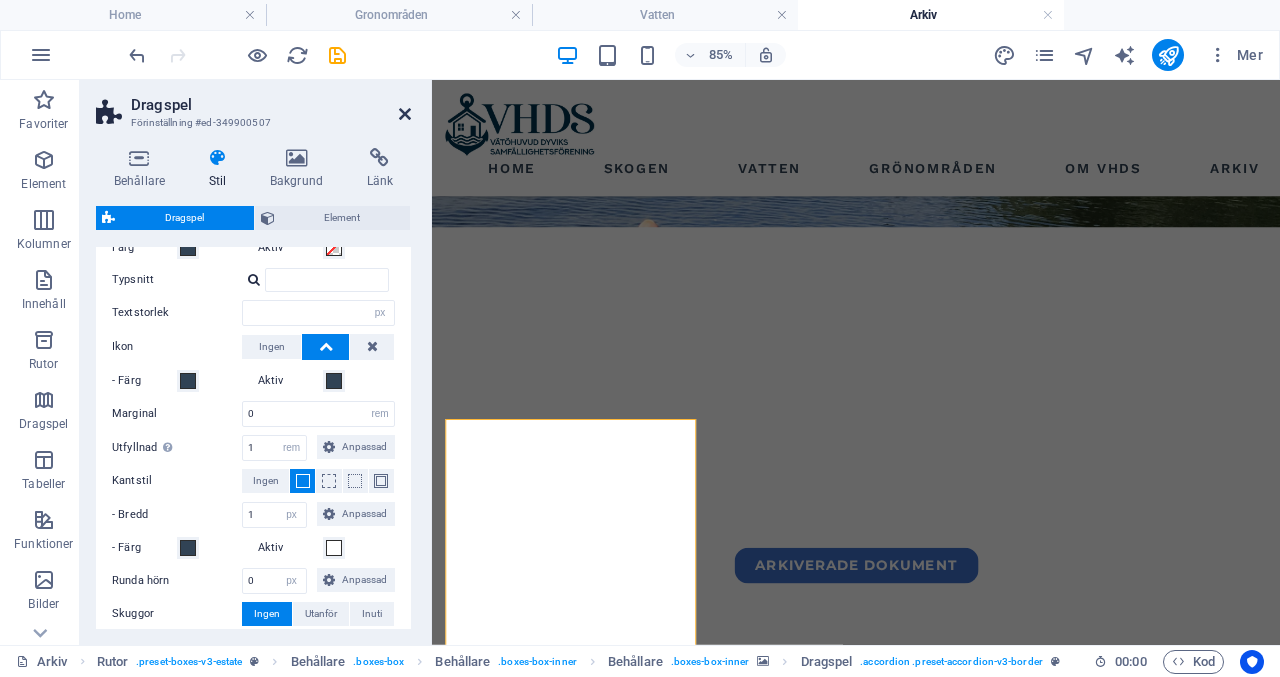 click at bounding box center [405, 114] 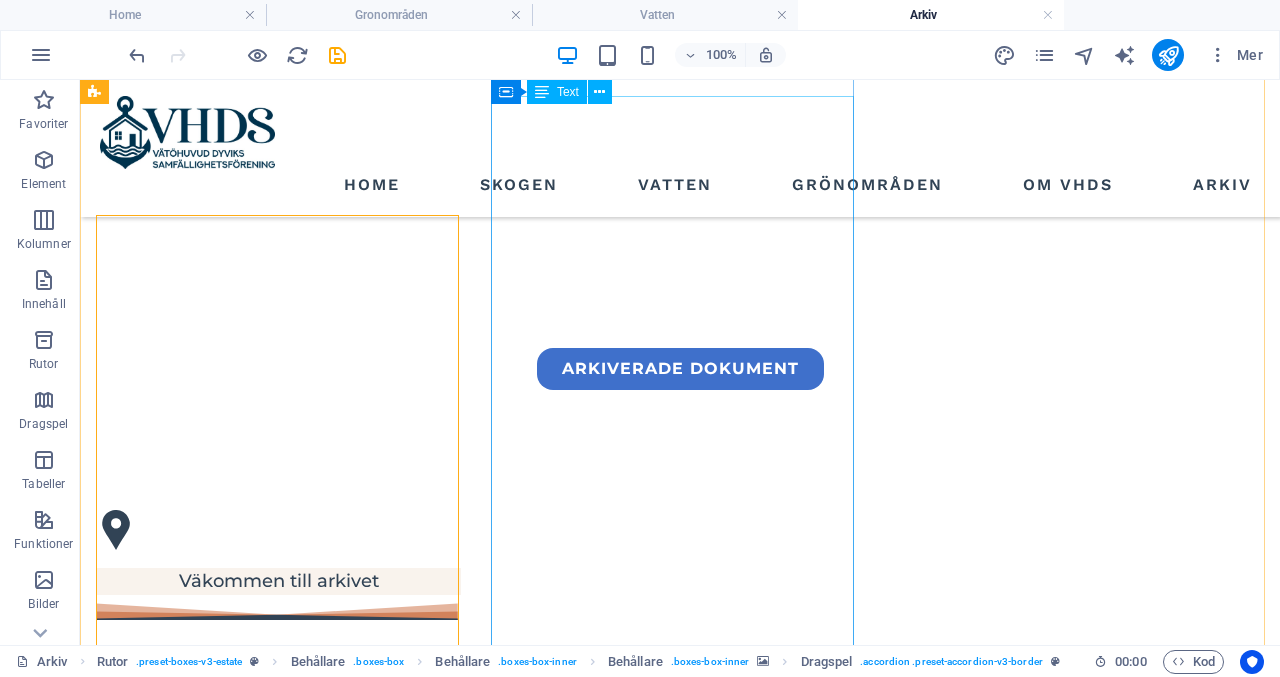 scroll, scrollTop: 640, scrollLeft: 0, axis: vertical 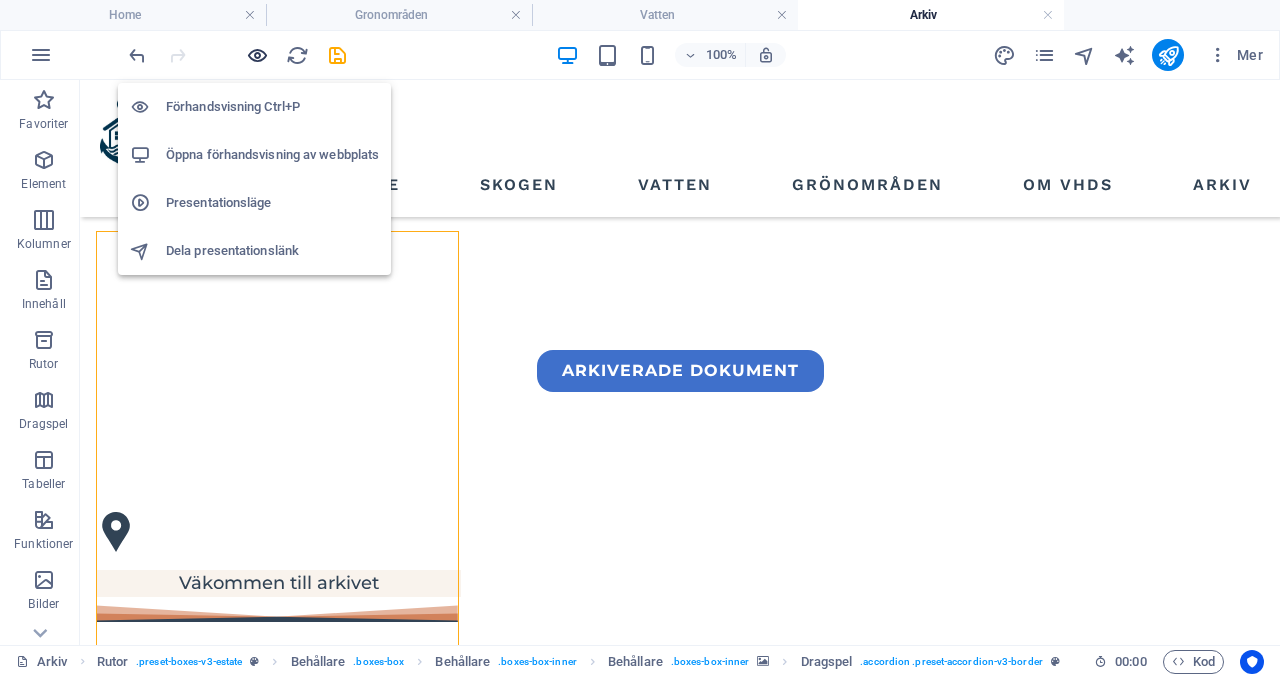 click at bounding box center [257, 55] 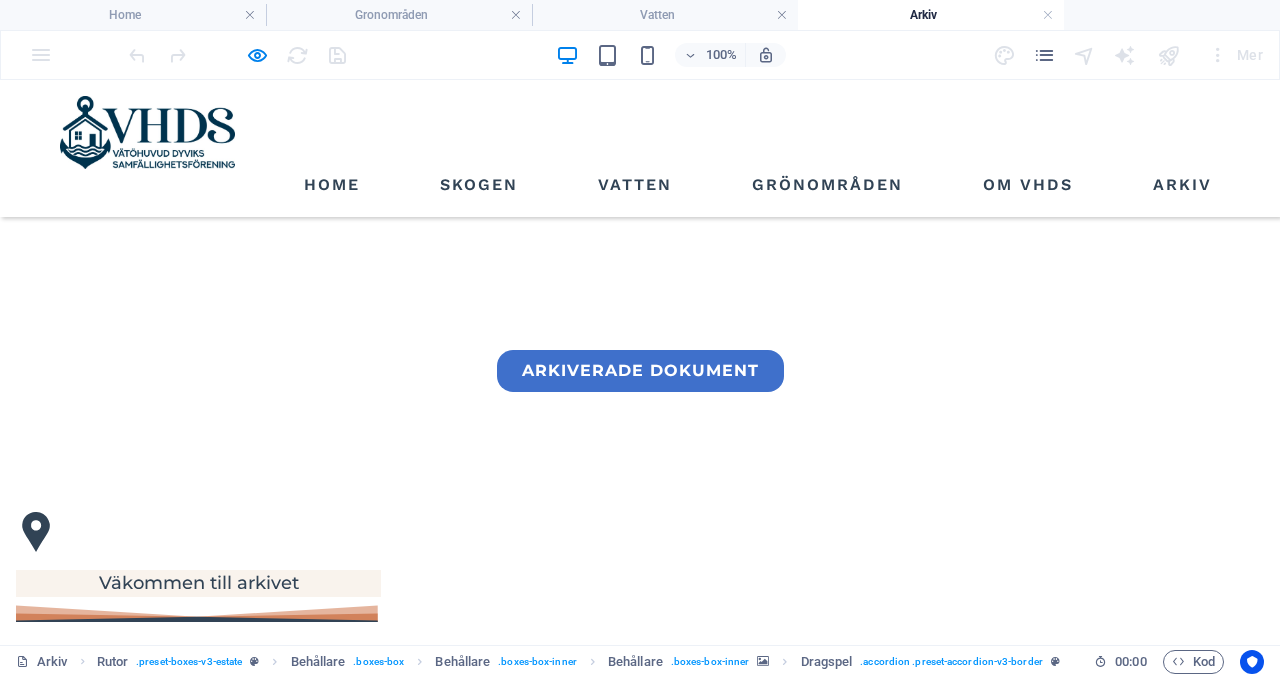 click on "2022" at bounding box center (198, 1362) 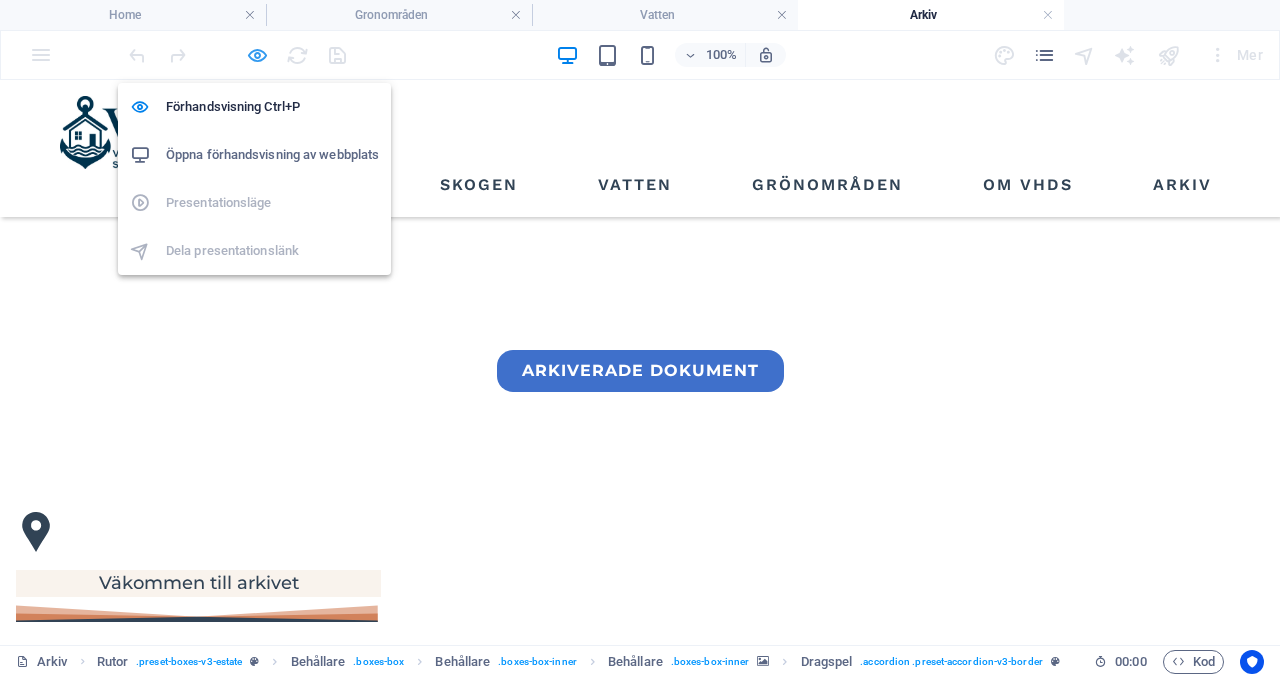click at bounding box center (257, 55) 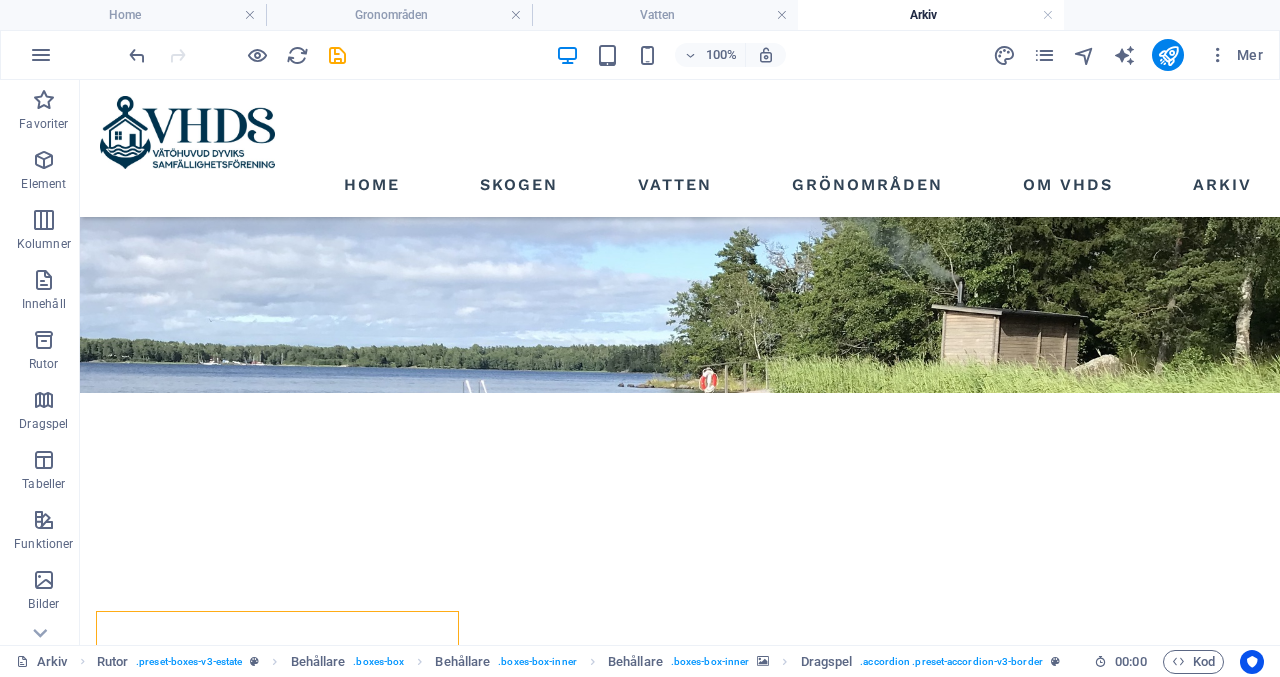 scroll, scrollTop: 248, scrollLeft: 0, axis: vertical 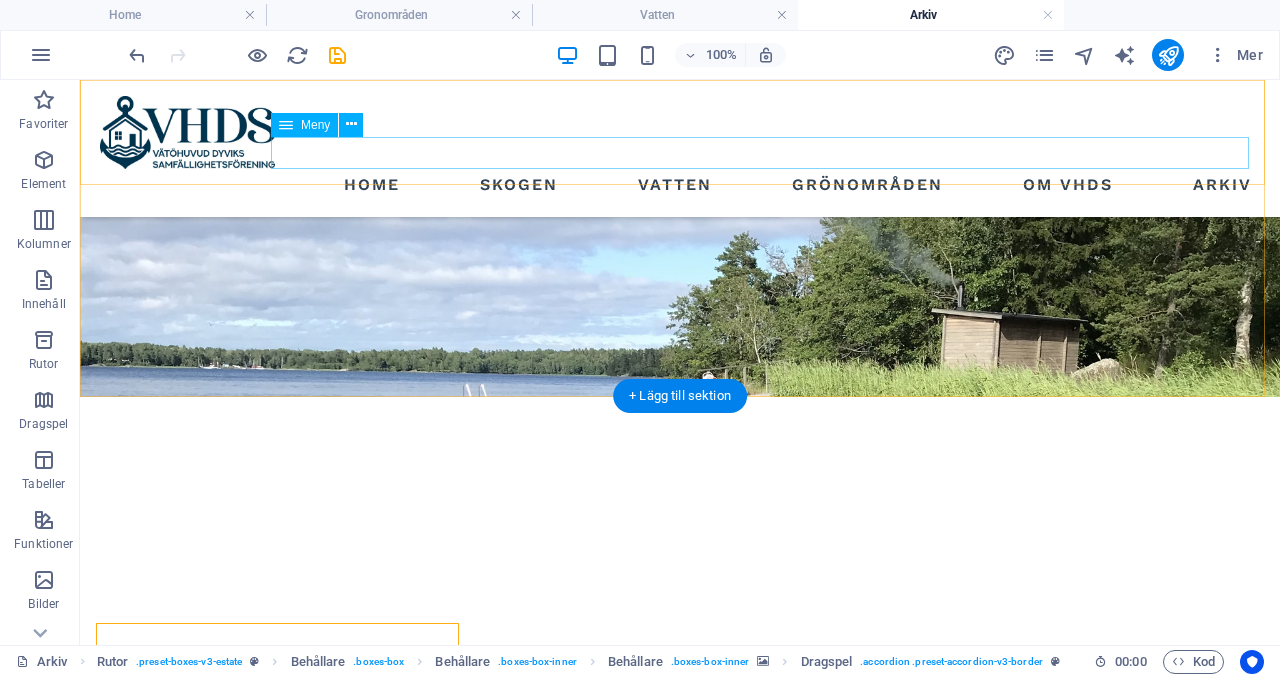 click on "Home Skogen Vatten Grönområden Om VHDS Arkiv" at bounding box center [680, 185] 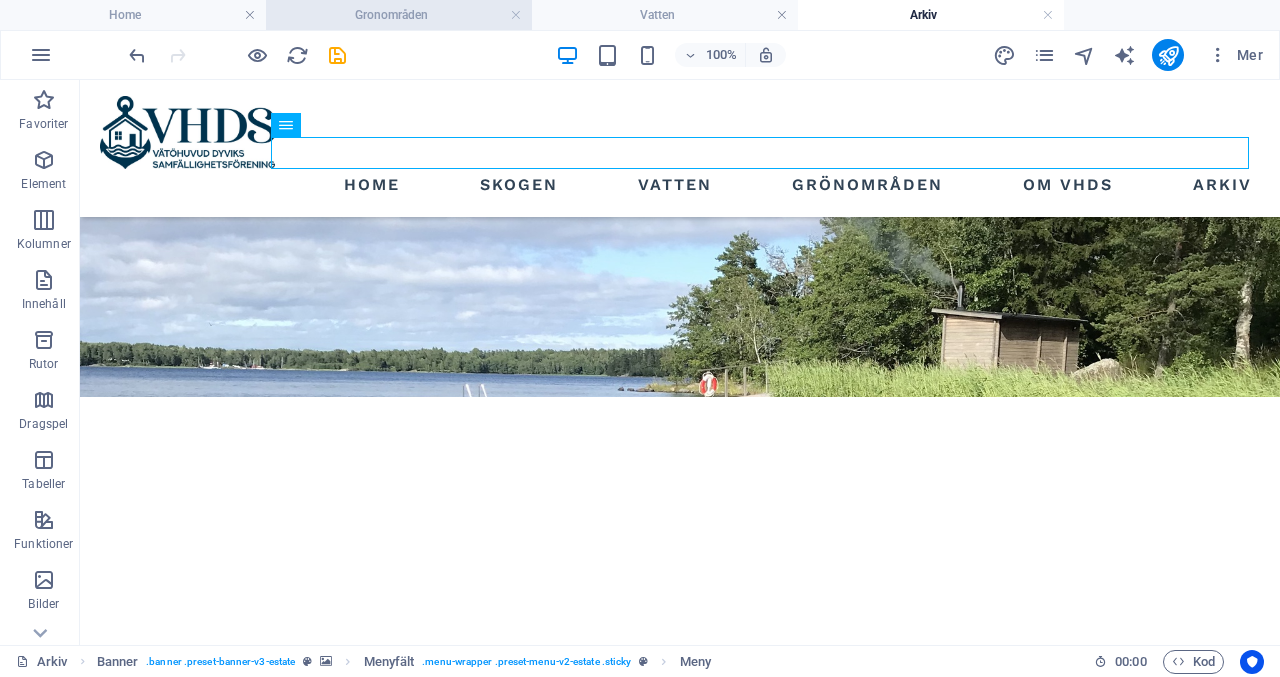 click on "Gronområden" at bounding box center [399, 15] 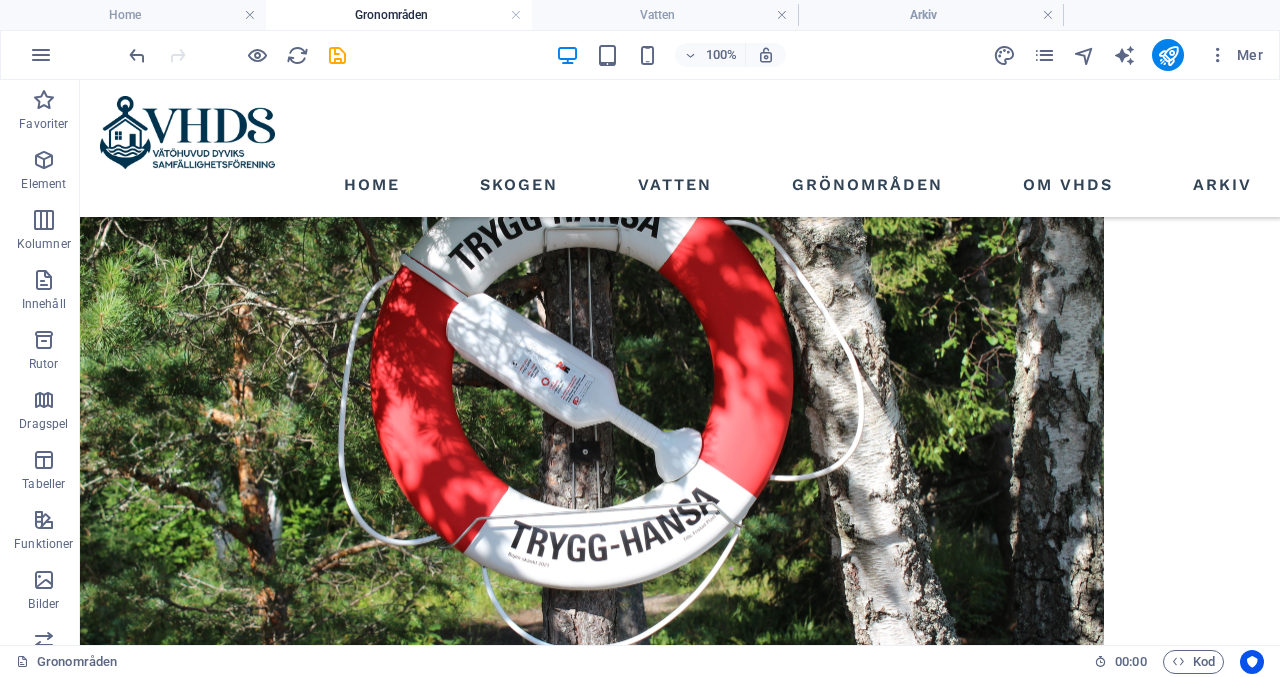 scroll, scrollTop: 1134, scrollLeft: 0, axis: vertical 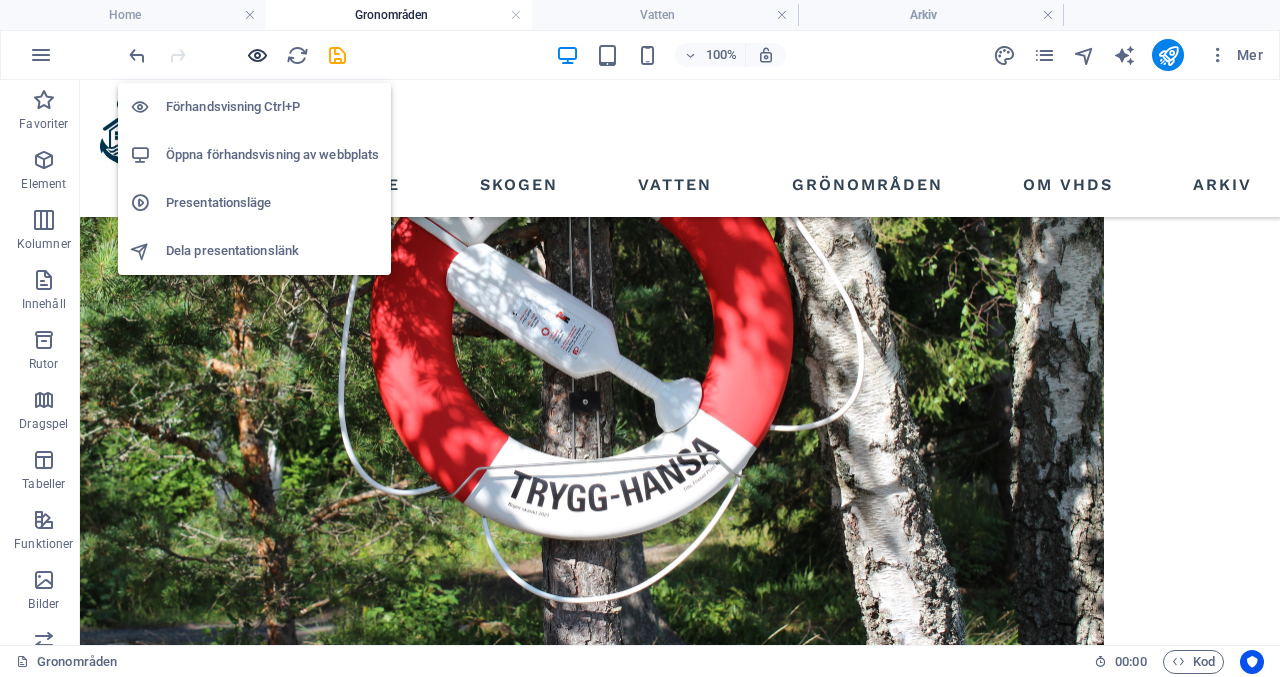 click at bounding box center [257, 55] 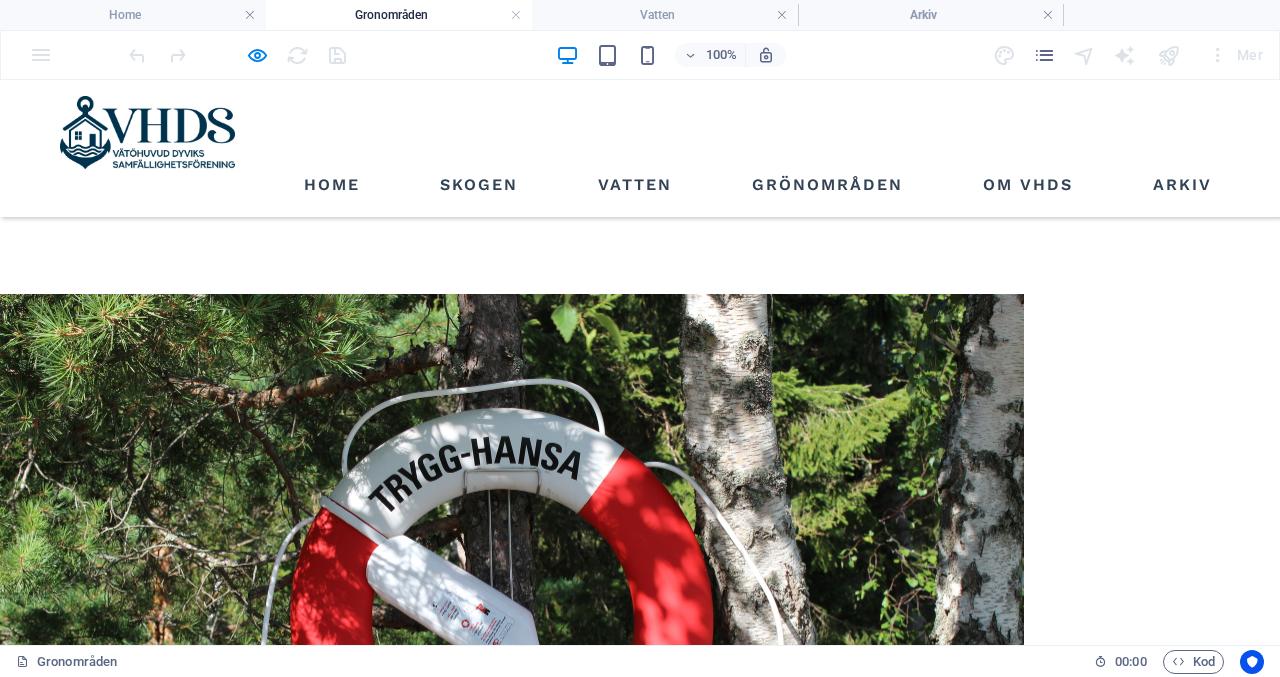scroll, scrollTop: 960, scrollLeft: 0, axis: vertical 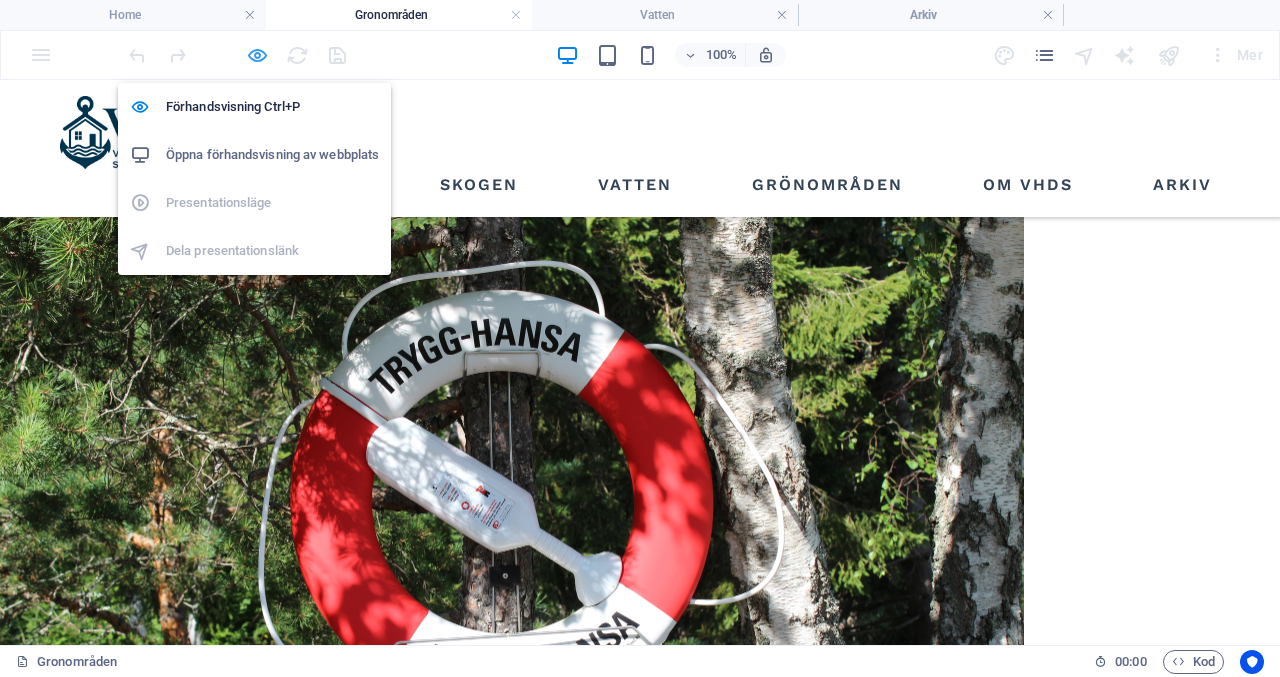 click at bounding box center (257, 55) 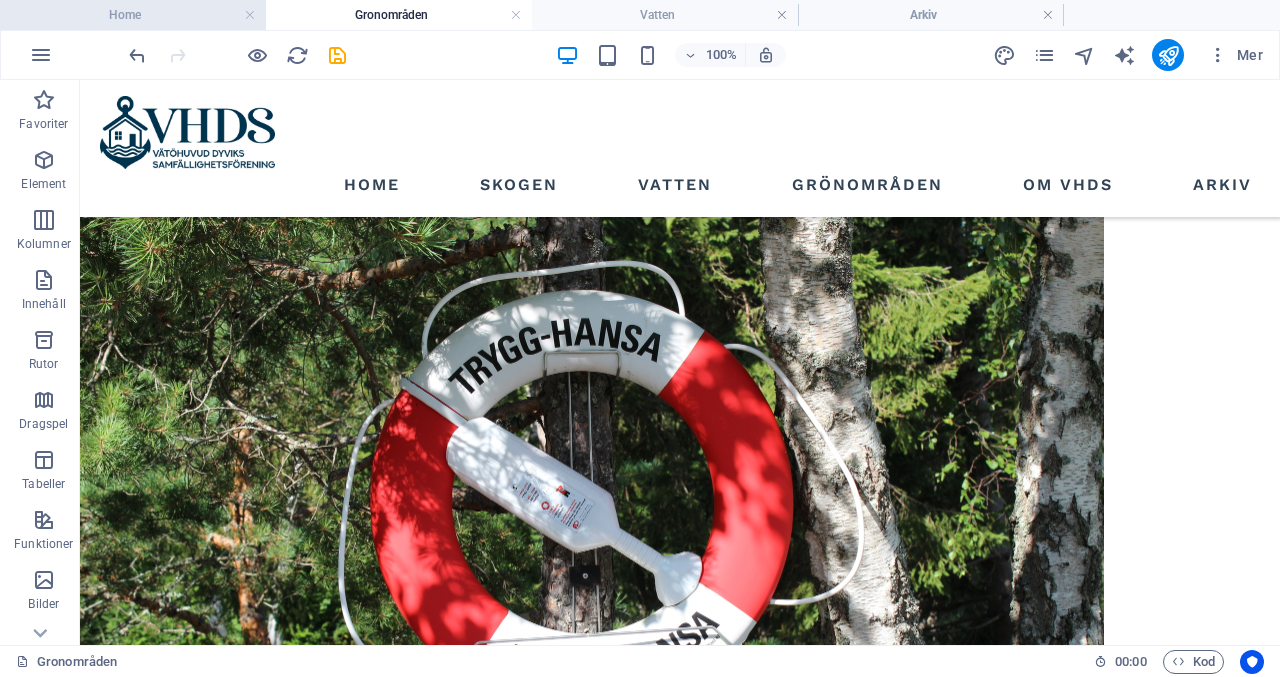 click on "Home" at bounding box center (133, 15) 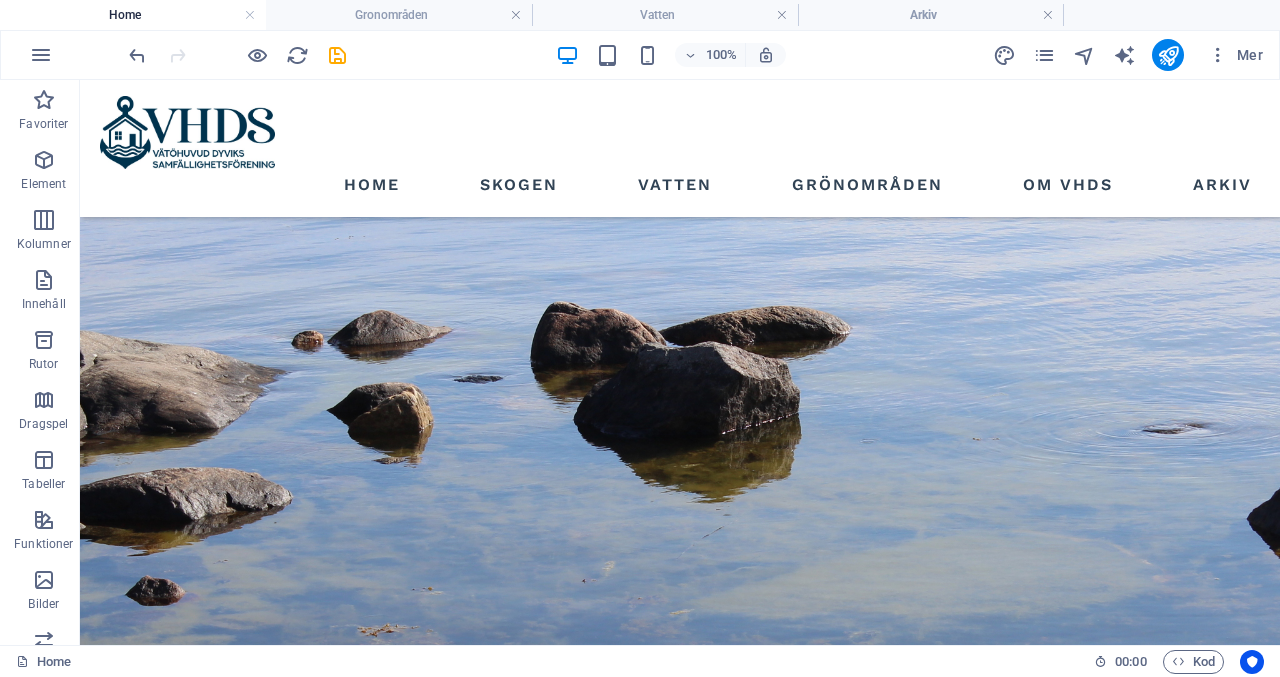 scroll, scrollTop: 0, scrollLeft: 0, axis: both 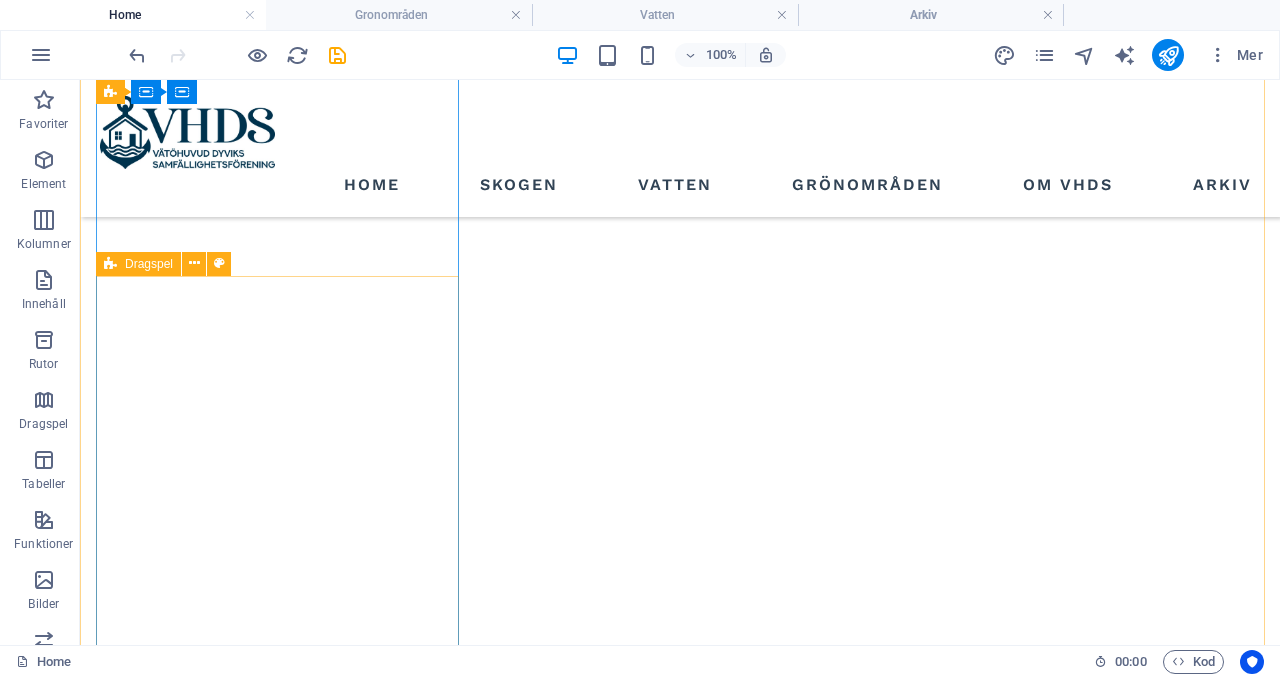 click on "Dragspel" at bounding box center (149, 264) 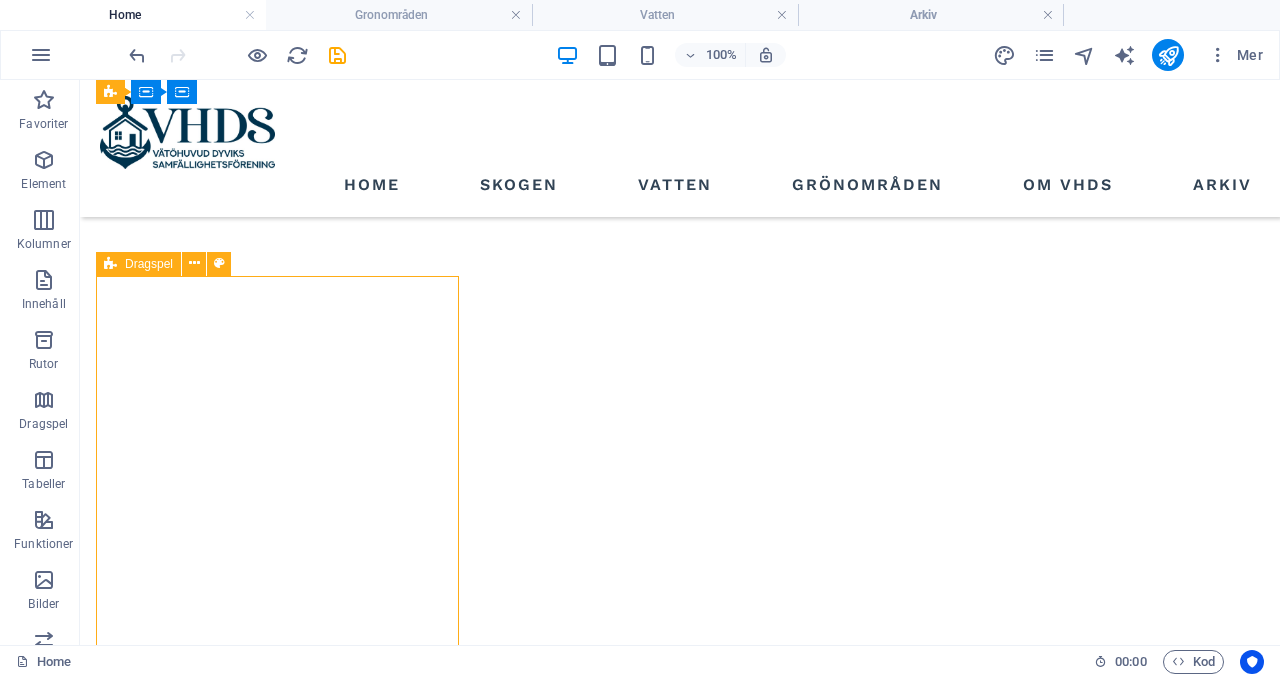 click on "Dragspel" at bounding box center [149, 264] 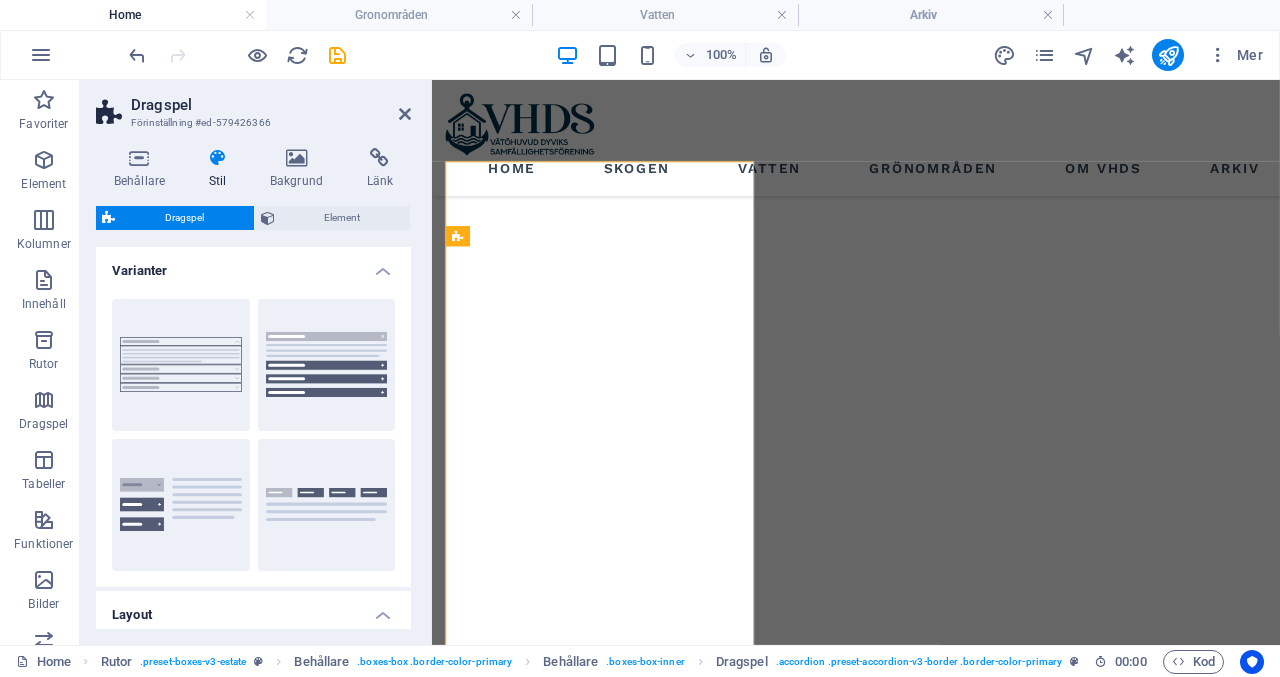 scroll, scrollTop: 1277, scrollLeft: 0, axis: vertical 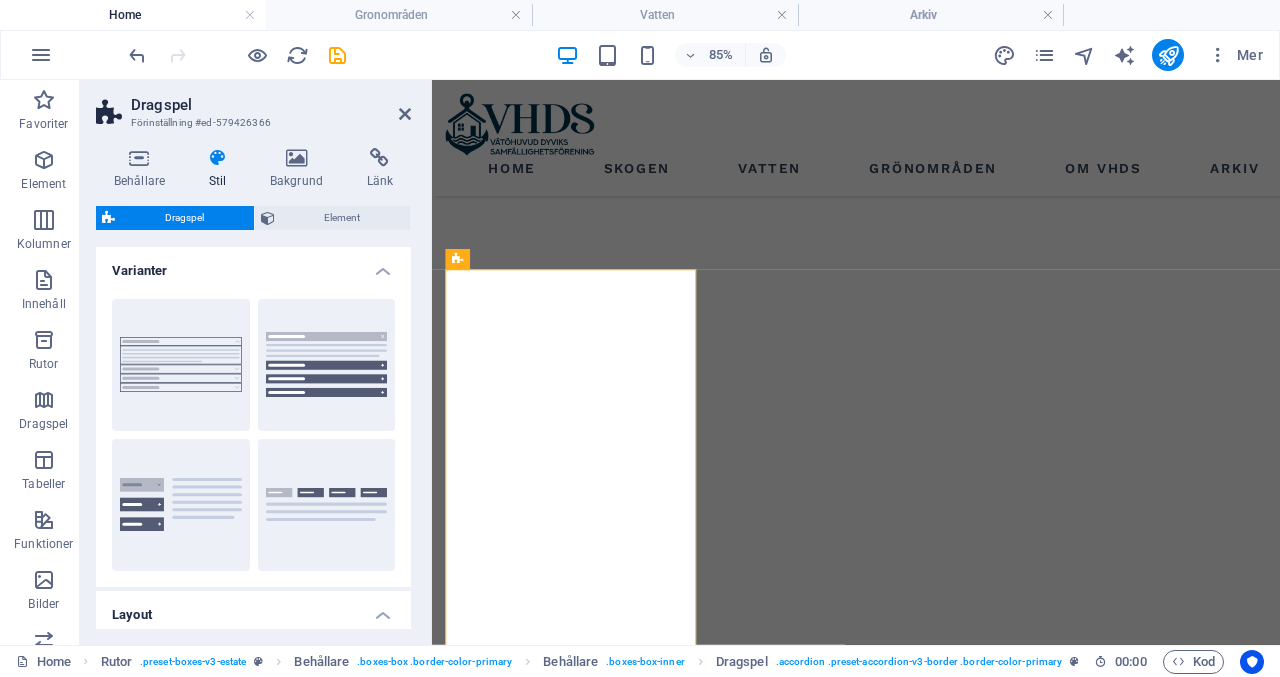 type 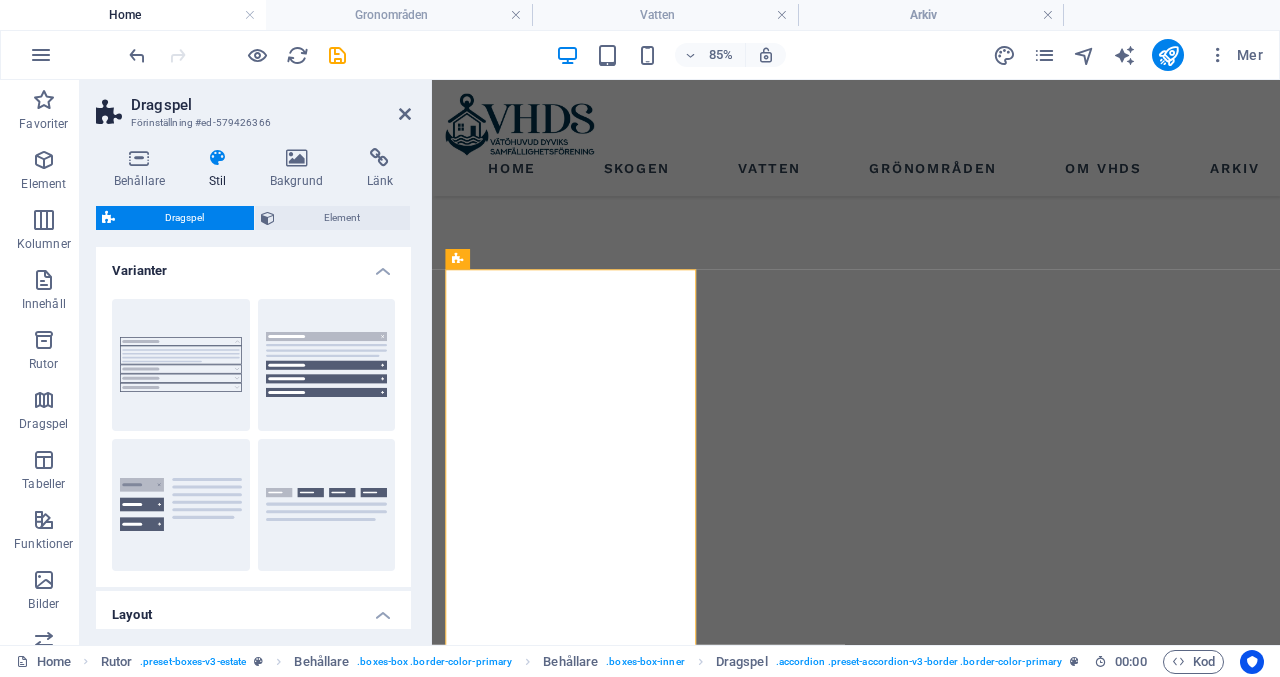 click on "Stil" at bounding box center (221, 169) 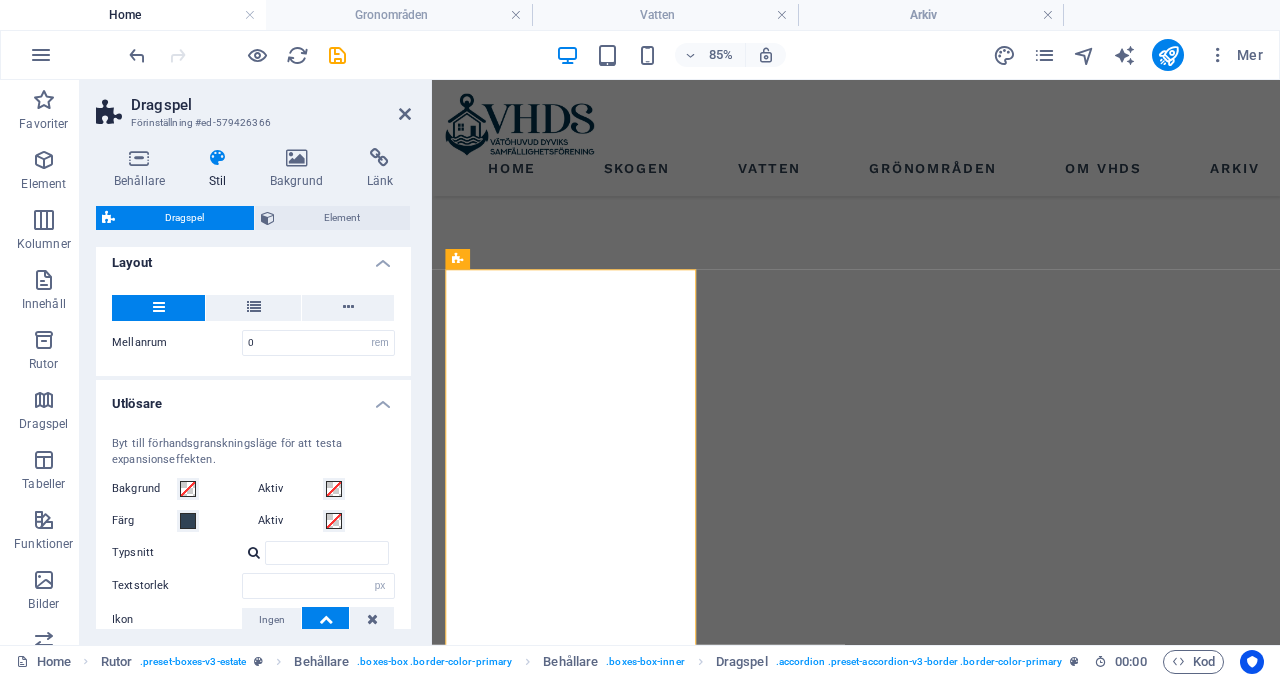 scroll, scrollTop: 356, scrollLeft: 0, axis: vertical 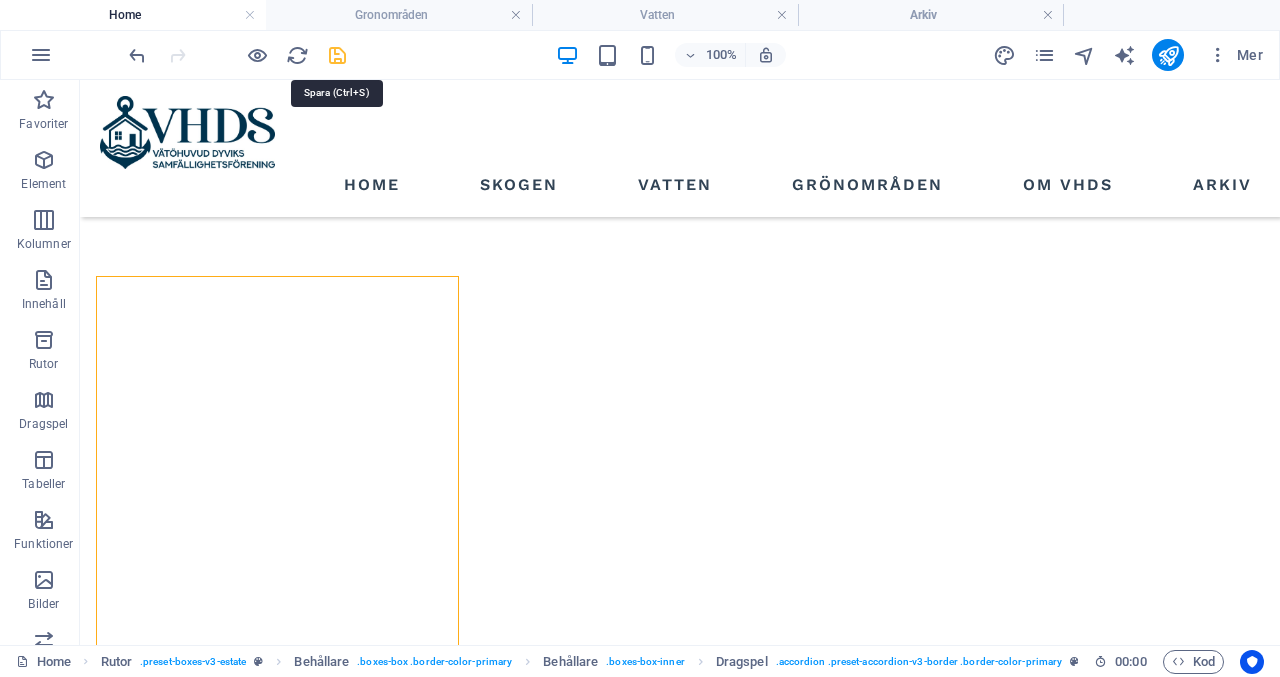 click at bounding box center (337, 55) 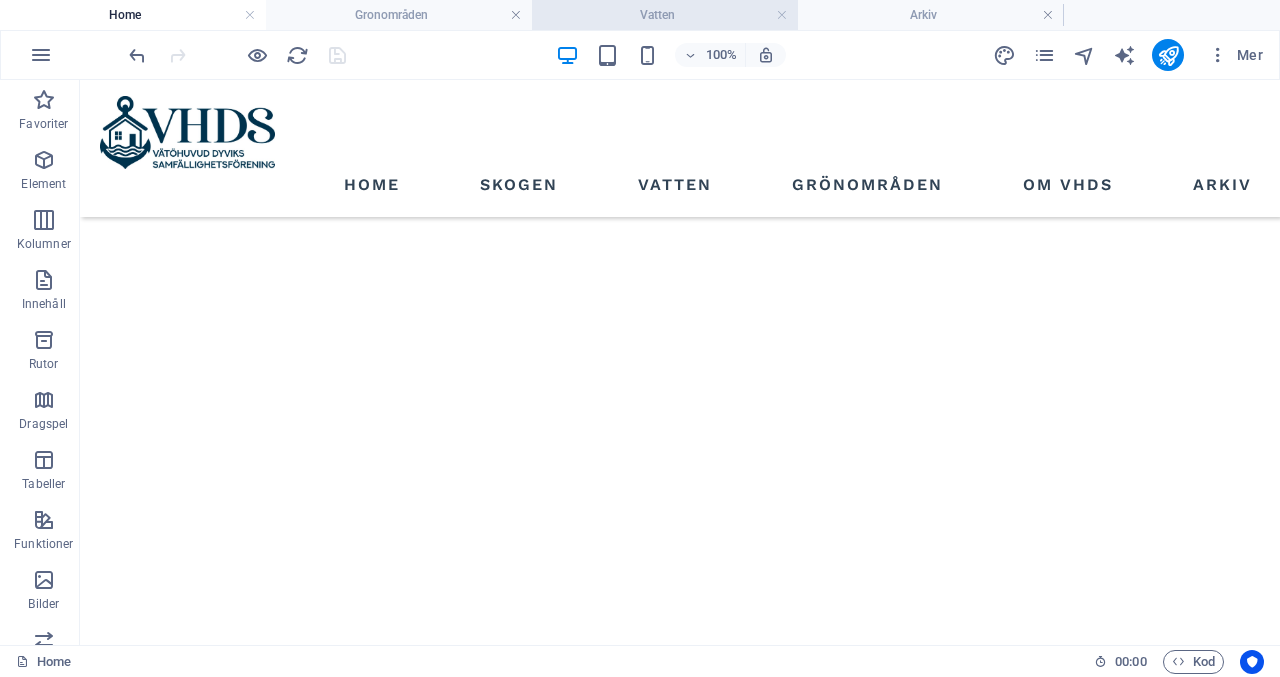 click on "Vatten" at bounding box center (665, 15) 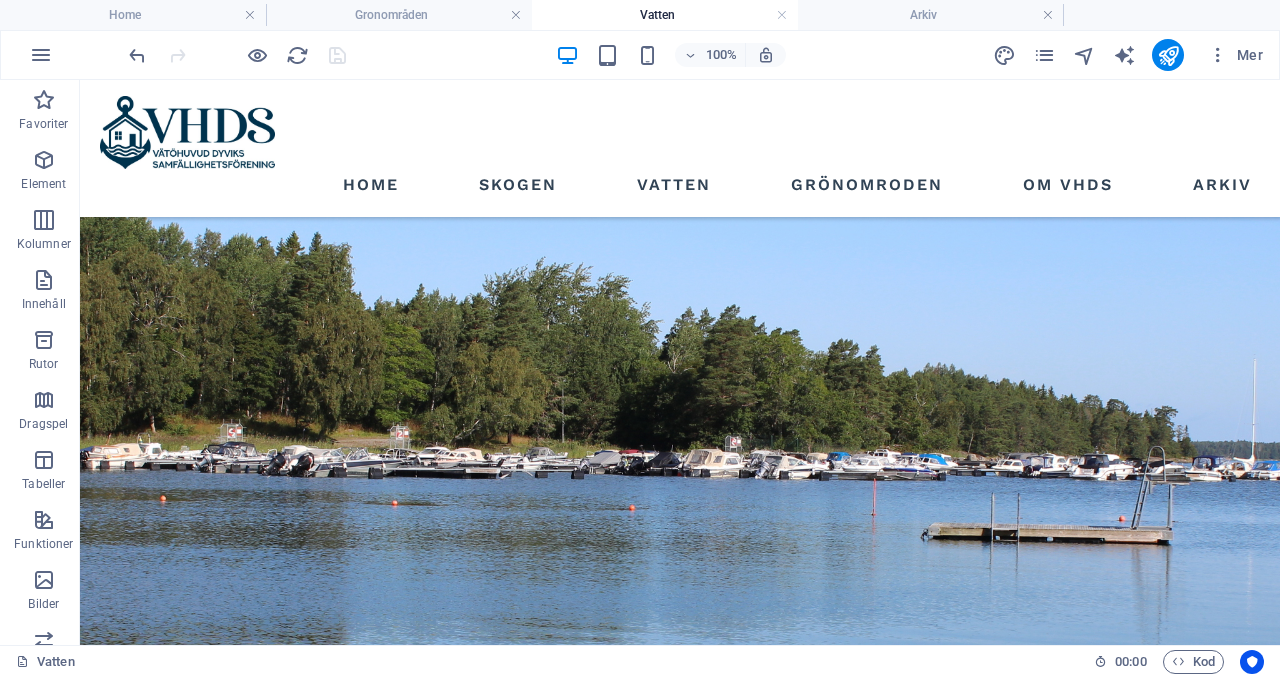scroll, scrollTop: 1261, scrollLeft: 0, axis: vertical 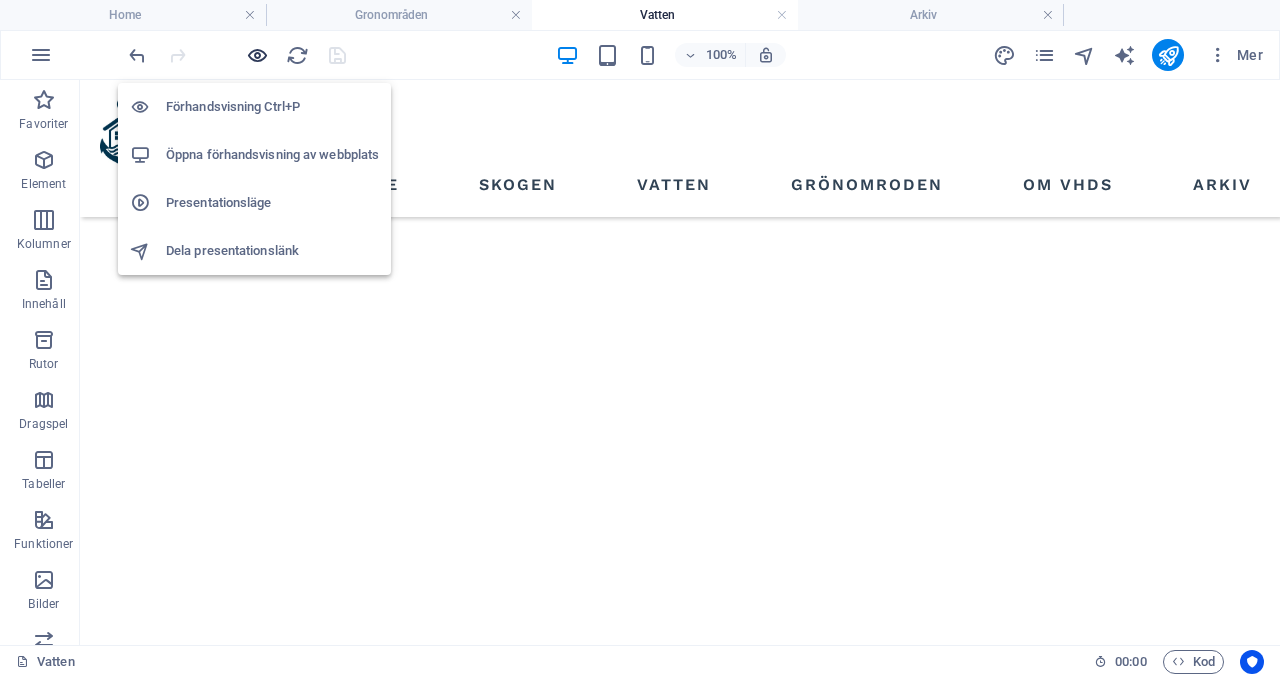click at bounding box center (257, 55) 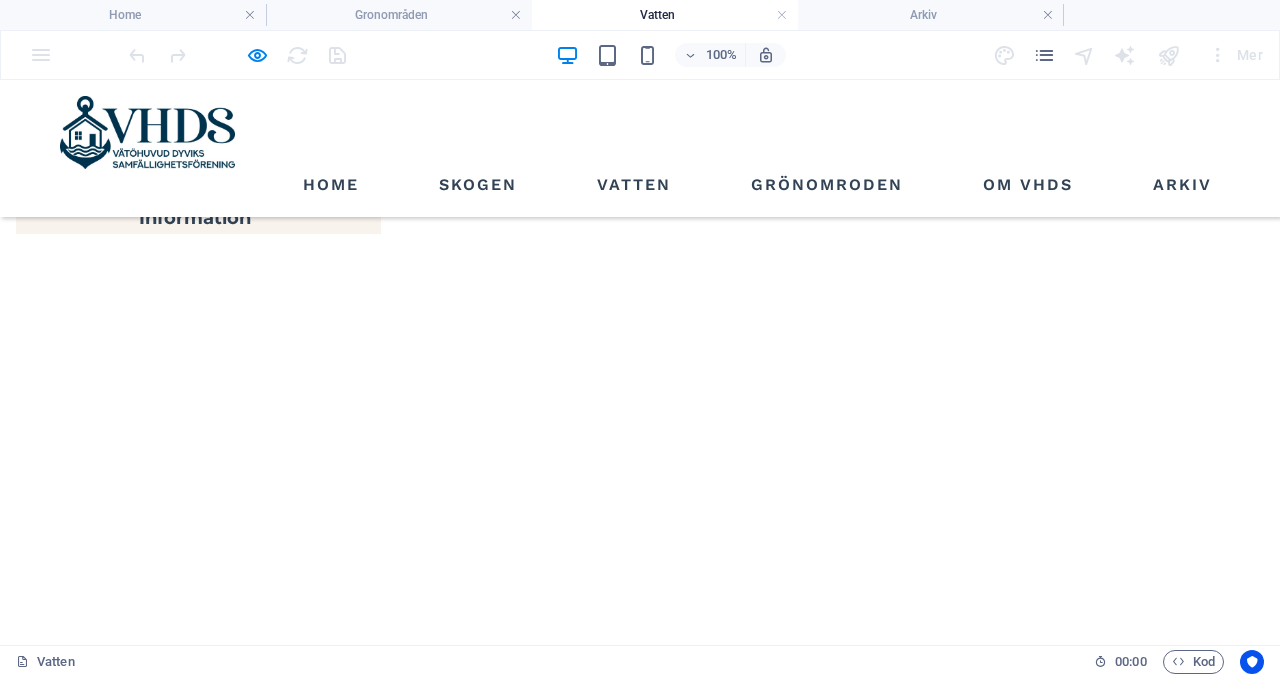 scroll, scrollTop: 1010, scrollLeft: 0, axis: vertical 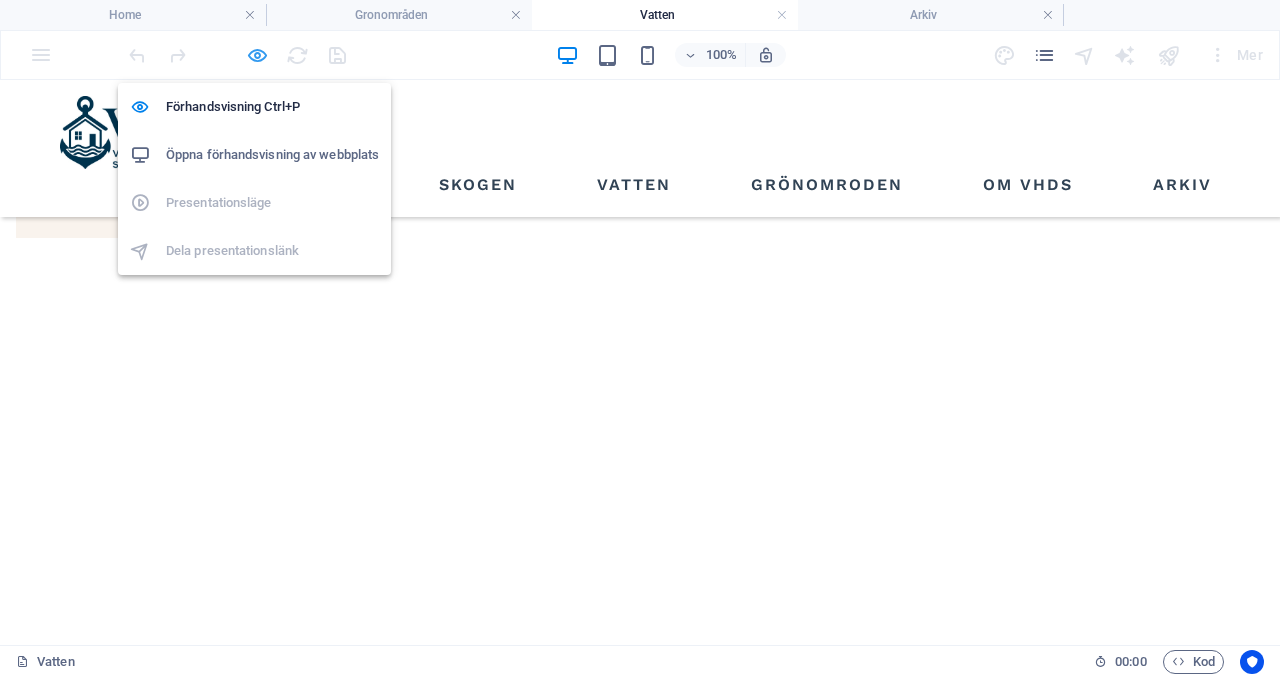 click at bounding box center [257, 55] 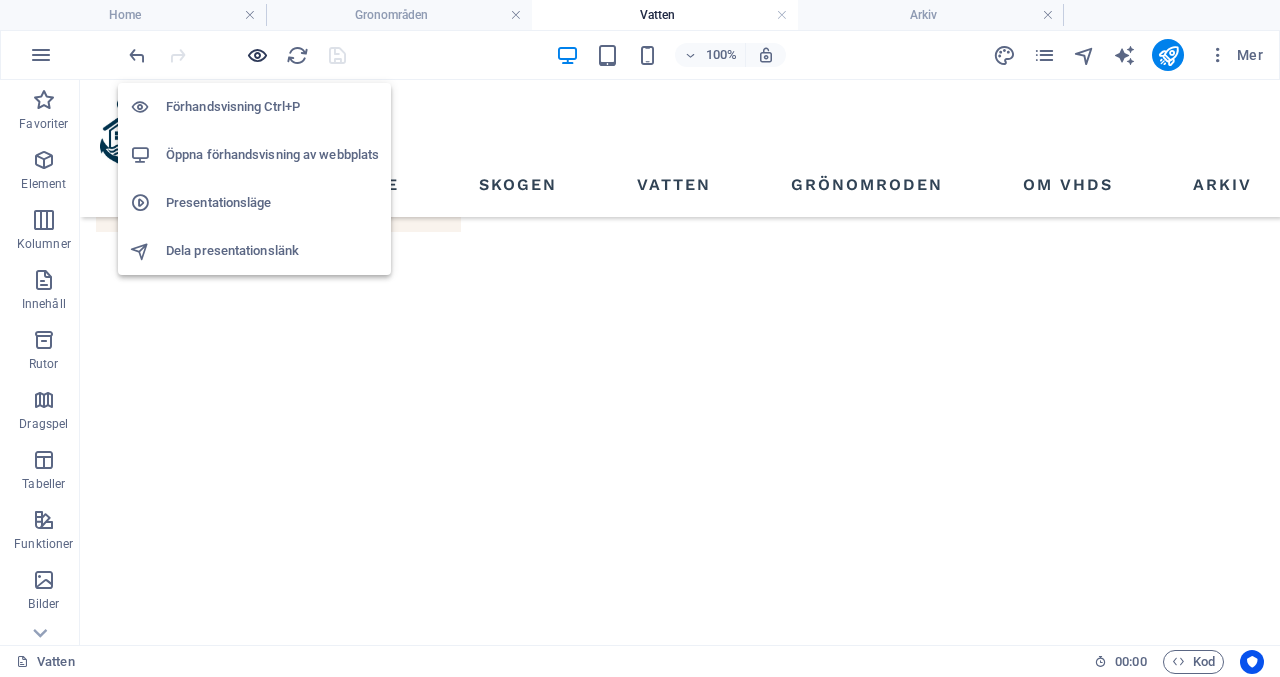 click at bounding box center [257, 55] 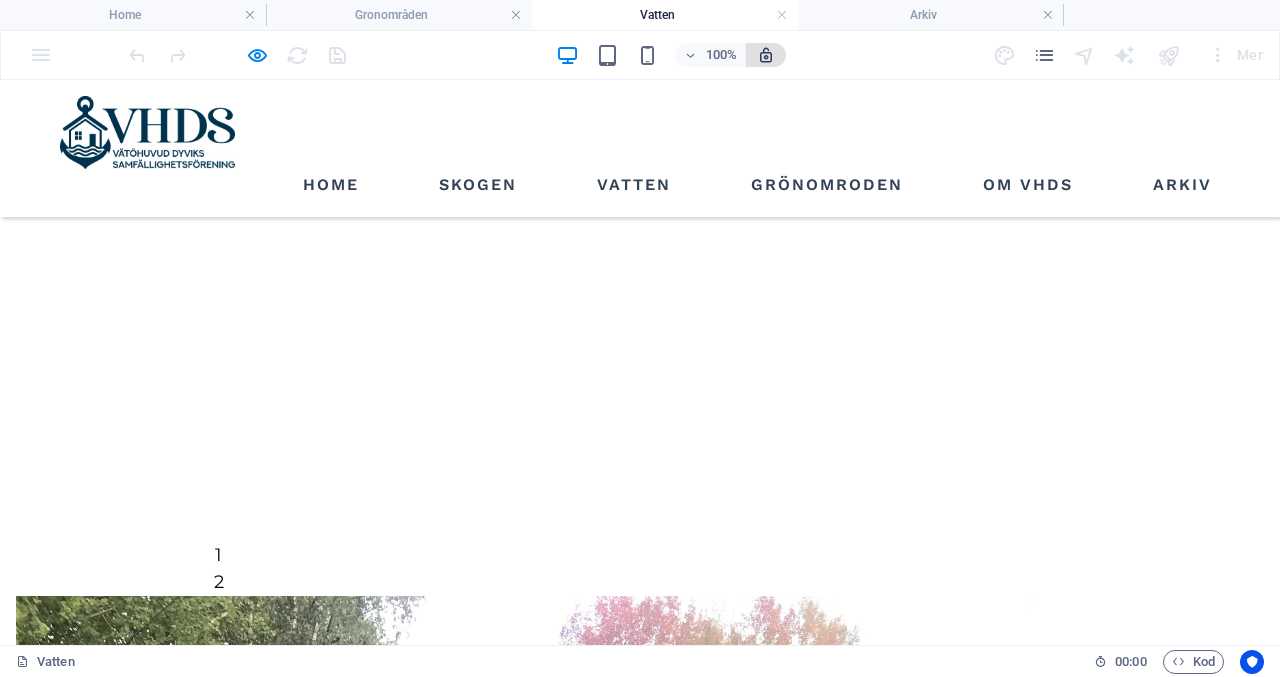 scroll, scrollTop: 1218, scrollLeft: 0, axis: vertical 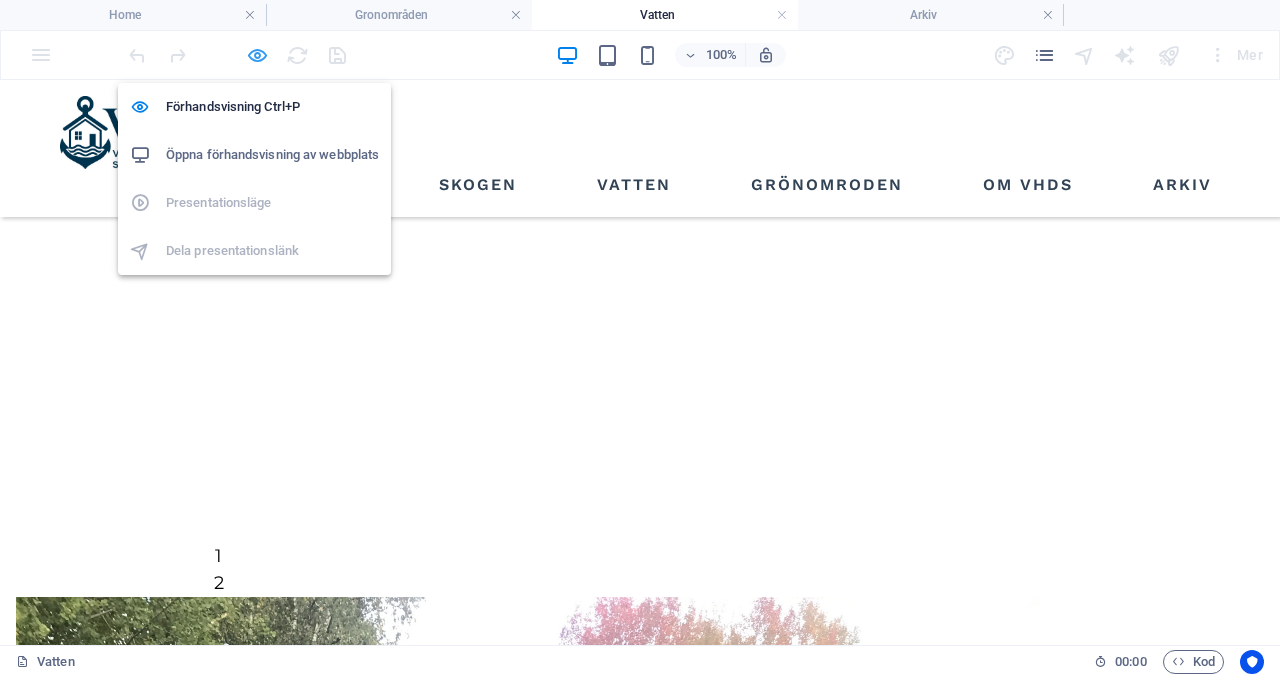 click at bounding box center [257, 55] 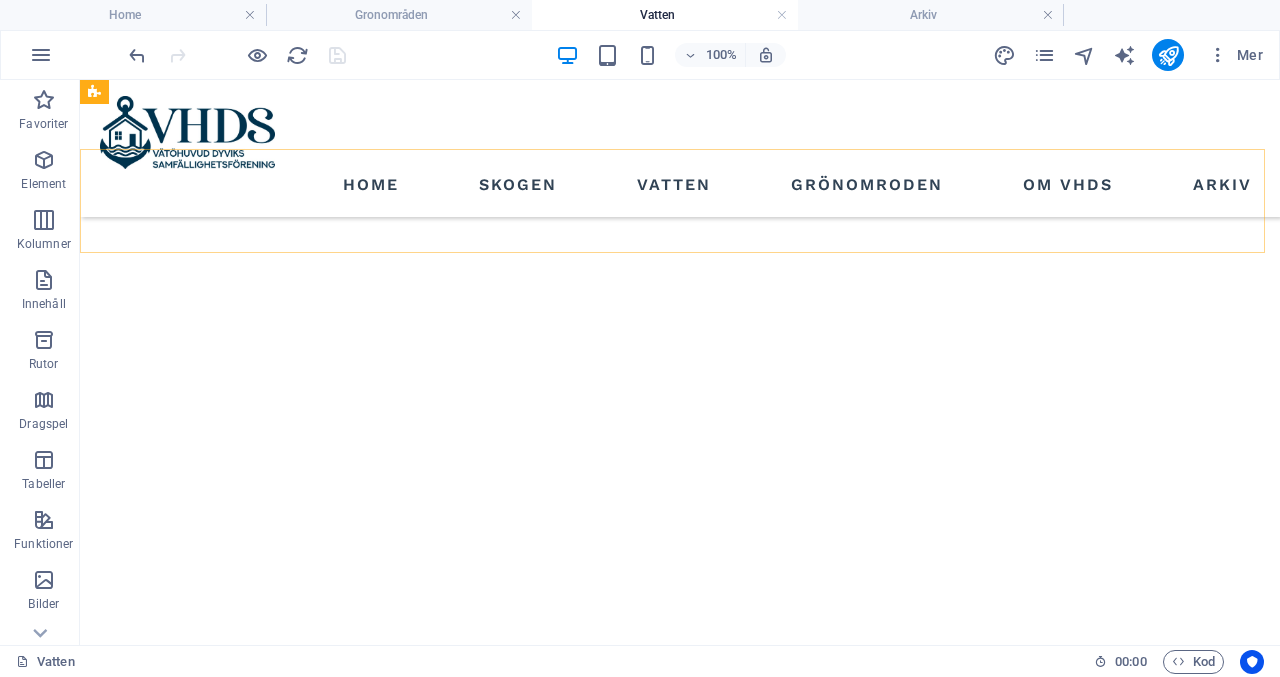 scroll, scrollTop: 1156, scrollLeft: 0, axis: vertical 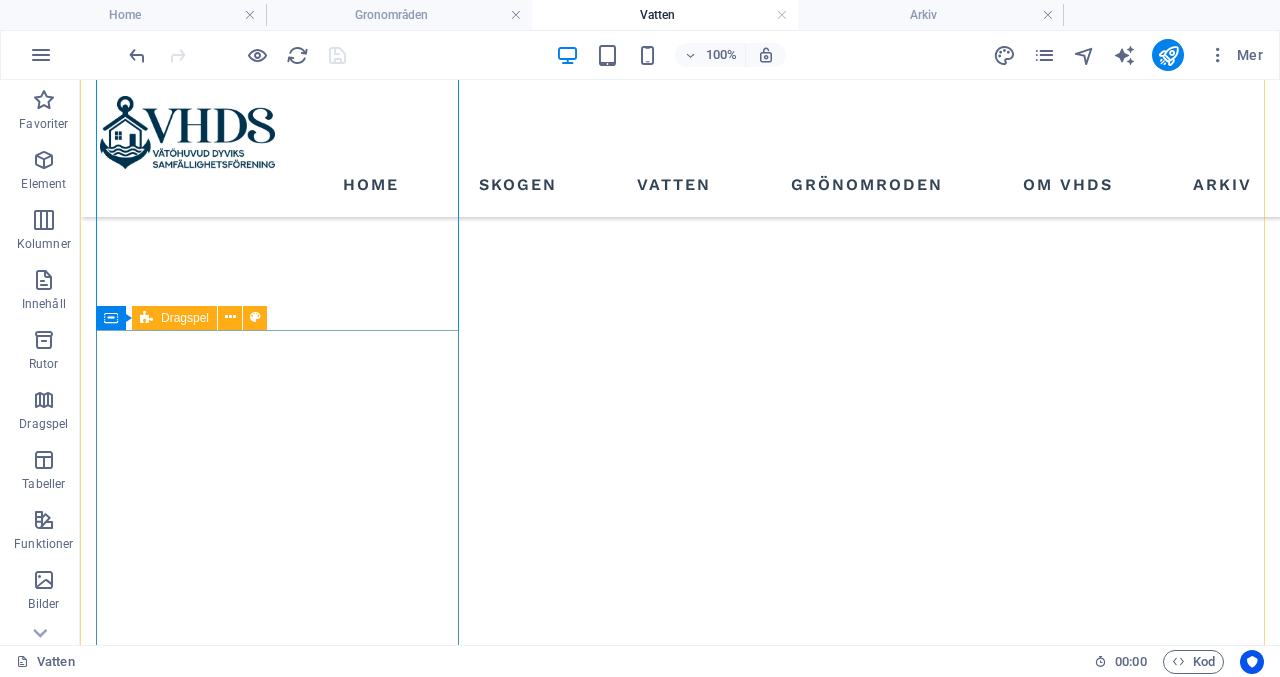 click on "Dragspel" at bounding box center [185, 318] 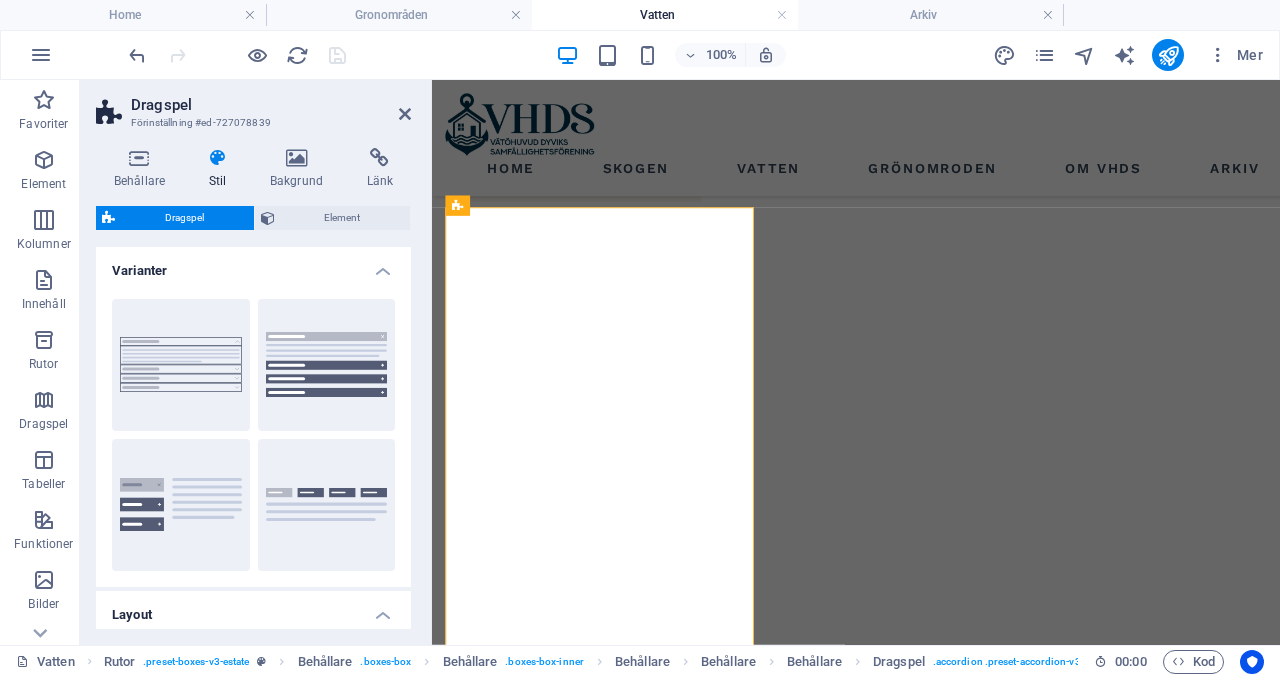 scroll, scrollTop: 1304, scrollLeft: 0, axis: vertical 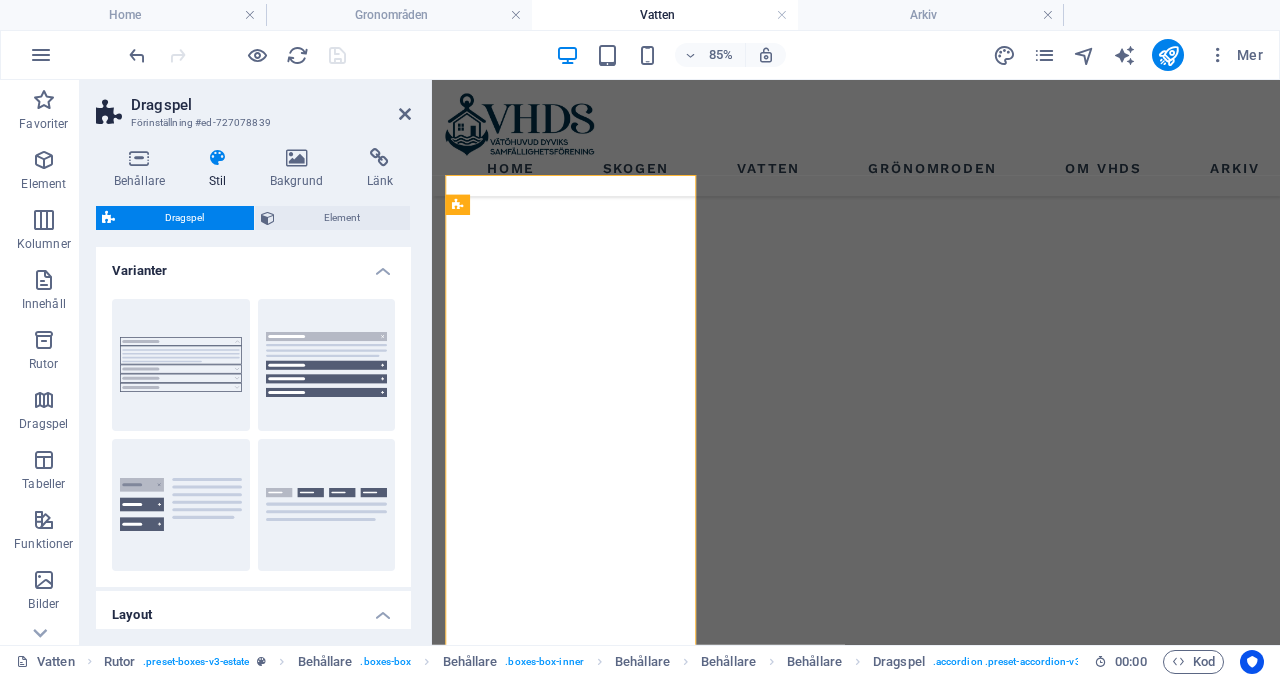 type 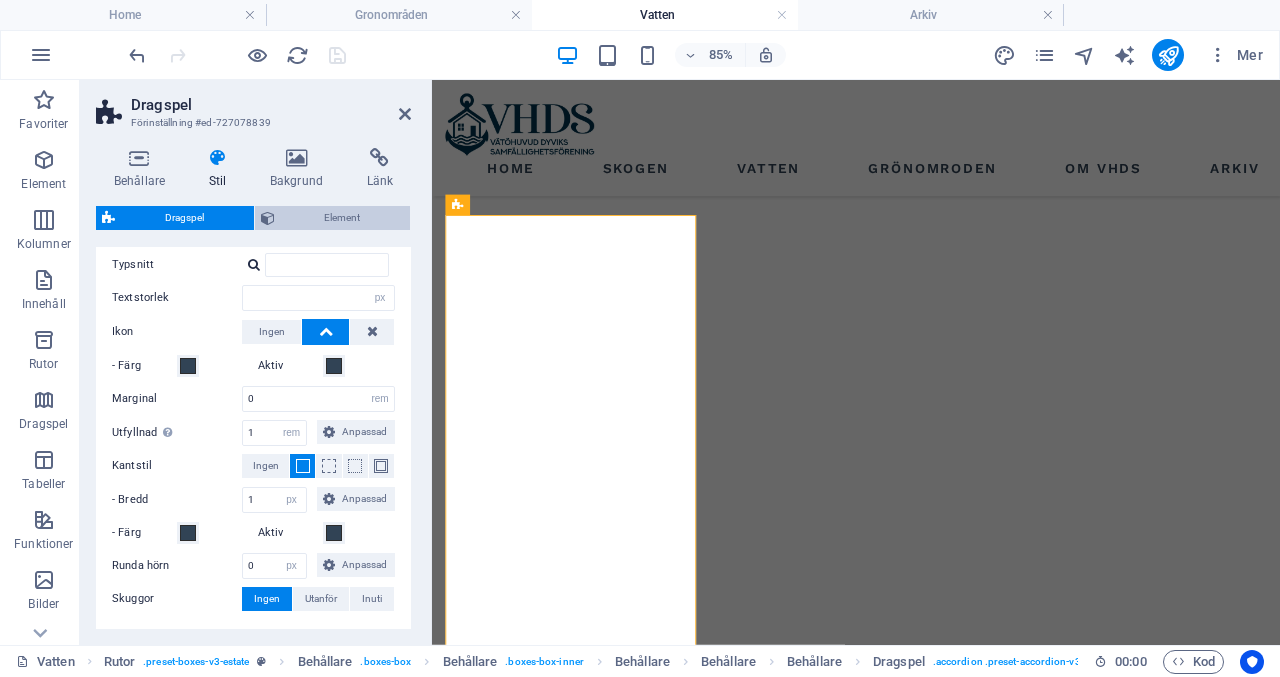 scroll, scrollTop: 640, scrollLeft: 0, axis: vertical 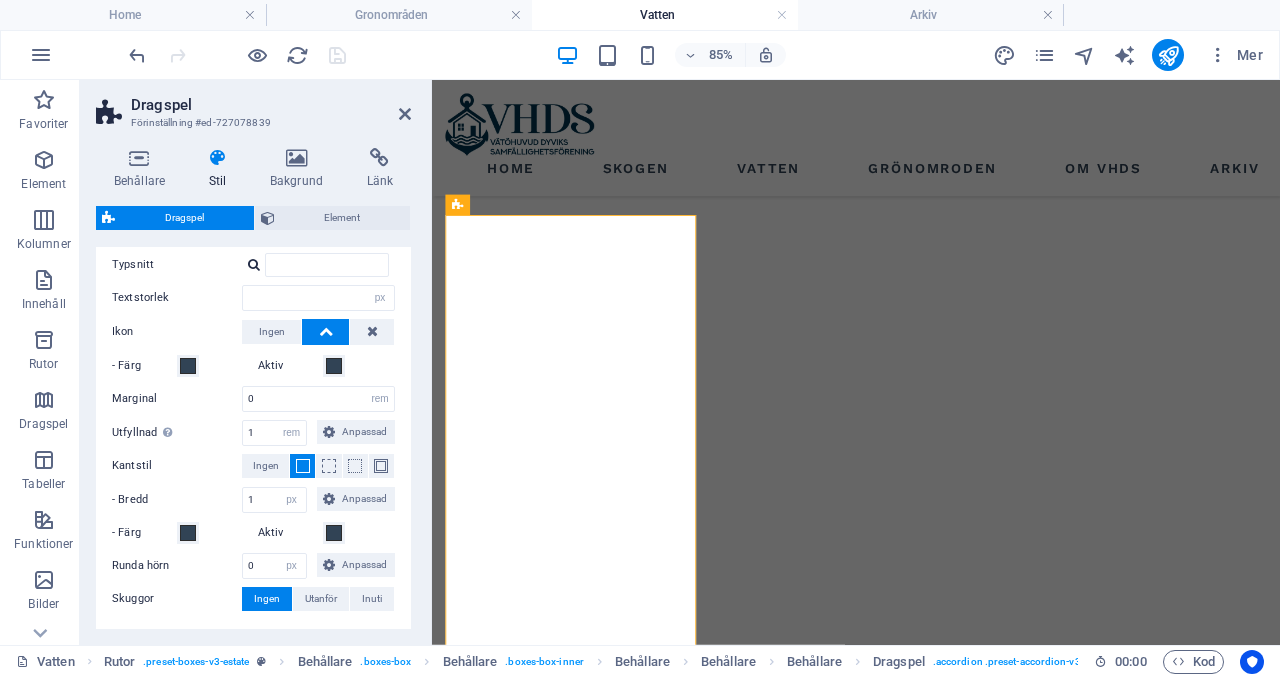 click on "Dragspel Förinställning #ed-727078839
Behållare Stil Bakgrund Länk Storlek Höjd Standard px rem % vh vw Min. höjd Ingen px rem % vh vw Bredd Standard px rem % em vh vw Minsta bredd Ingen px rem % vh vw Innehållsbredd Standard Egen bredd Bredd Standard px rem % em vh vw Minsta bredd Ingen px rem % vh vw Standardutfyllnad Eget avstånd Standardbredd och utfyllnad för innehåll kan ändras under Design. Redigera design Layout (Flexbox) Justering Bestämmer flex-riktningen. Standard Huvudaxel Definiera hur element ska placeras längs huvudaxeln inuti denna behållare (marginaljustera innehåll). Standard Sidaxel Kontrollera den vertikala riktningen hos elementet inuti behållaren (justera objekt). Standard Omslag Standard På Av Fyll Kontrollerar avstånden och riktningen för elementet på y-axeln över flera linjer (justera innehåll). Standard Tillgänglighet ARIA hjälper hjälpmedelstekniker (som skärmläsare) att förstå webbelementens roll, tillstånd och beteenden Roll Ingen Bok" at bounding box center (256, 362) 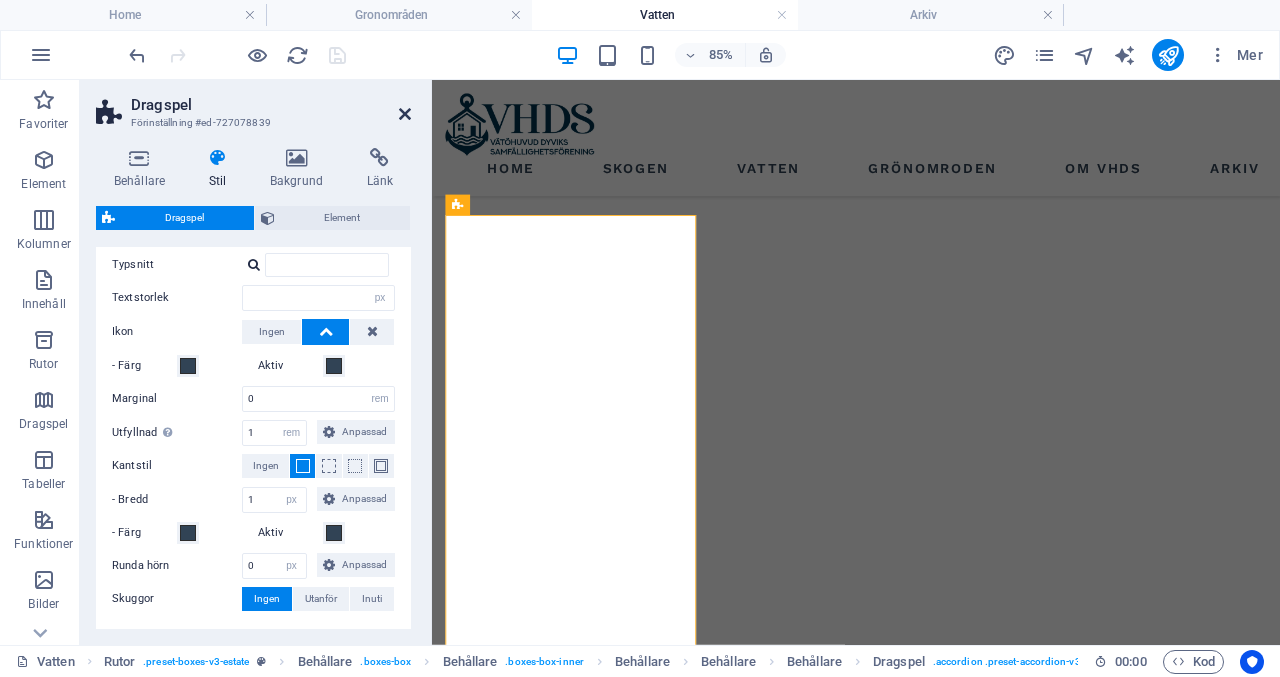 click at bounding box center [405, 114] 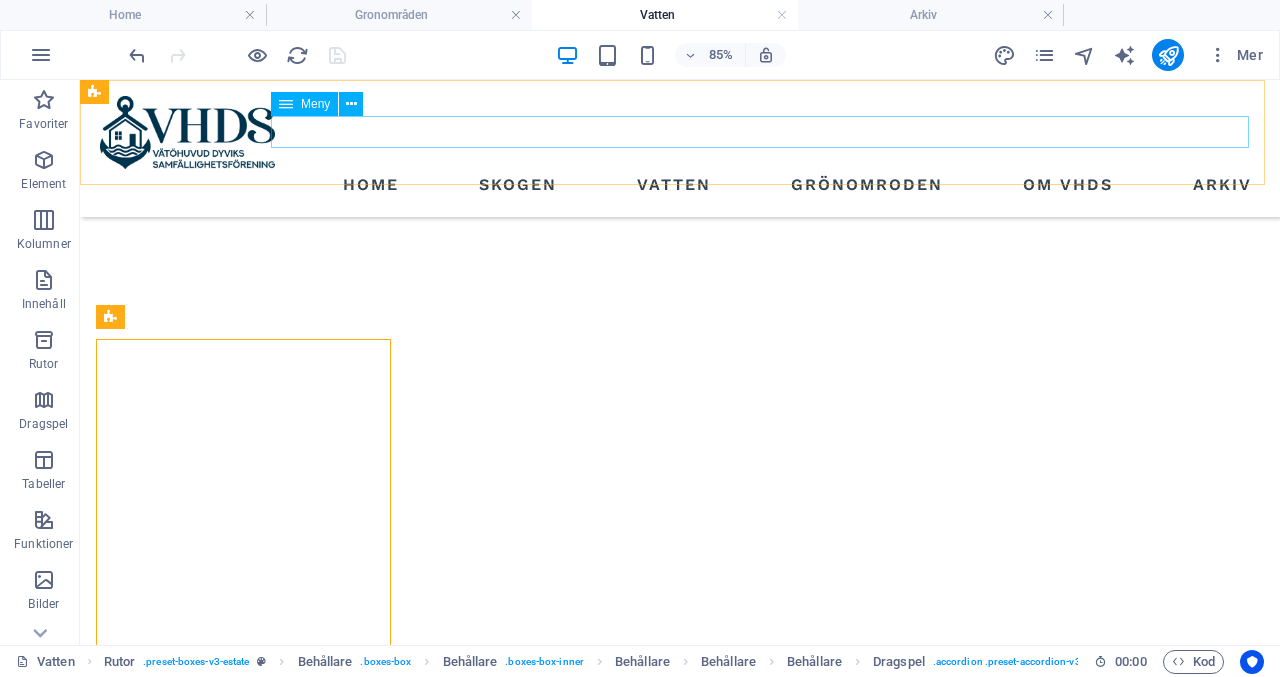 scroll, scrollTop: 1156, scrollLeft: 0, axis: vertical 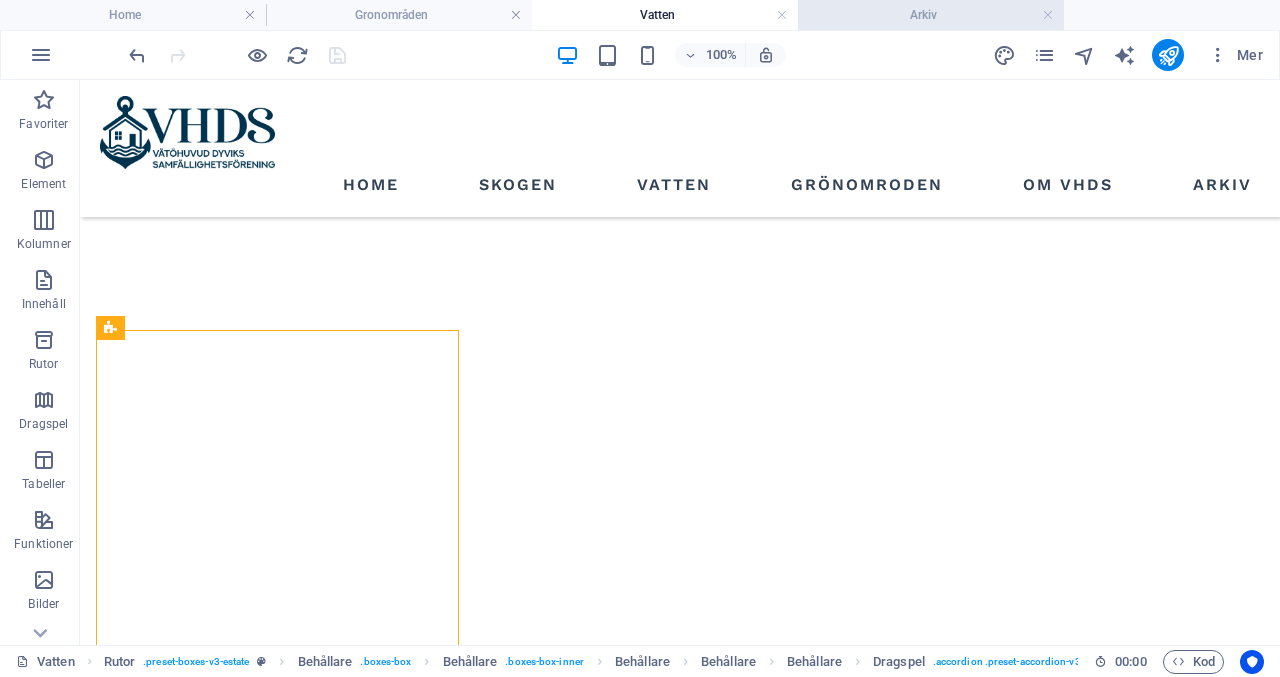 click on "Arkiv" at bounding box center [931, 15] 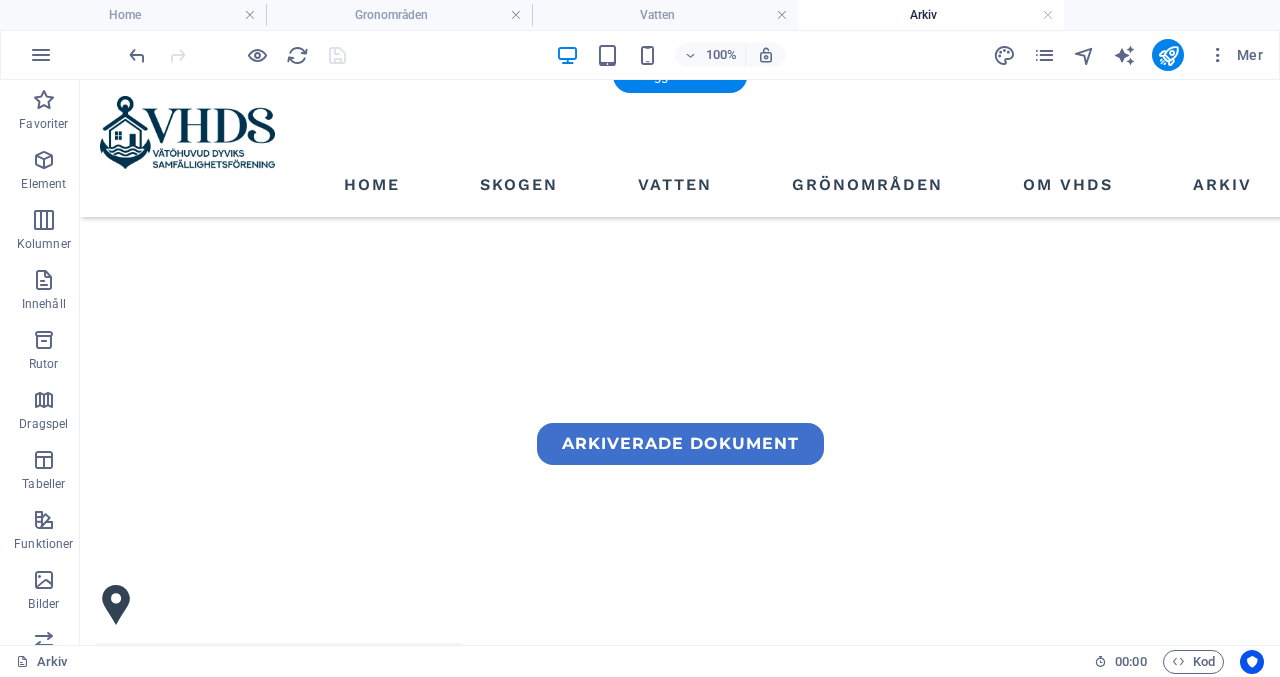 scroll, scrollTop: 568, scrollLeft: 0, axis: vertical 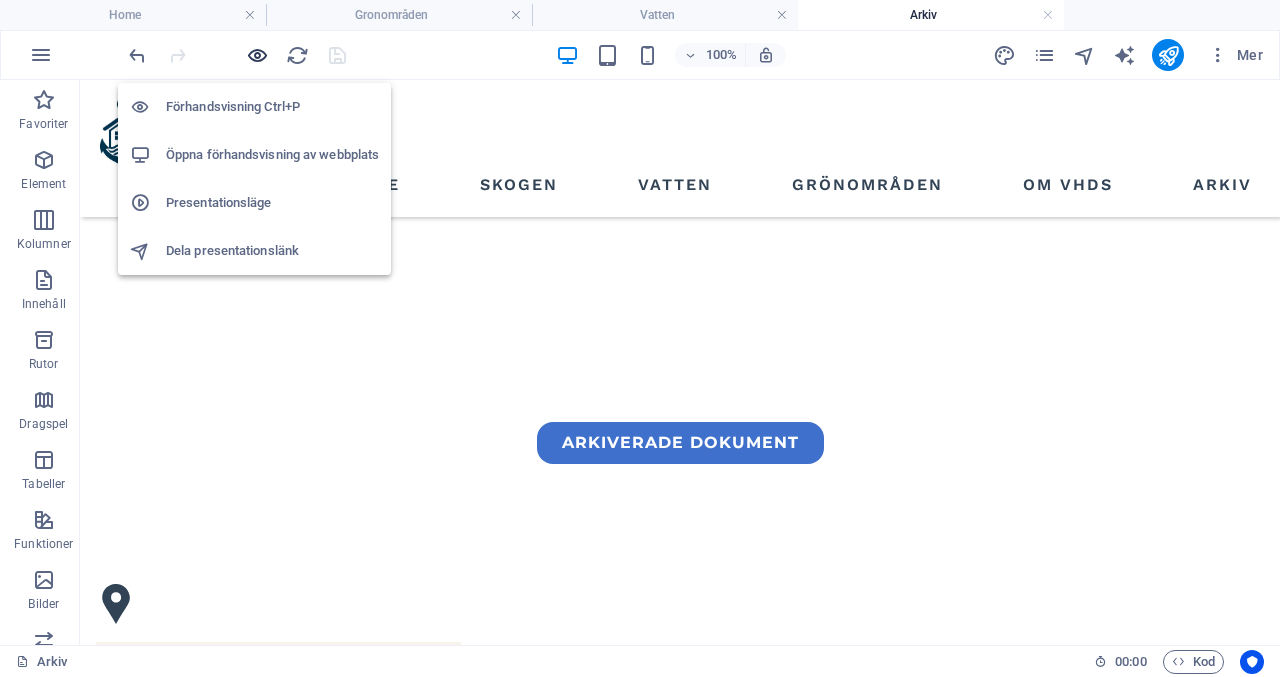 click at bounding box center (257, 55) 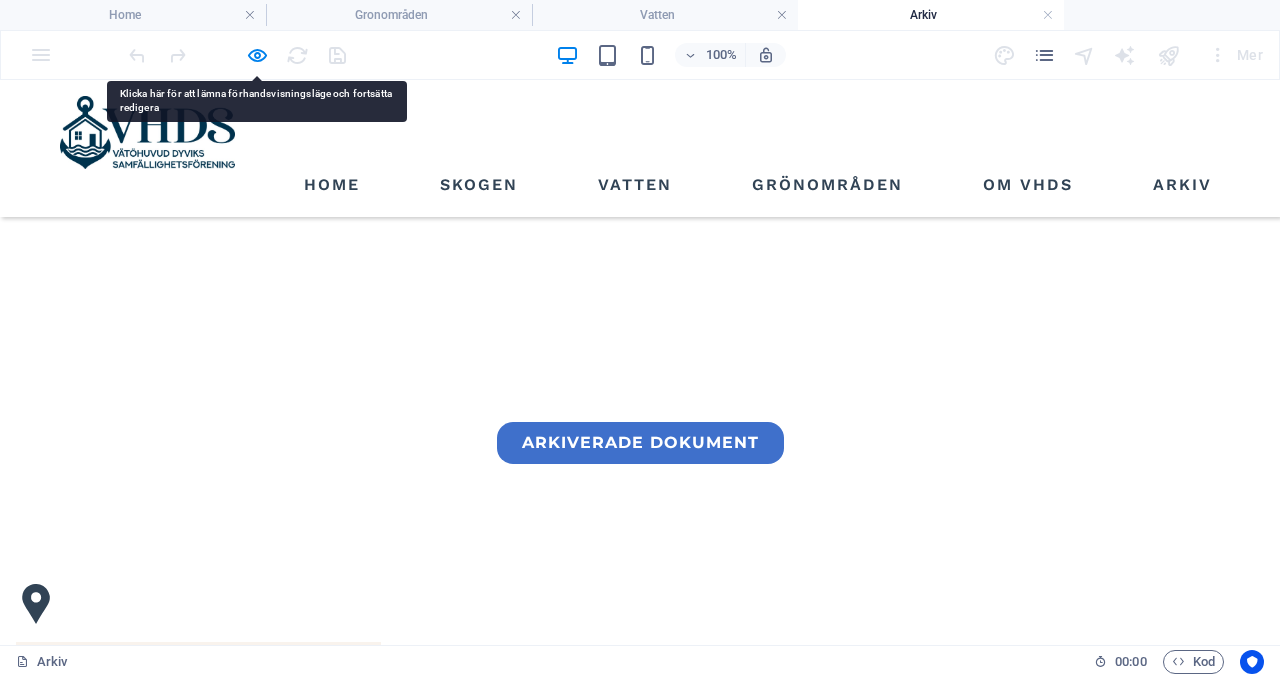 click on "2025" at bounding box center [198, 1256] 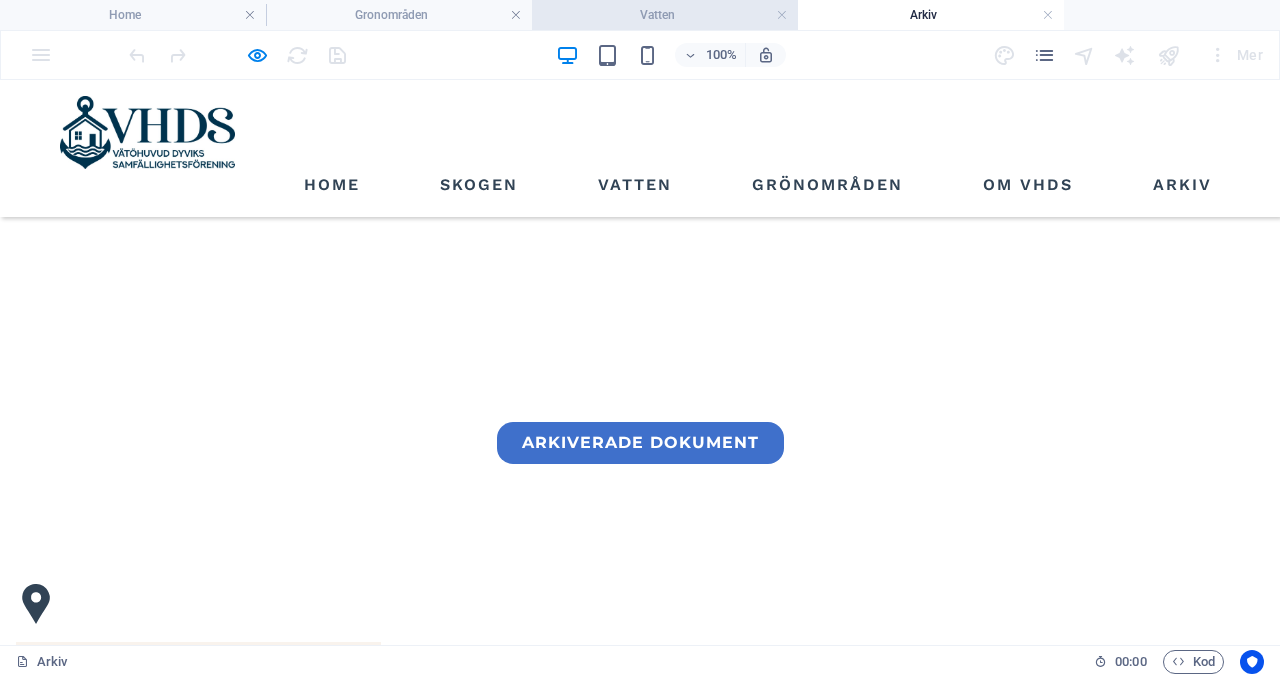 click on "Vatten" at bounding box center [665, 15] 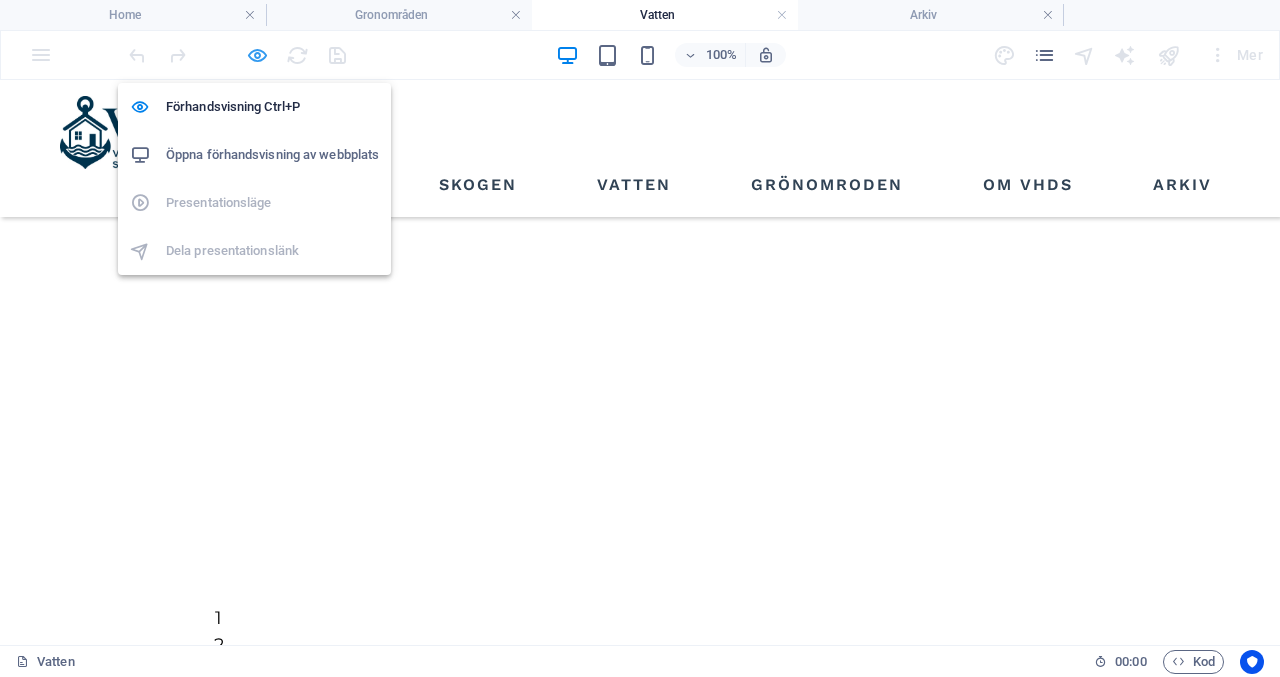 click at bounding box center (257, 55) 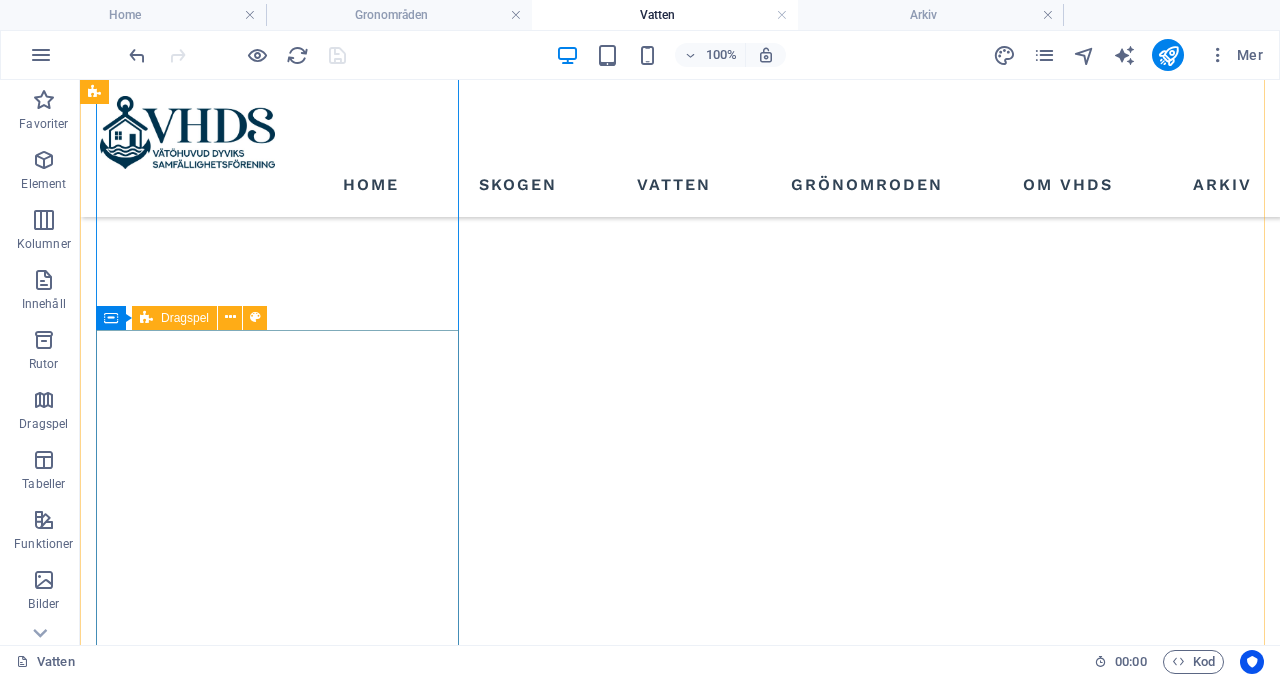 click on "Dragspel" at bounding box center (185, 318) 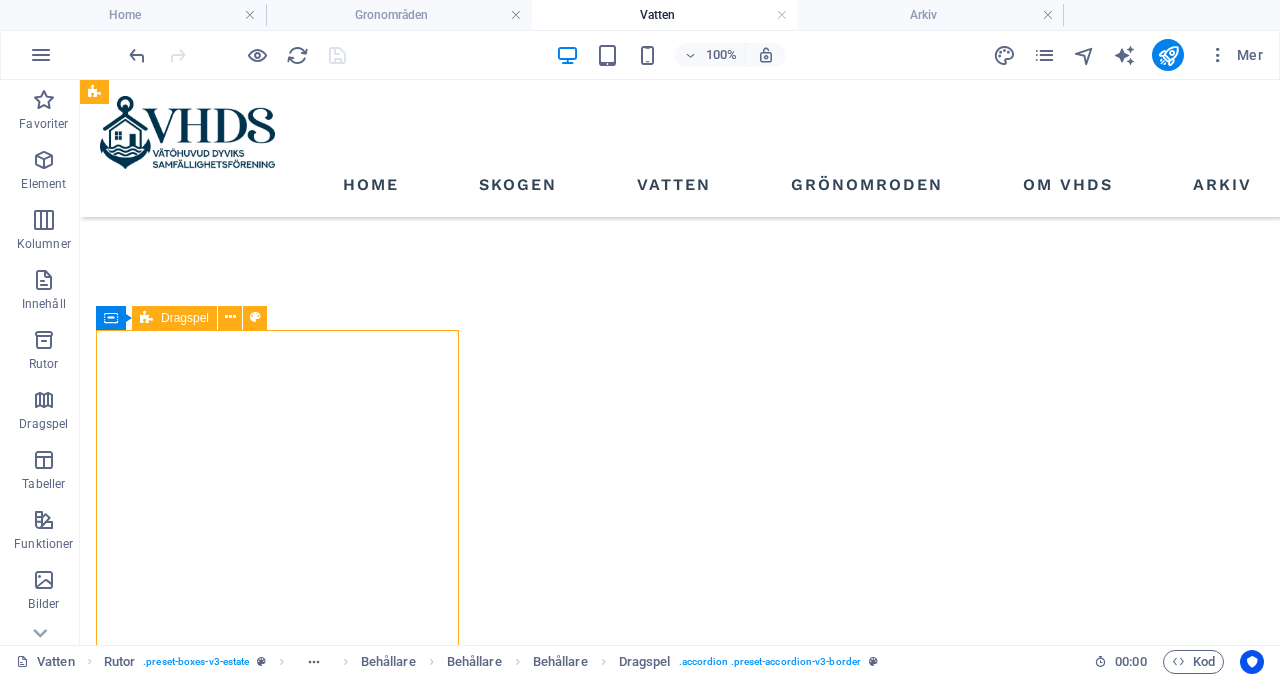 click on "Dragspel" at bounding box center (185, 318) 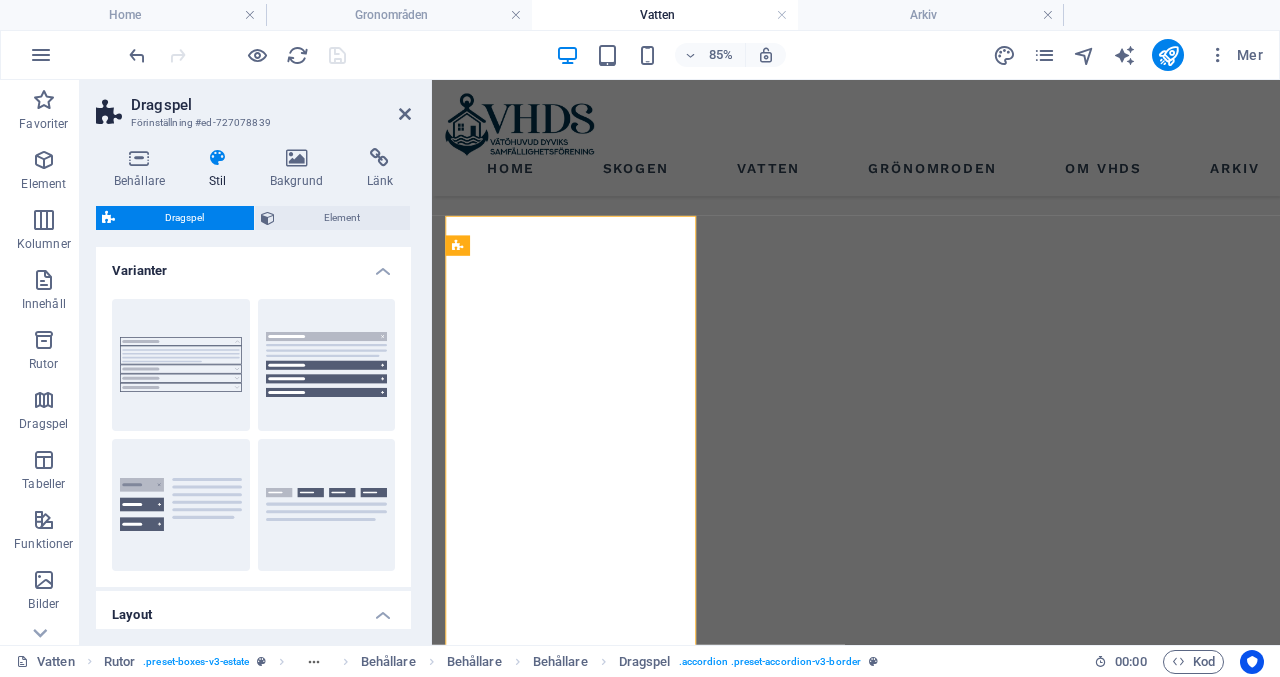 type 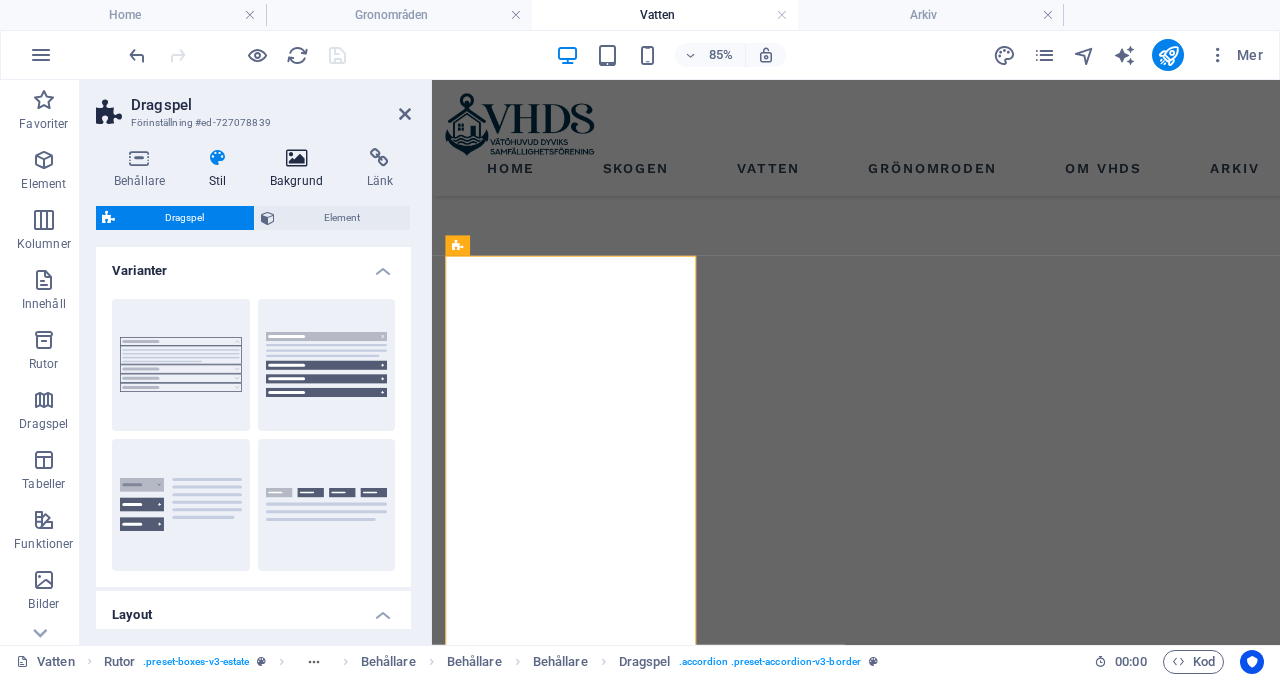 click at bounding box center (296, 158) 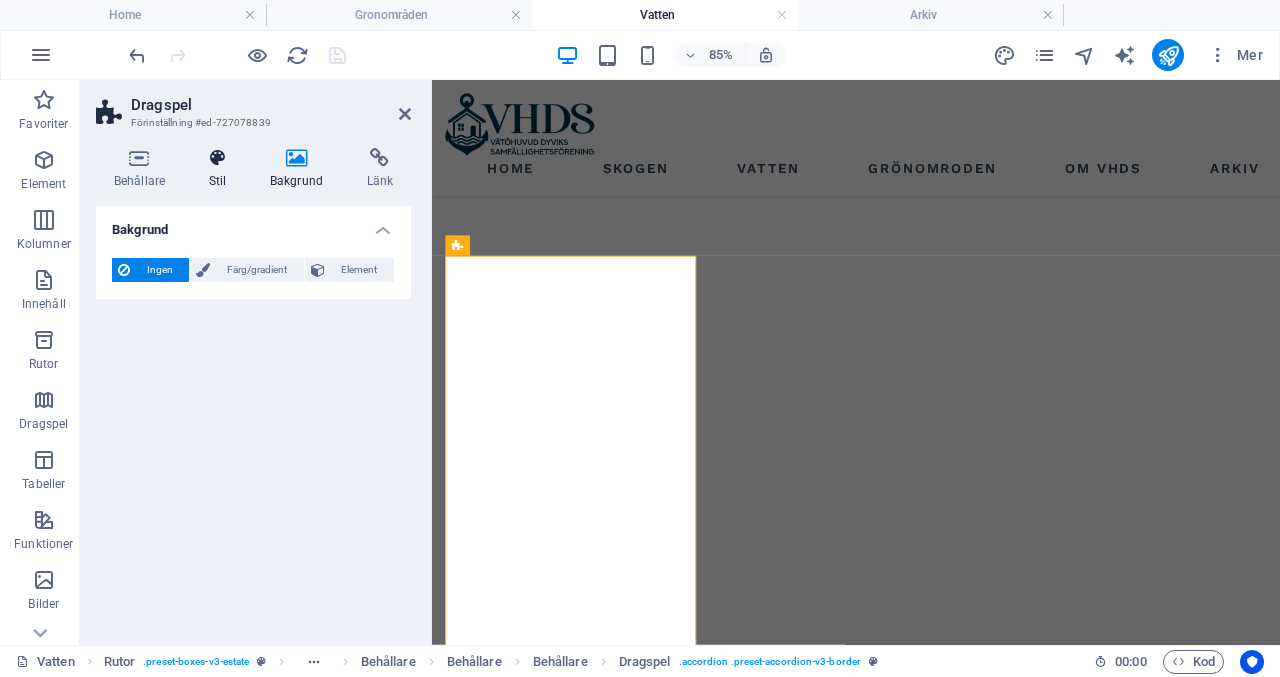 click on "Stil" at bounding box center [221, 169] 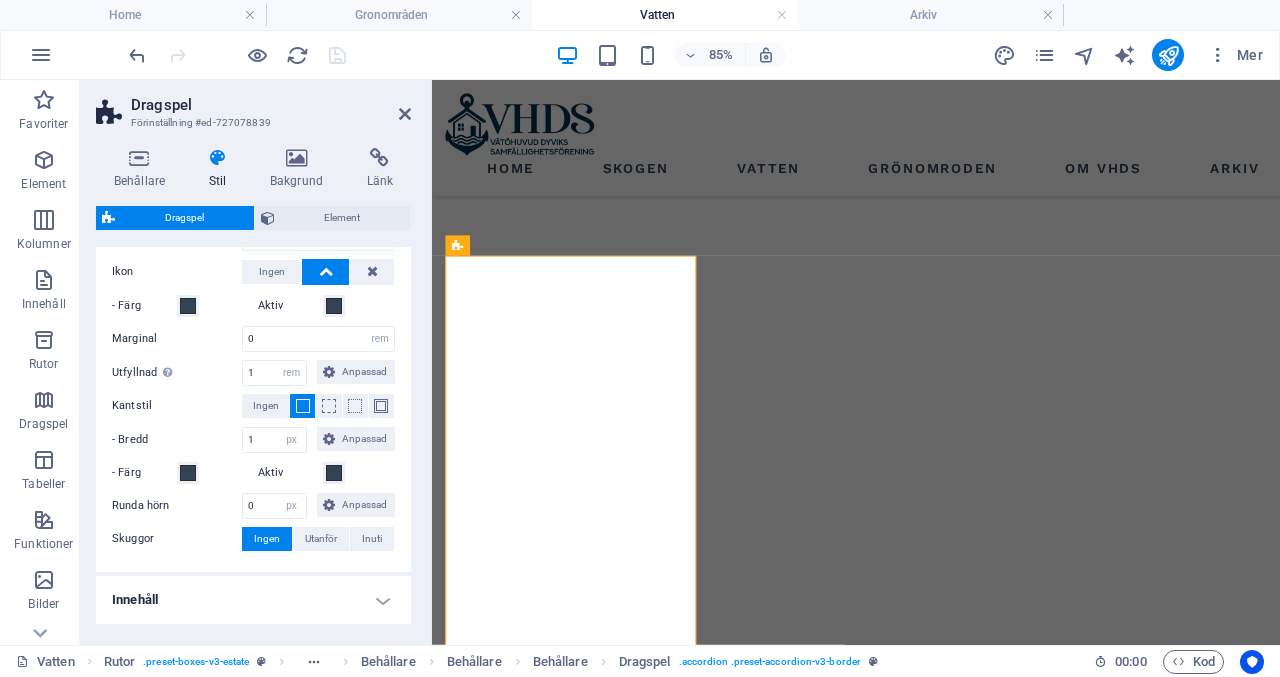 scroll, scrollTop: 768, scrollLeft: 0, axis: vertical 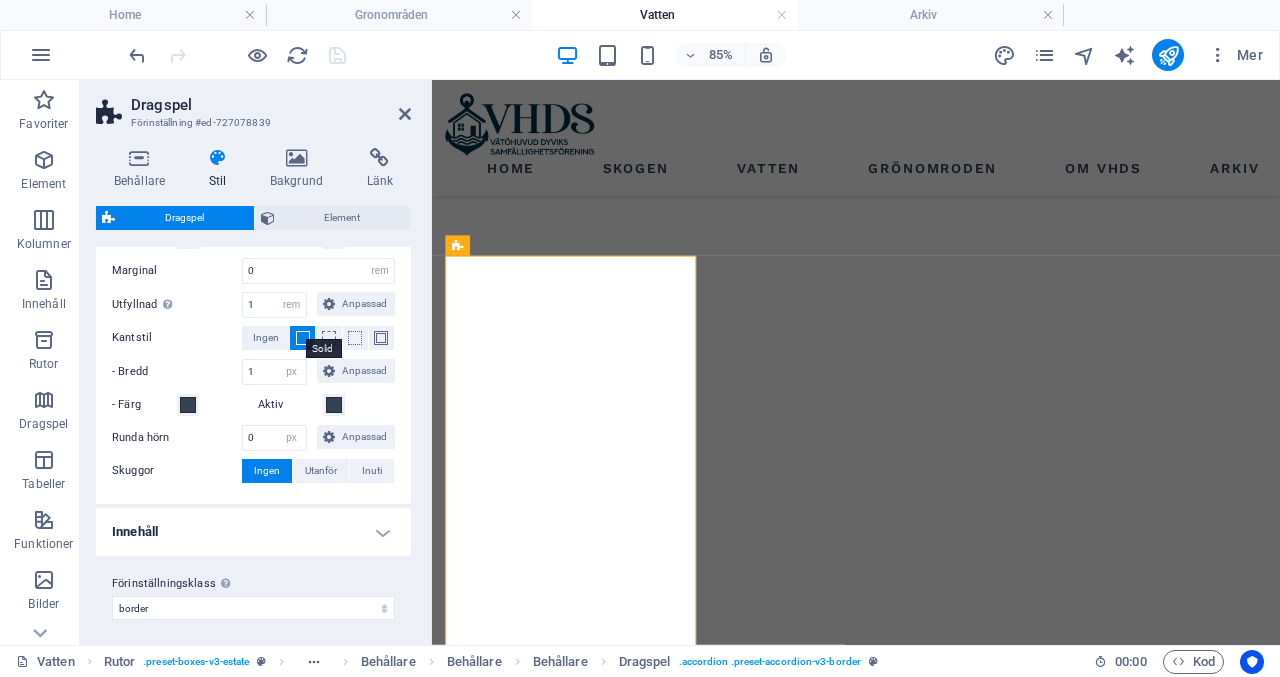 click at bounding box center (303, 338) 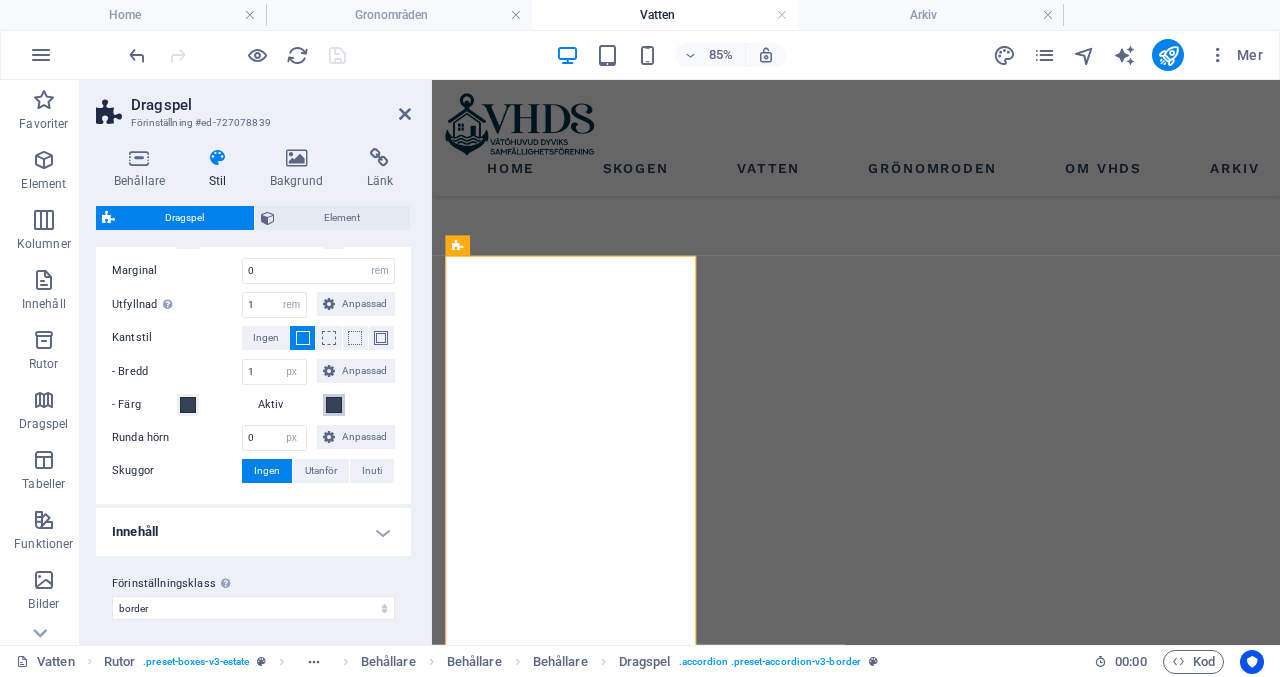 click at bounding box center (334, 405) 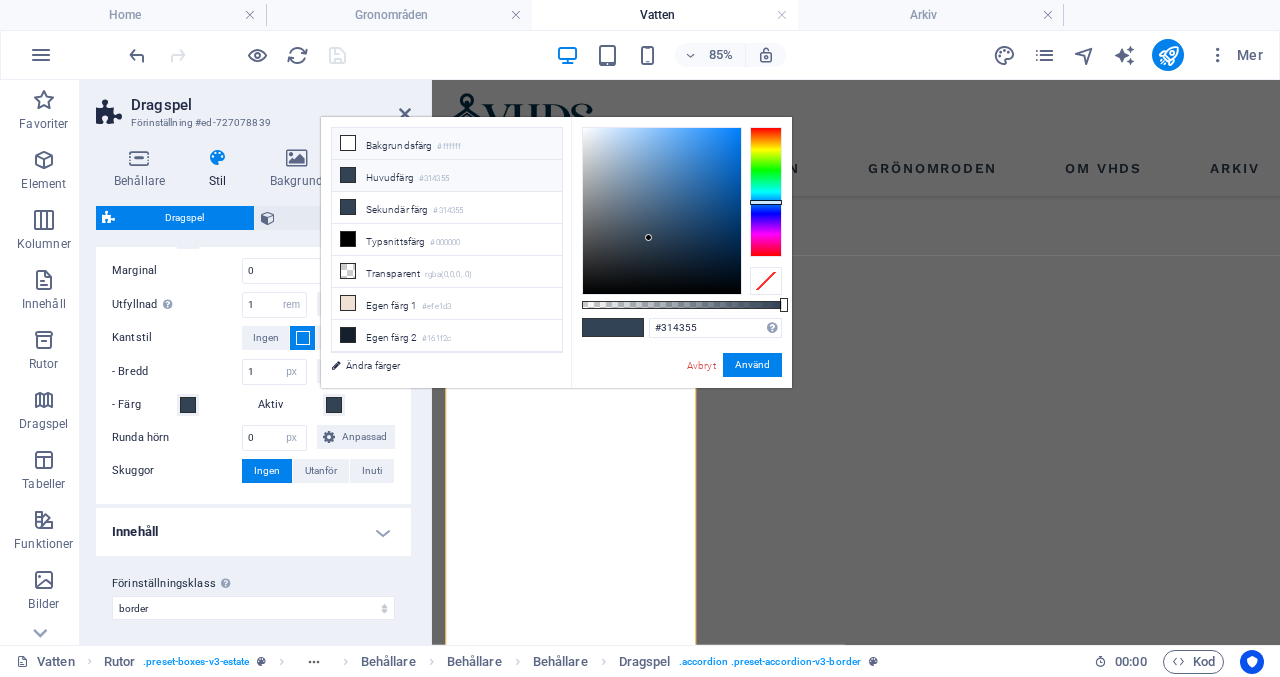 click on "Bakgrundsfärg
#ffffff" at bounding box center [447, 144] 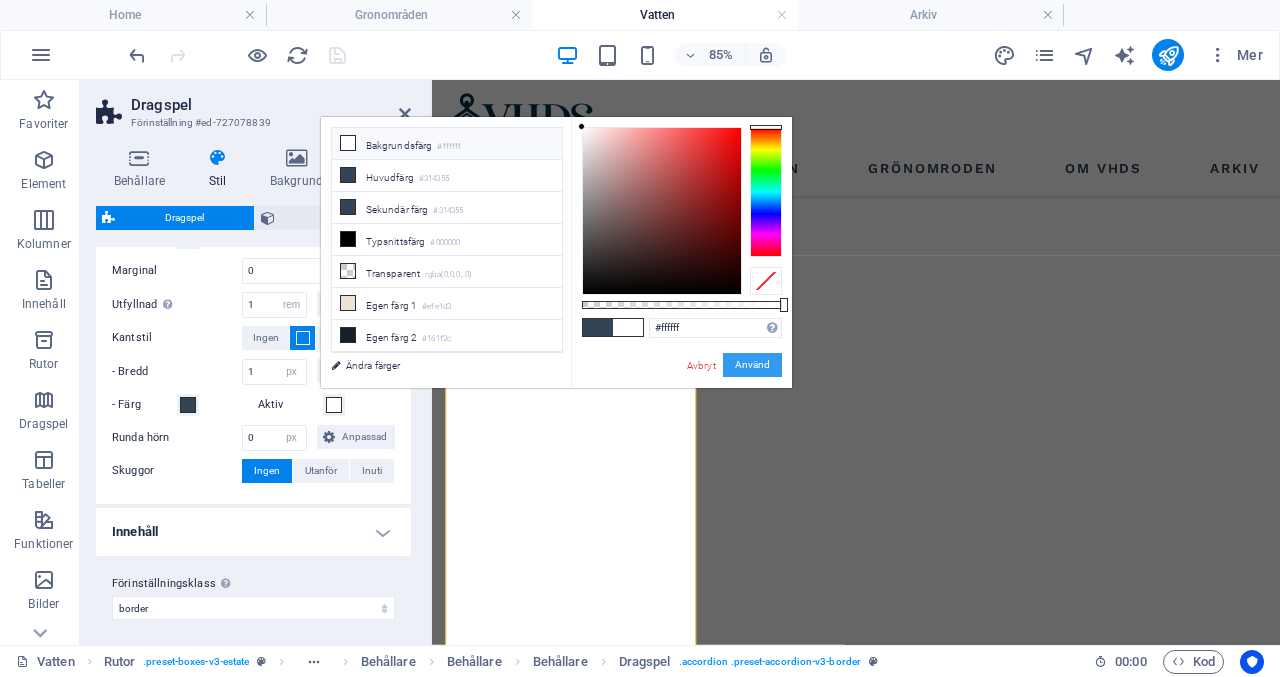 click on "Använd" at bounding box center (752, 365) 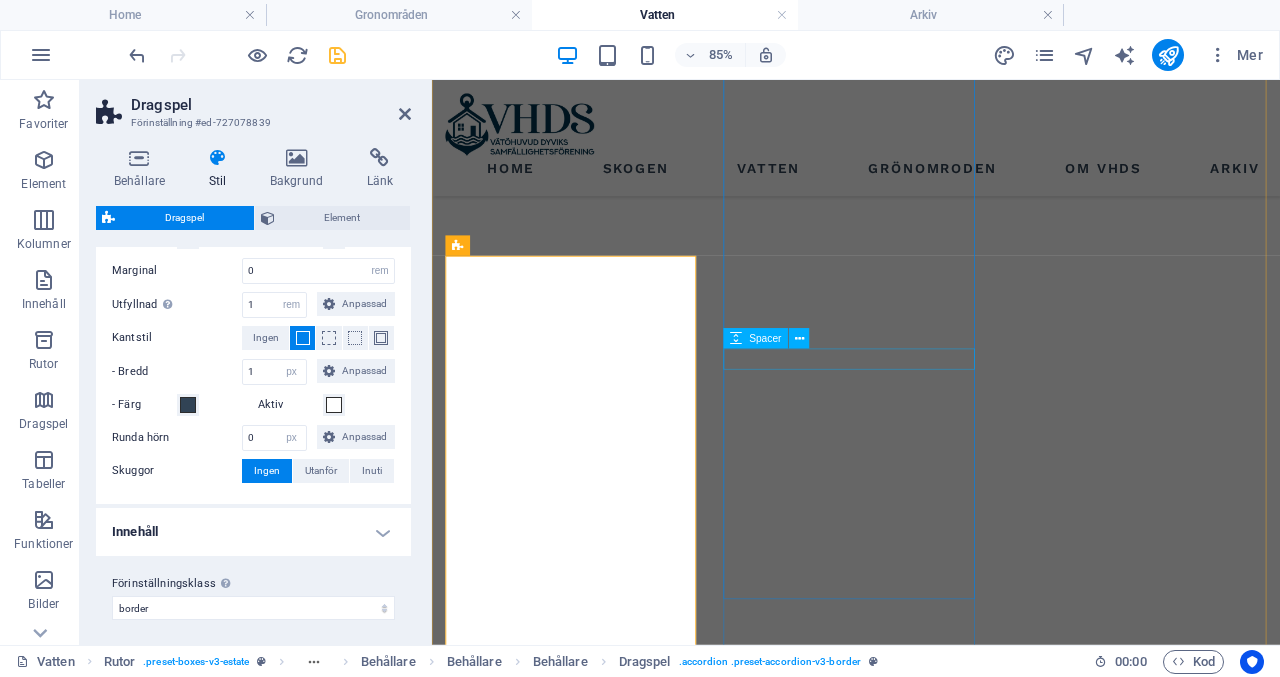 type 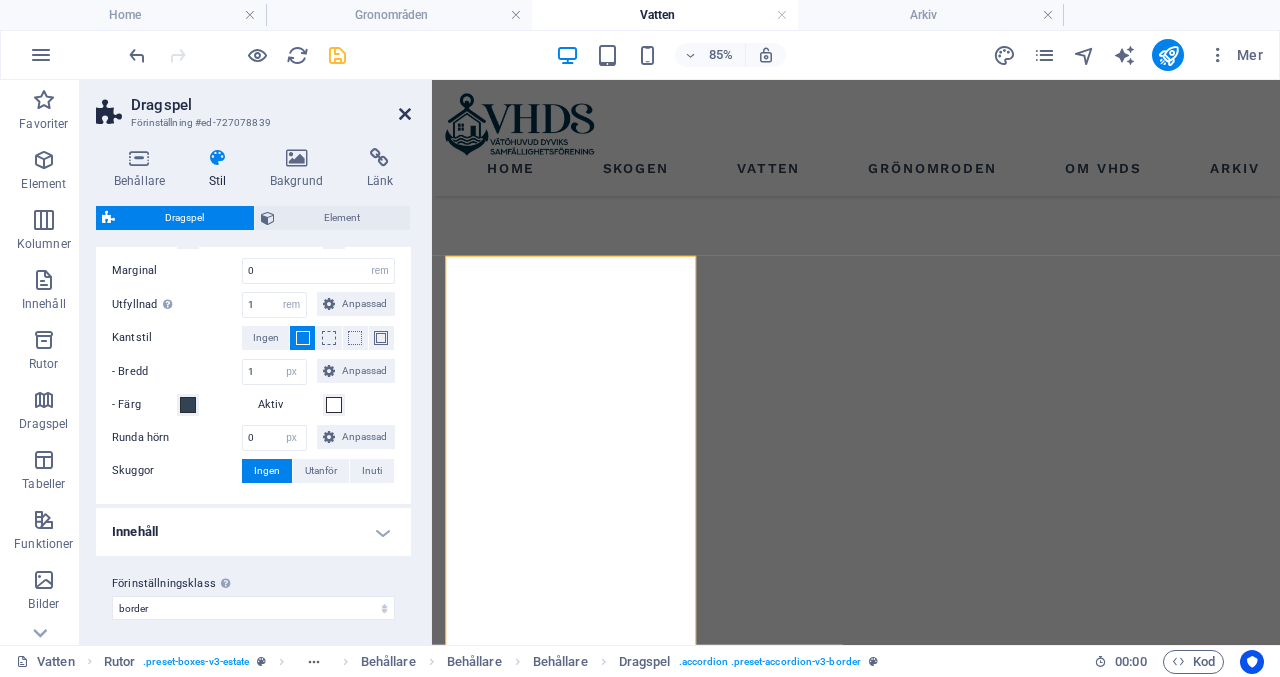 click at bounding box center (405, 114) 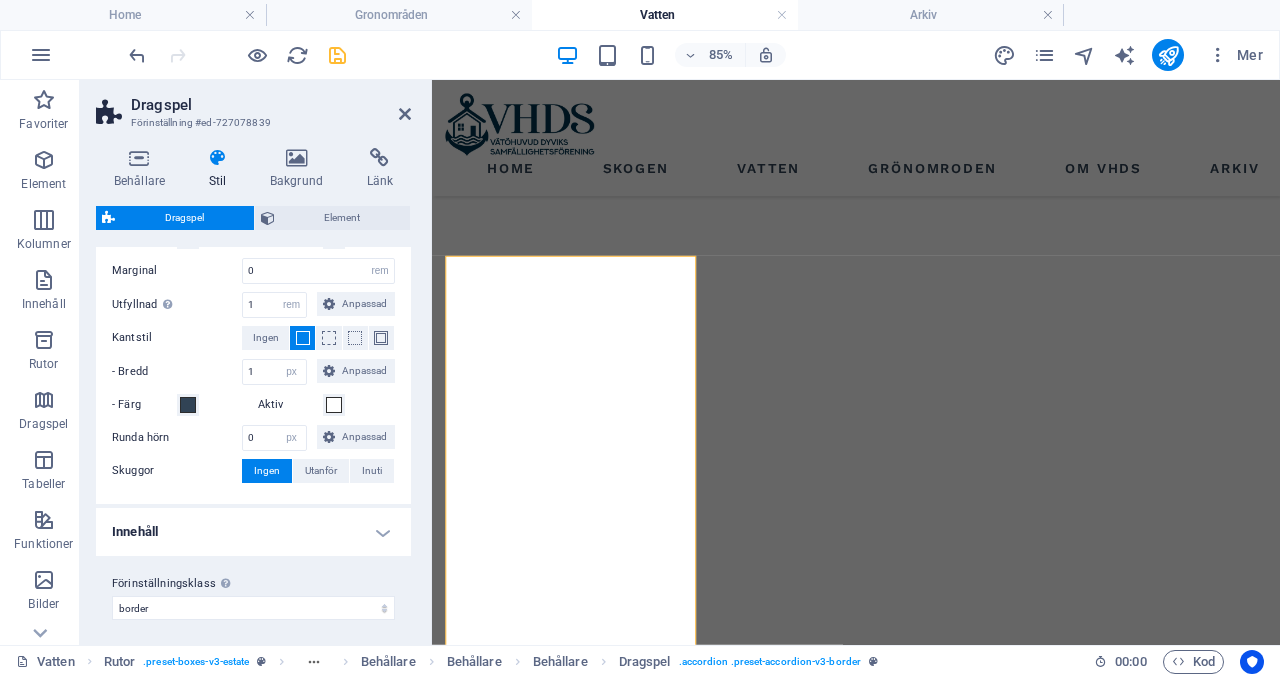 scroll, scrollTop: 1156, scrollLeft: 0, axis: vertical 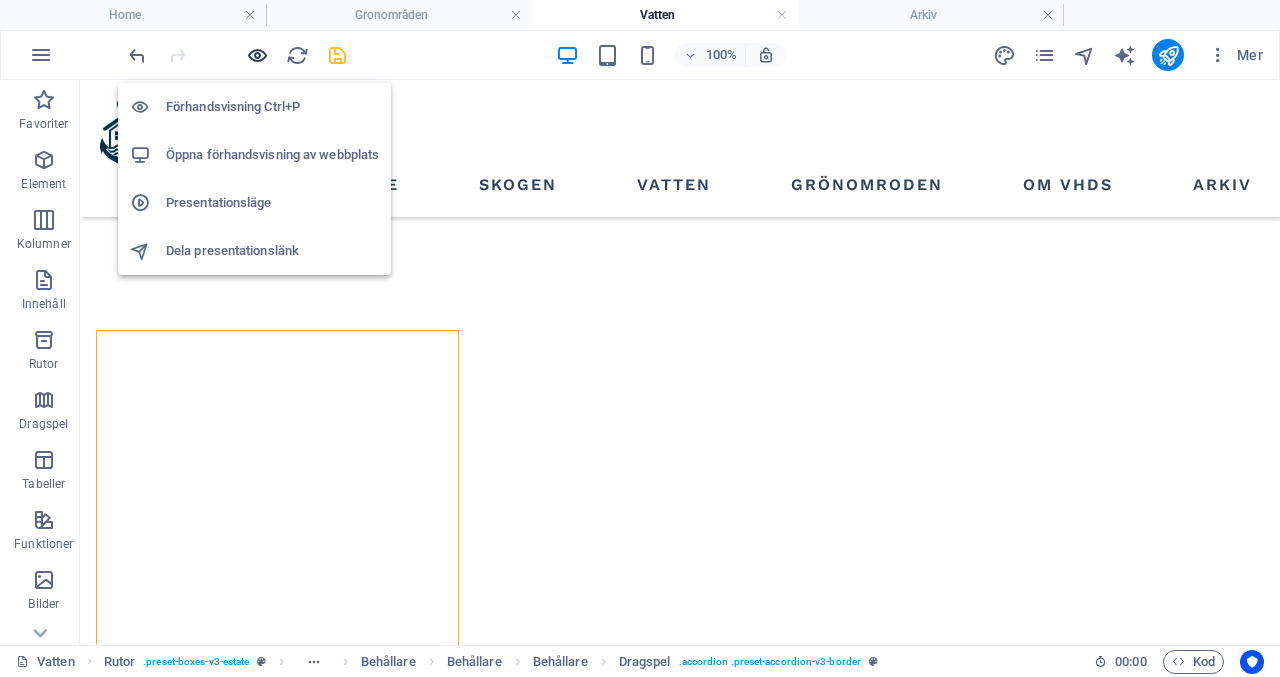 click at bounding box center (257, 55) 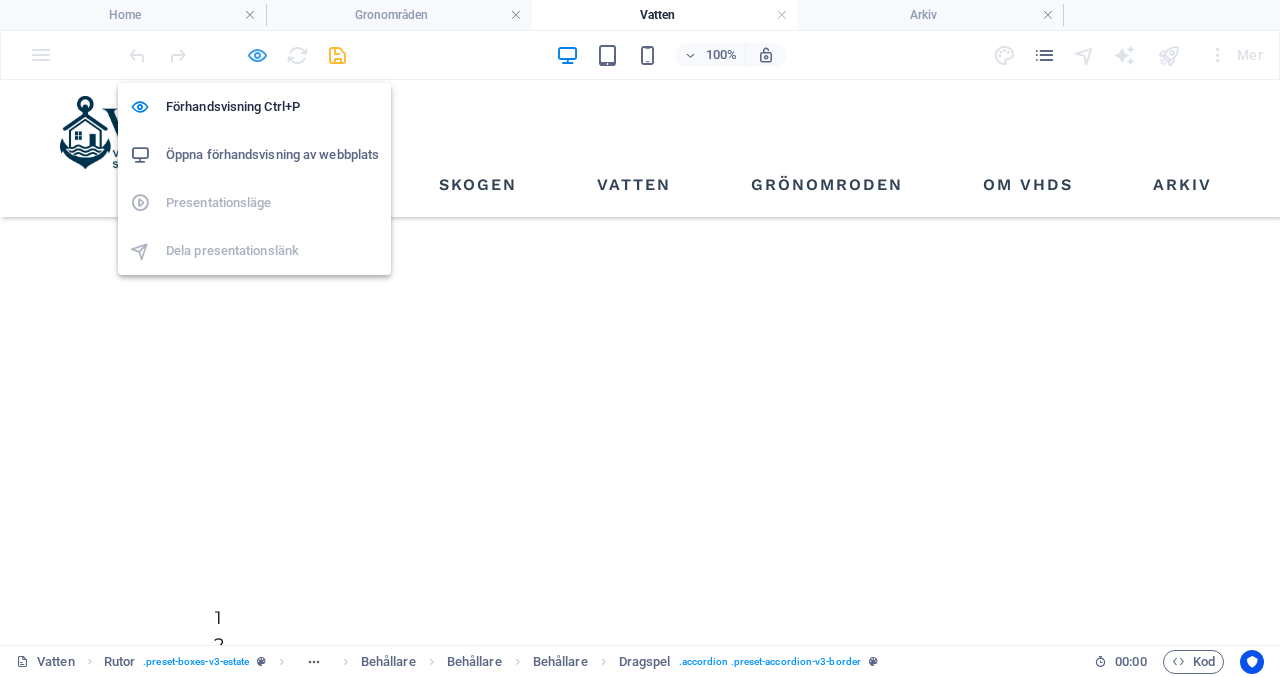 click at bounding box center (257, 55) 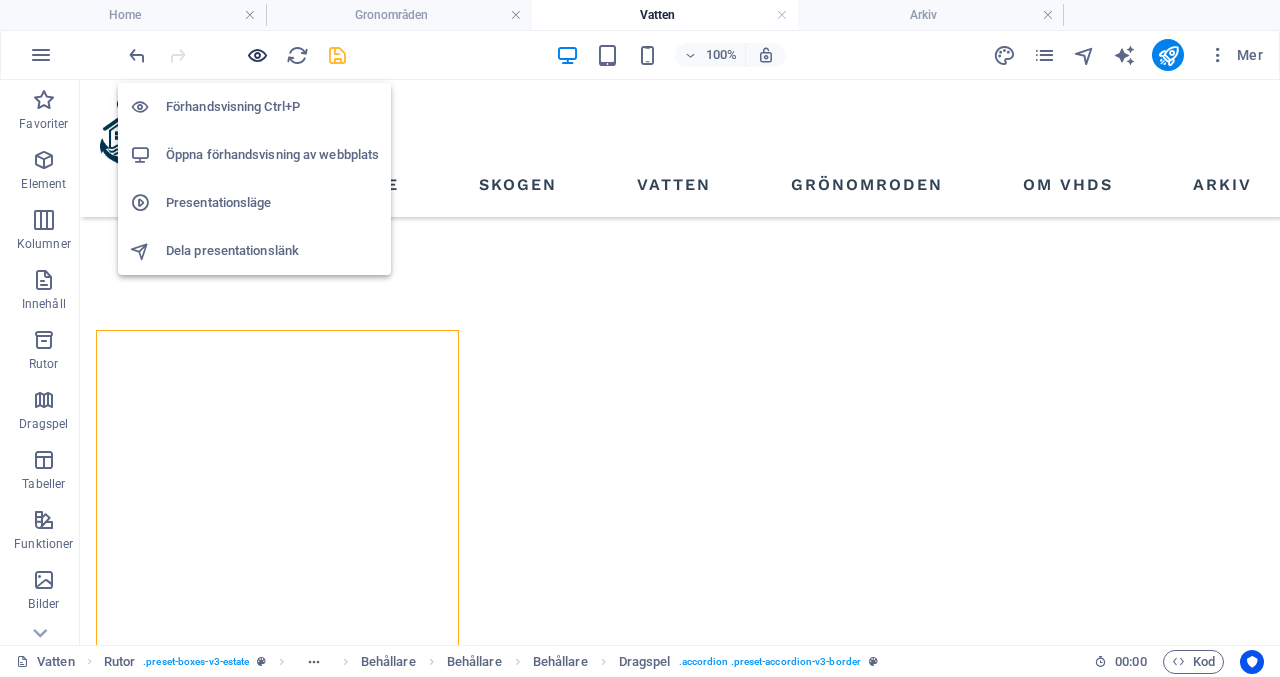 click at bounding box center [257, 55] 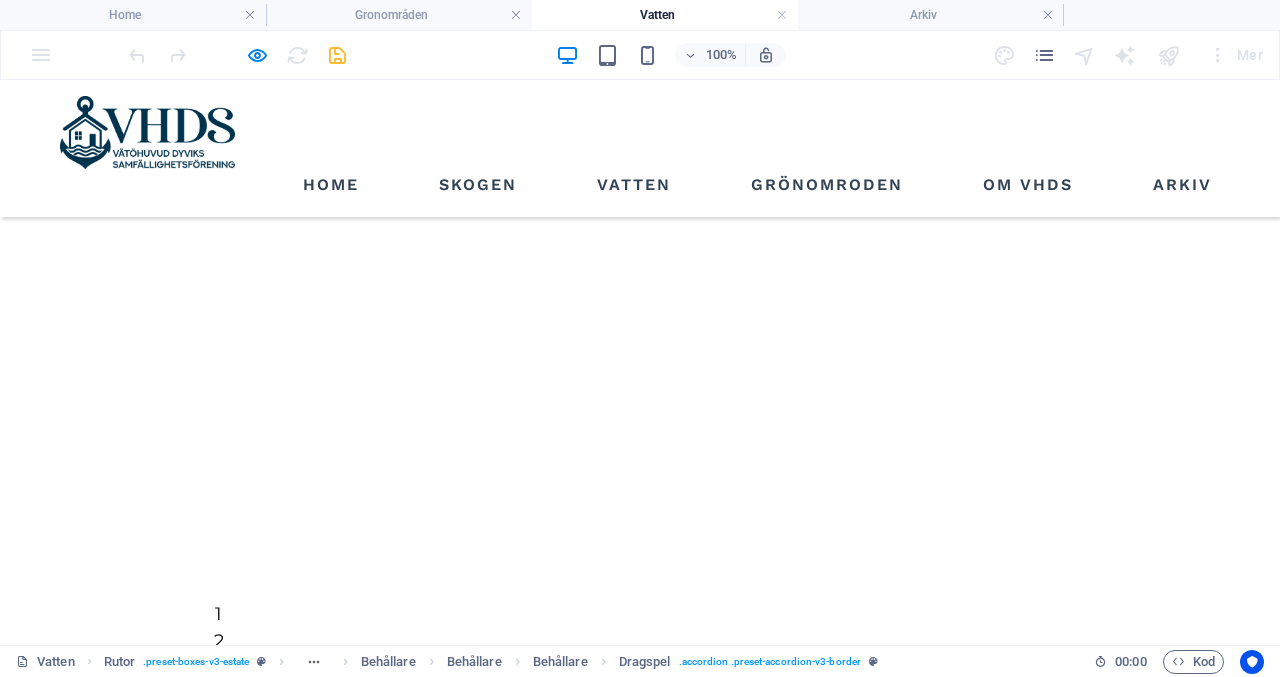 scroll, scrollTop: 1161, scrollLeft: 0, axis: vertical 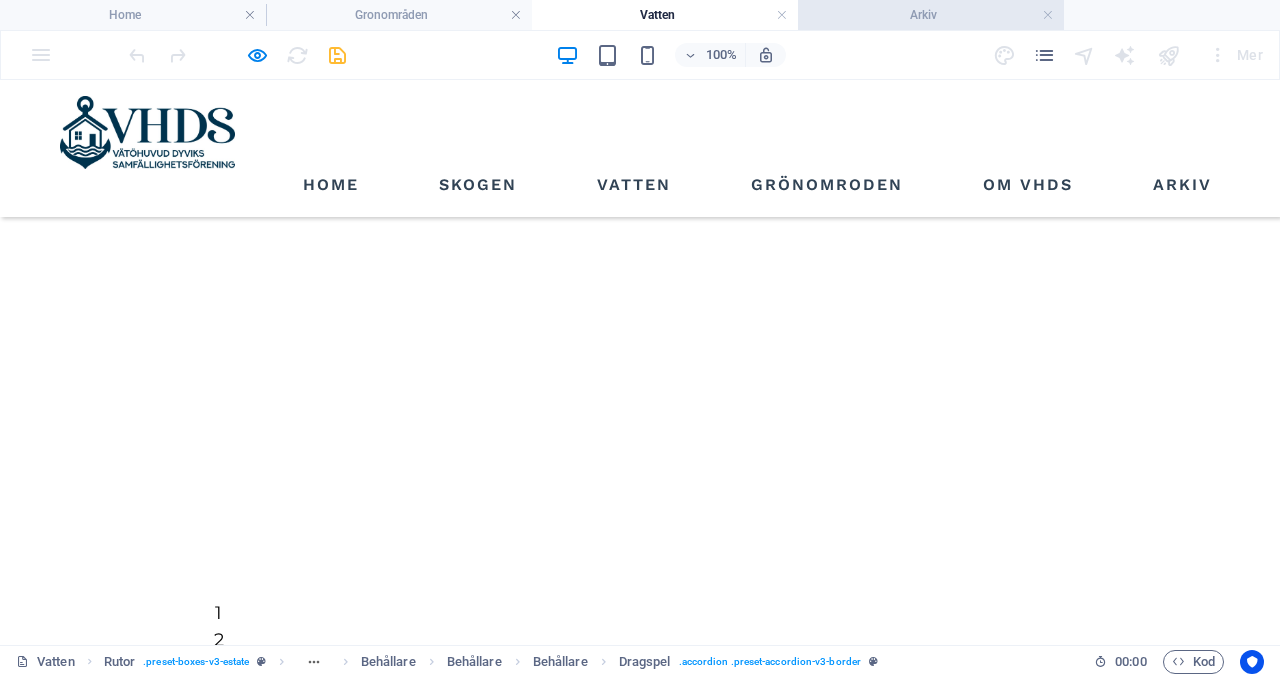 click on "Arkiv" at bounding box center (931, 15) 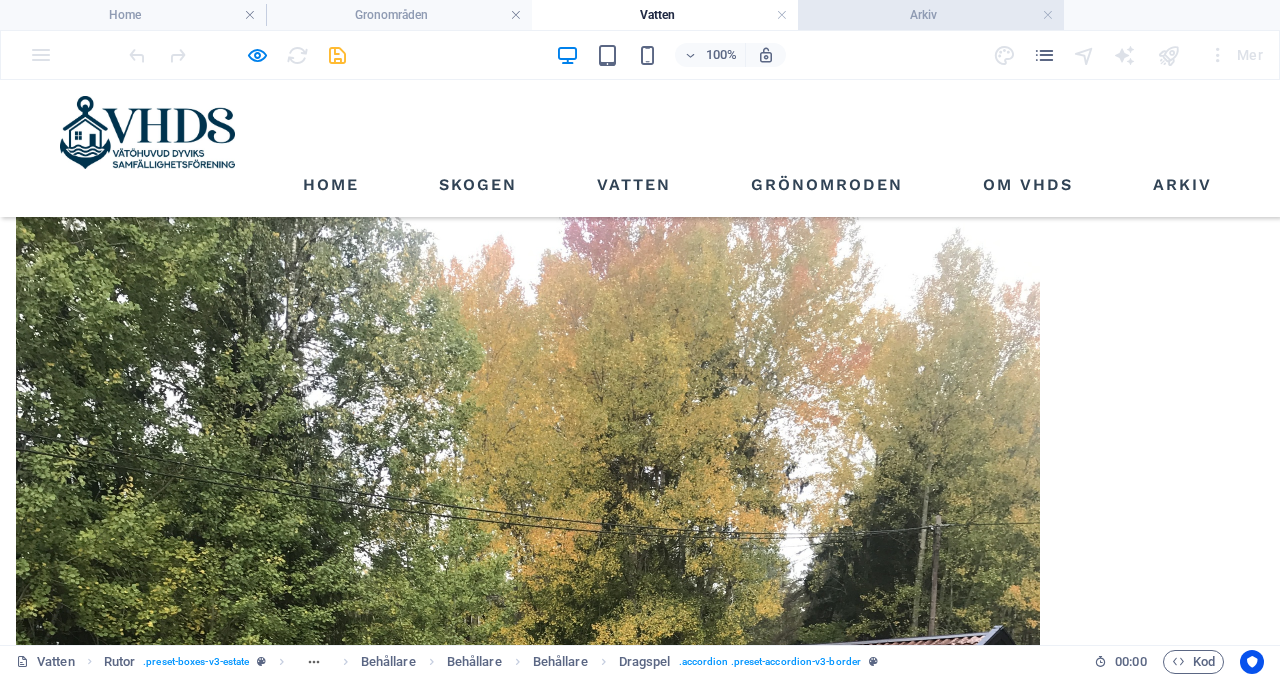 scroll, scrollTop: 568, scrollLeft: 0, axis: vertical 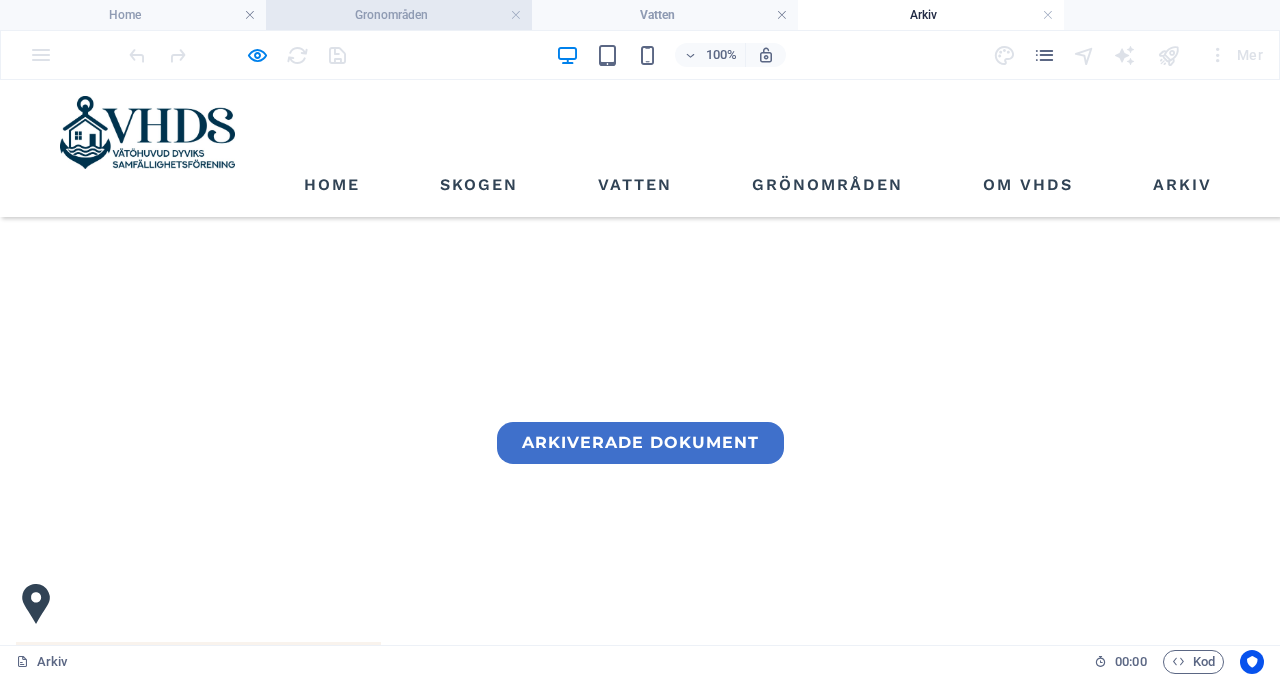 click on "Gronområden" at bounding box center (399, 15) 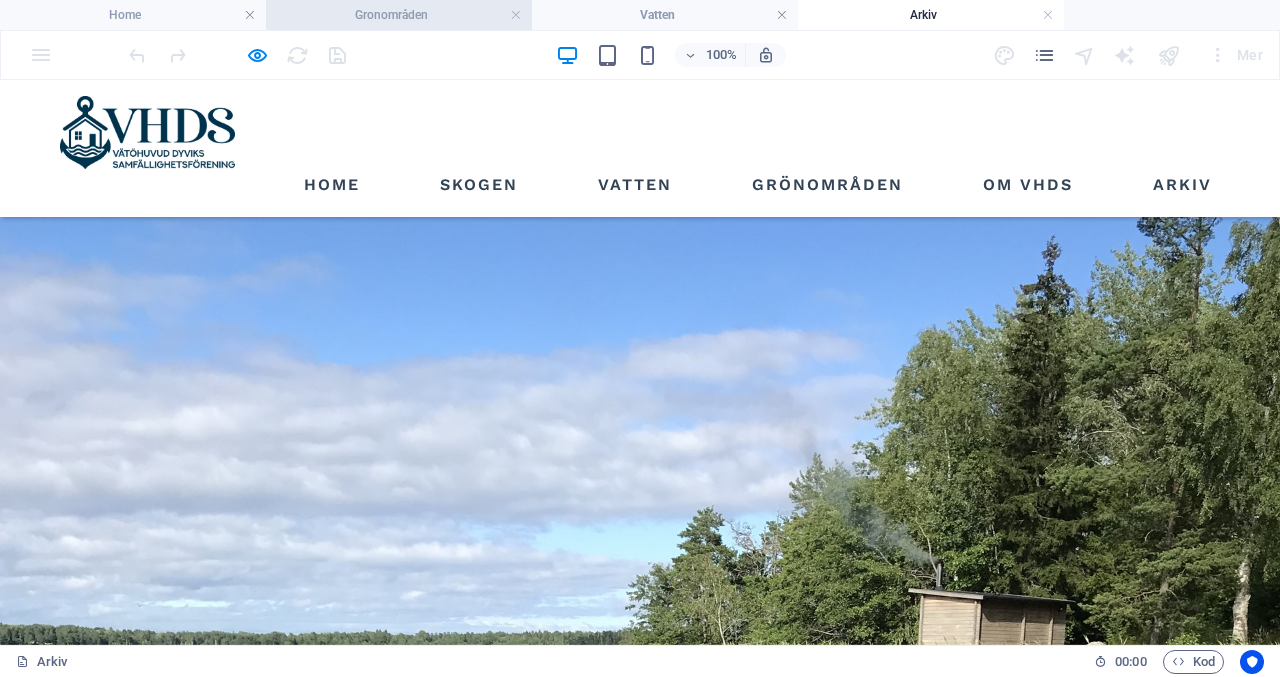 scroll, scrollTop: 960, scrollLeft: 0, axis: vertical 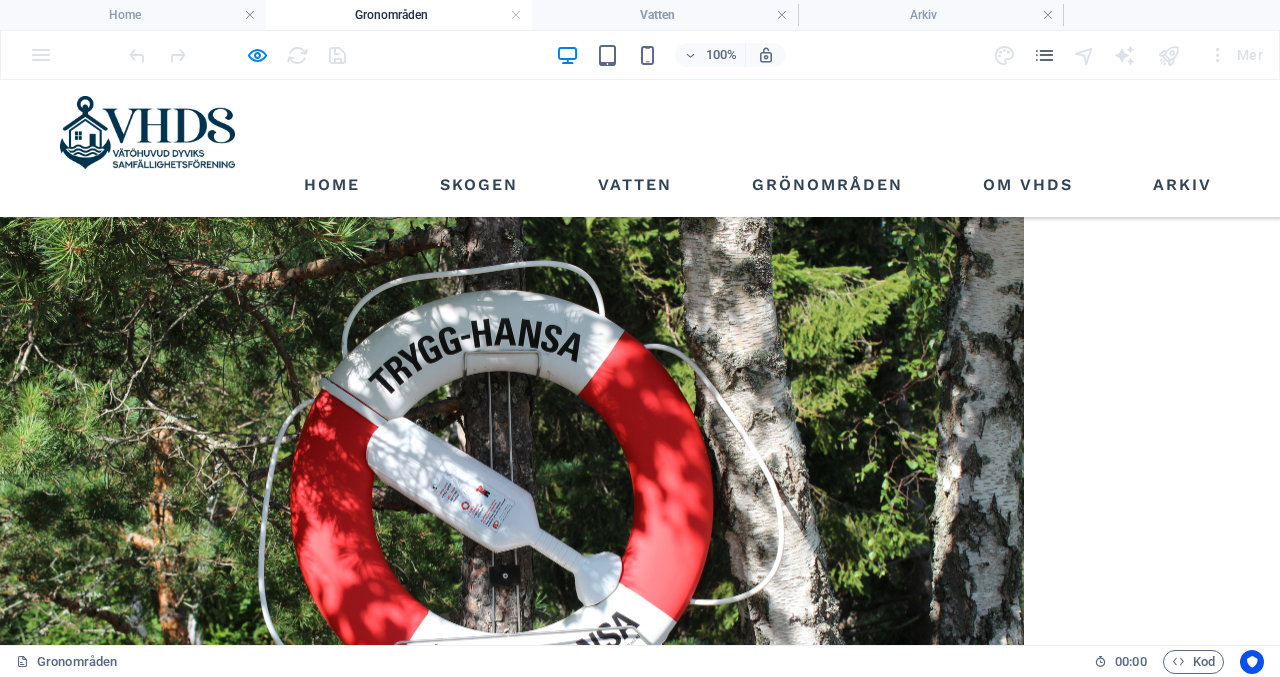 click on "Att tänka på vid algblomning" at bounding box center [198, 9766] 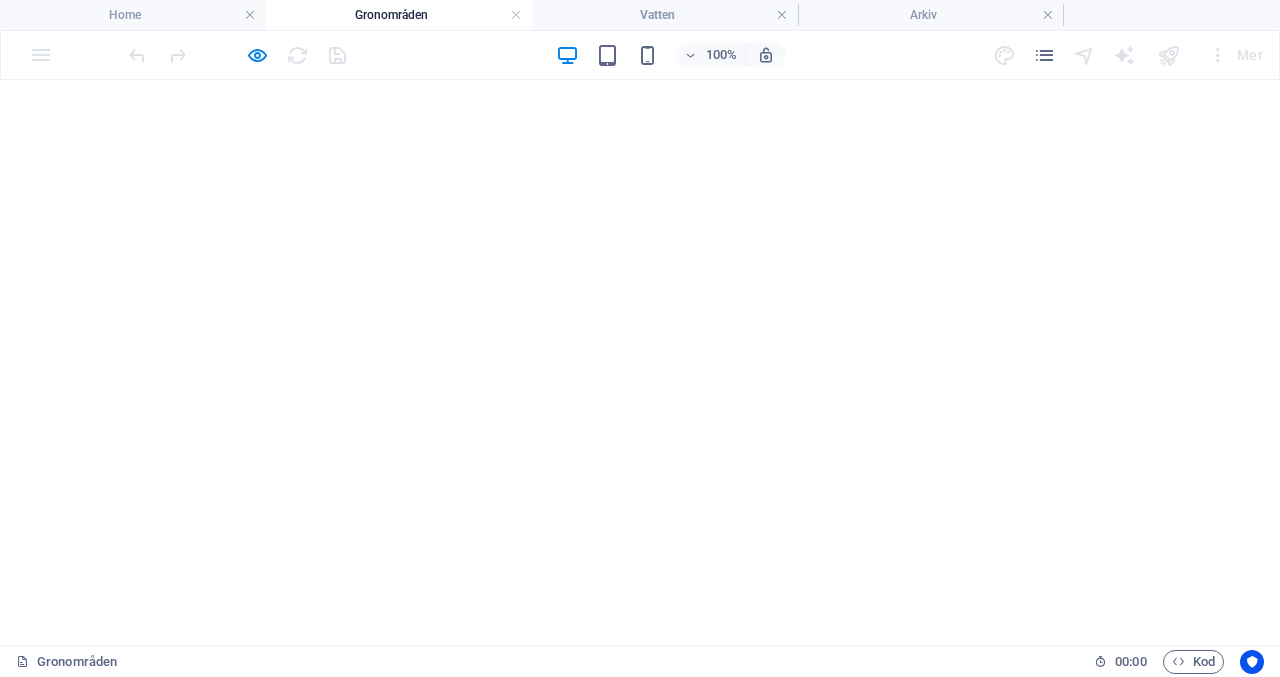 scroll, scrollTop: 0, scrollLeft: 0, axis: both 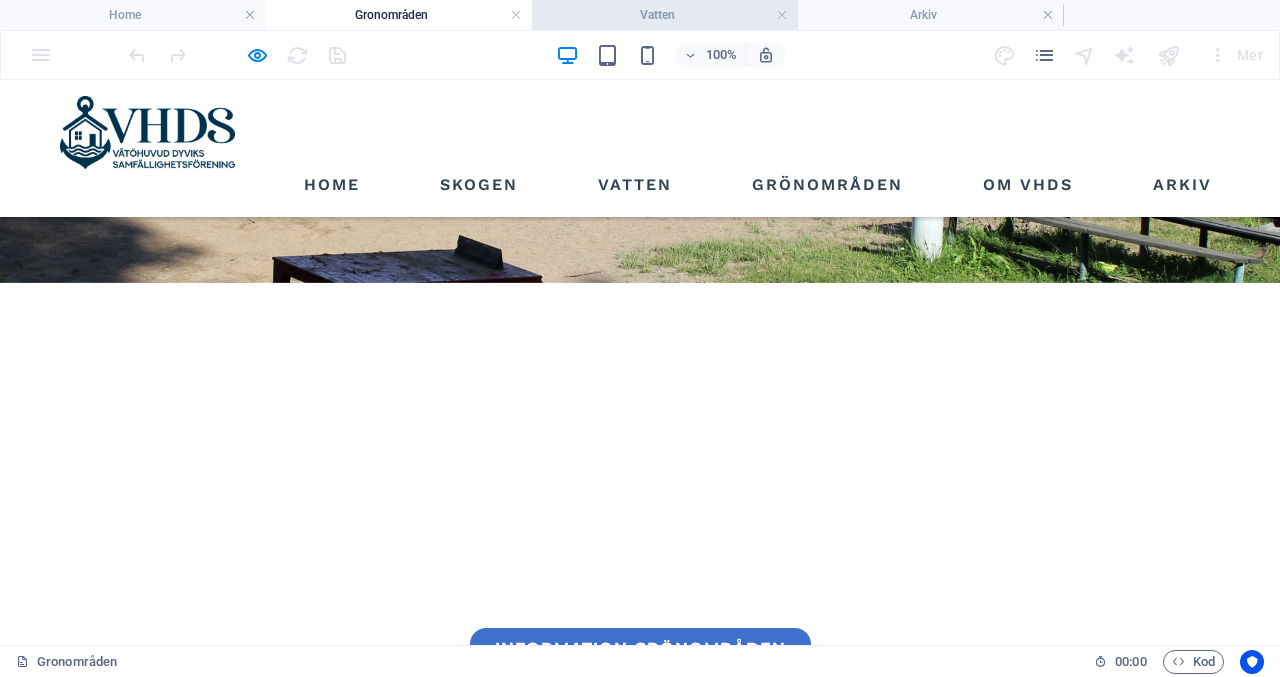 click on "Vatten" at bounding box center [665, 15] 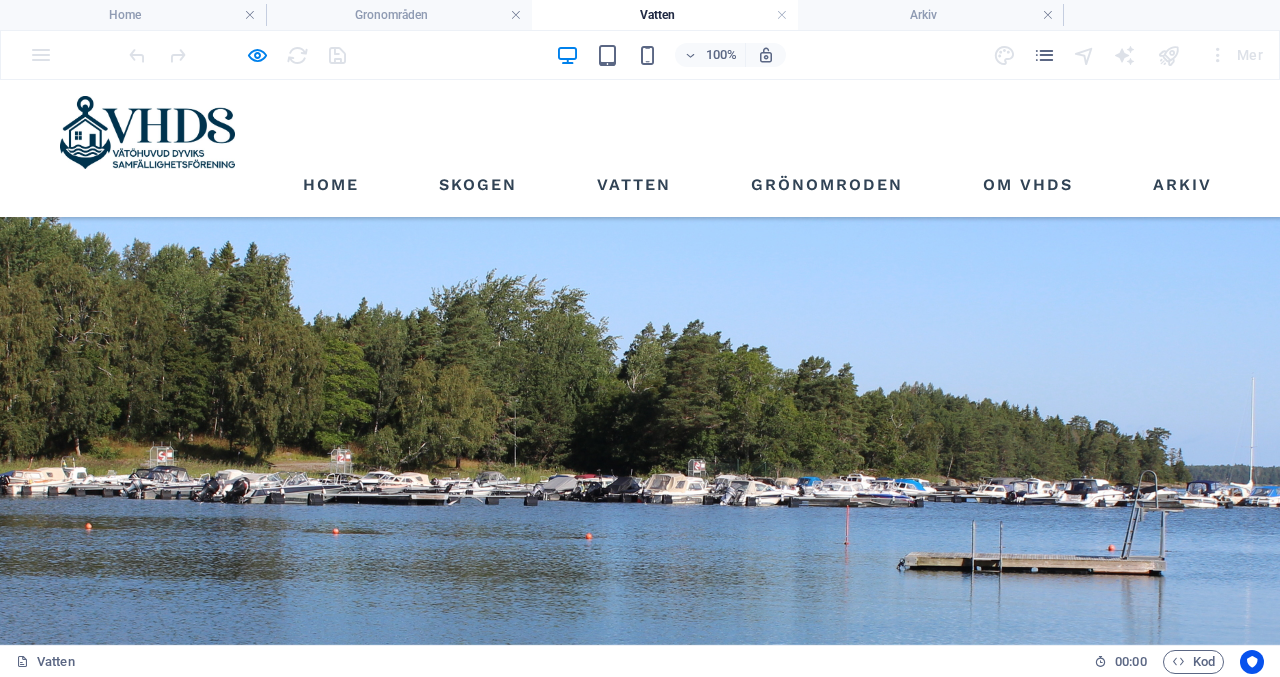 scroll, scrollTop: 1161, scrollLeft: 0, axis: vertical 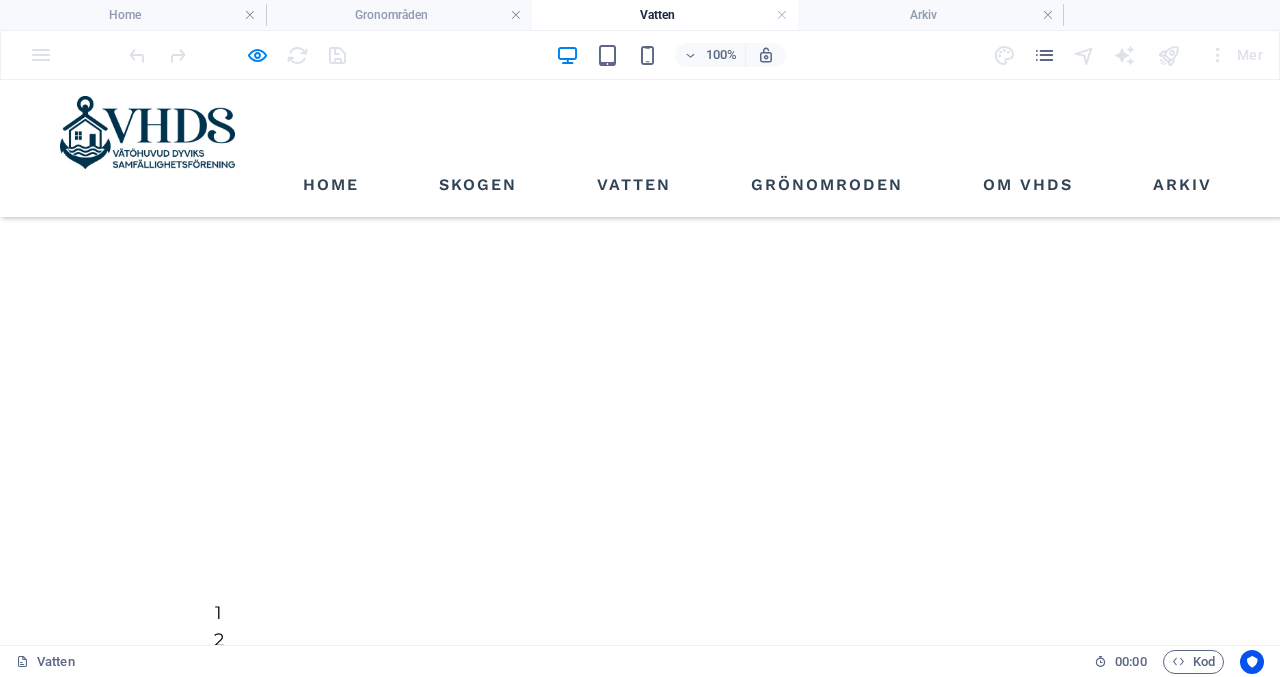 click on "Vattenprover" at bounding box center [198, 2075] 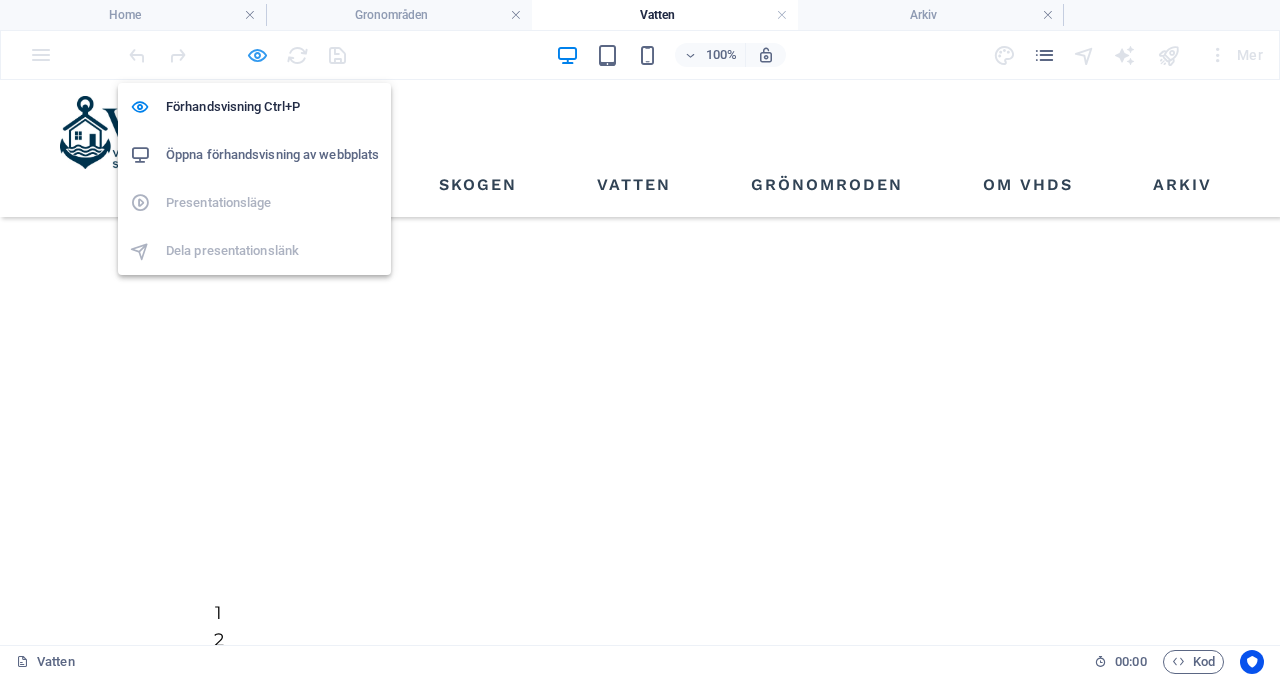 click at bounding box center (257, 55) 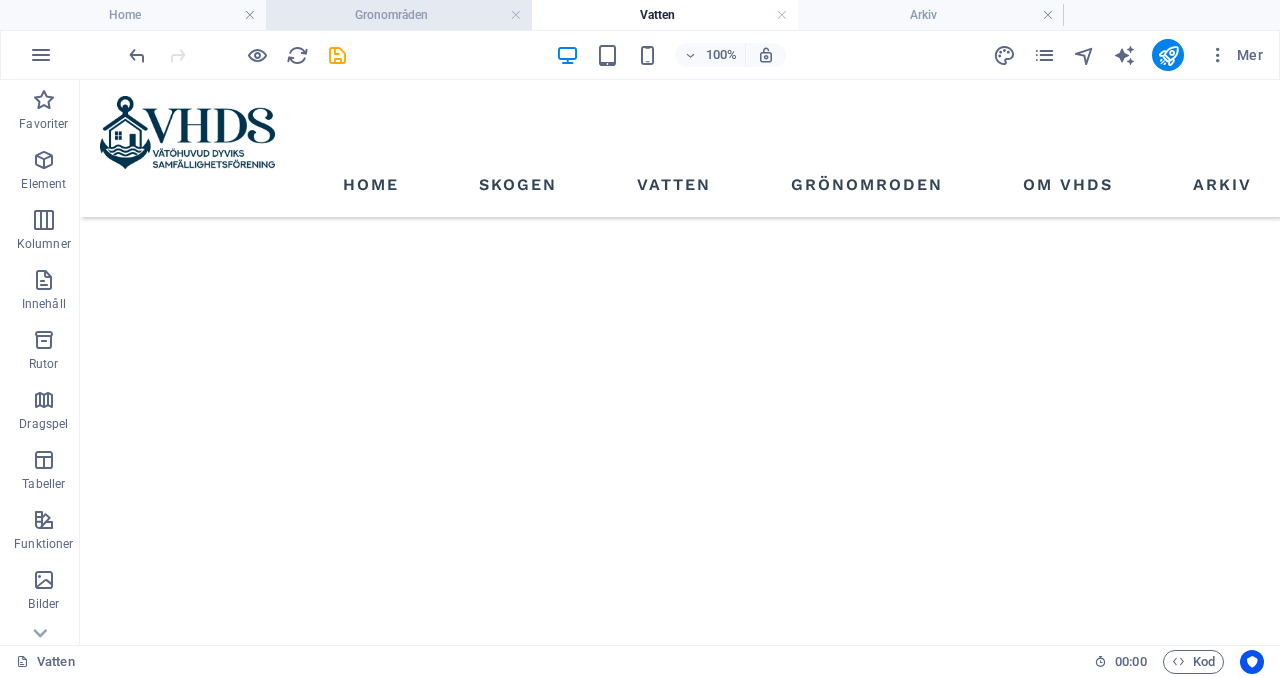 scroll, scrollTop: 1117, scrollLeft: 0, axis: vertical 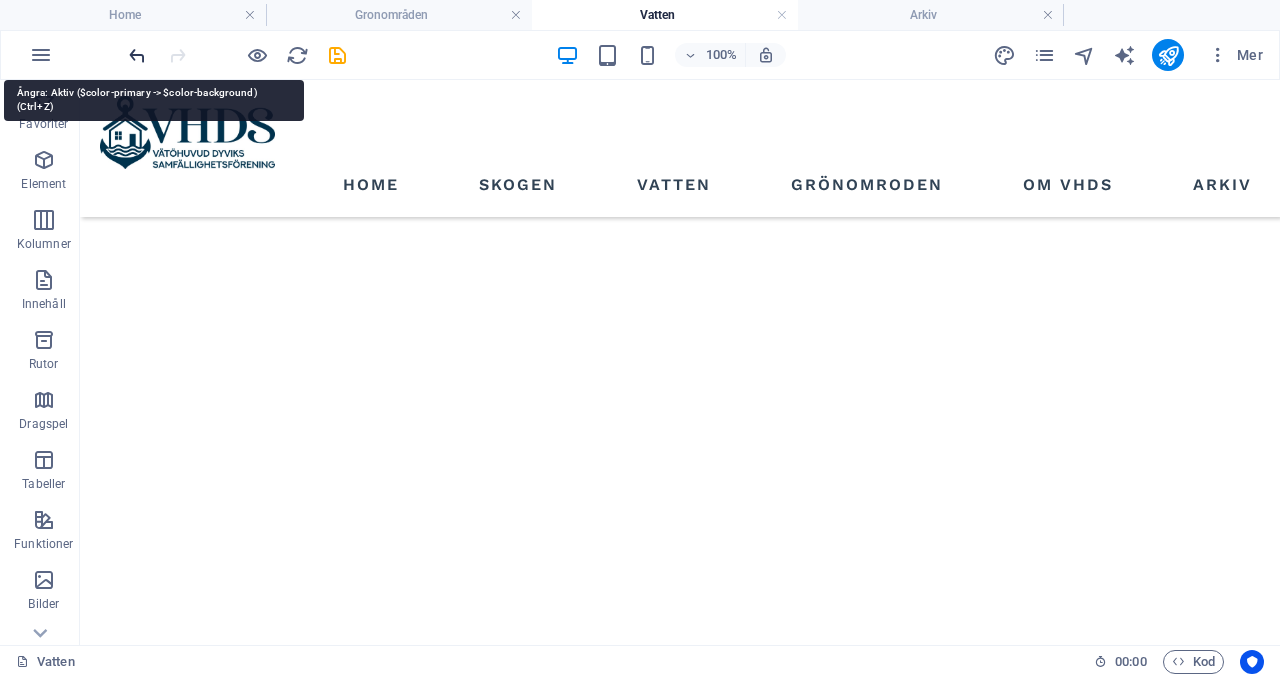 click at bounding box center (137, 55) 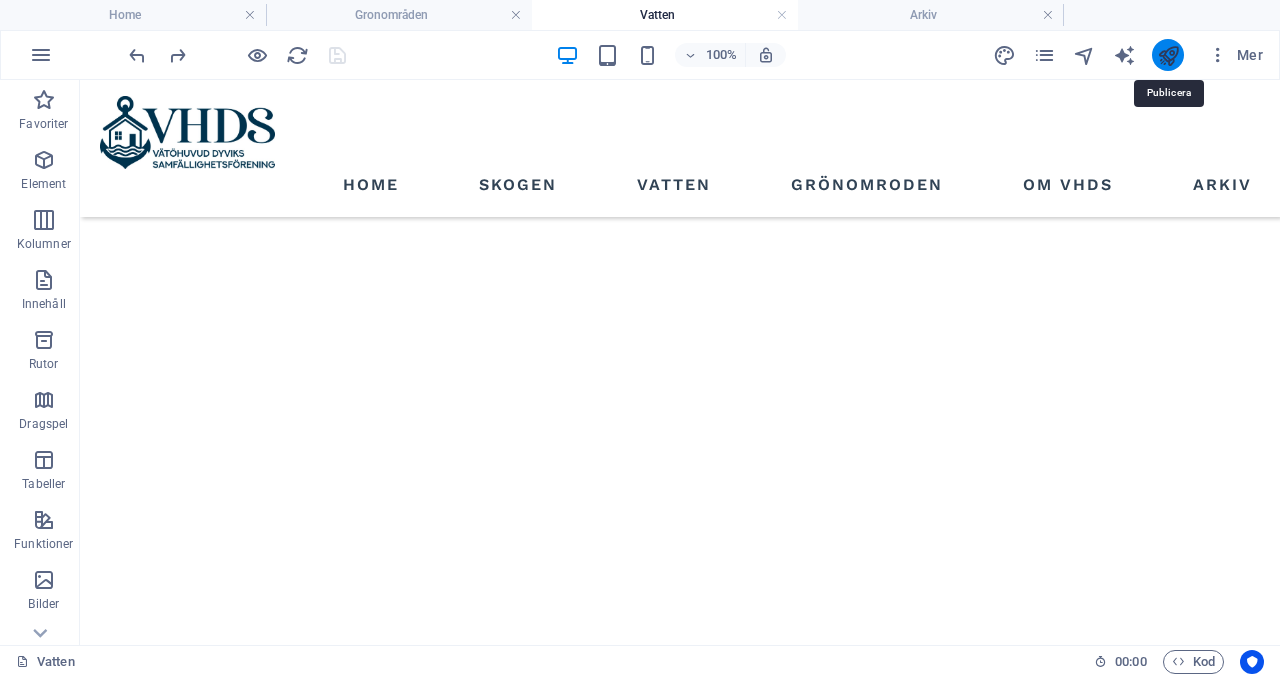 click at bounding box center [1168, 55] 